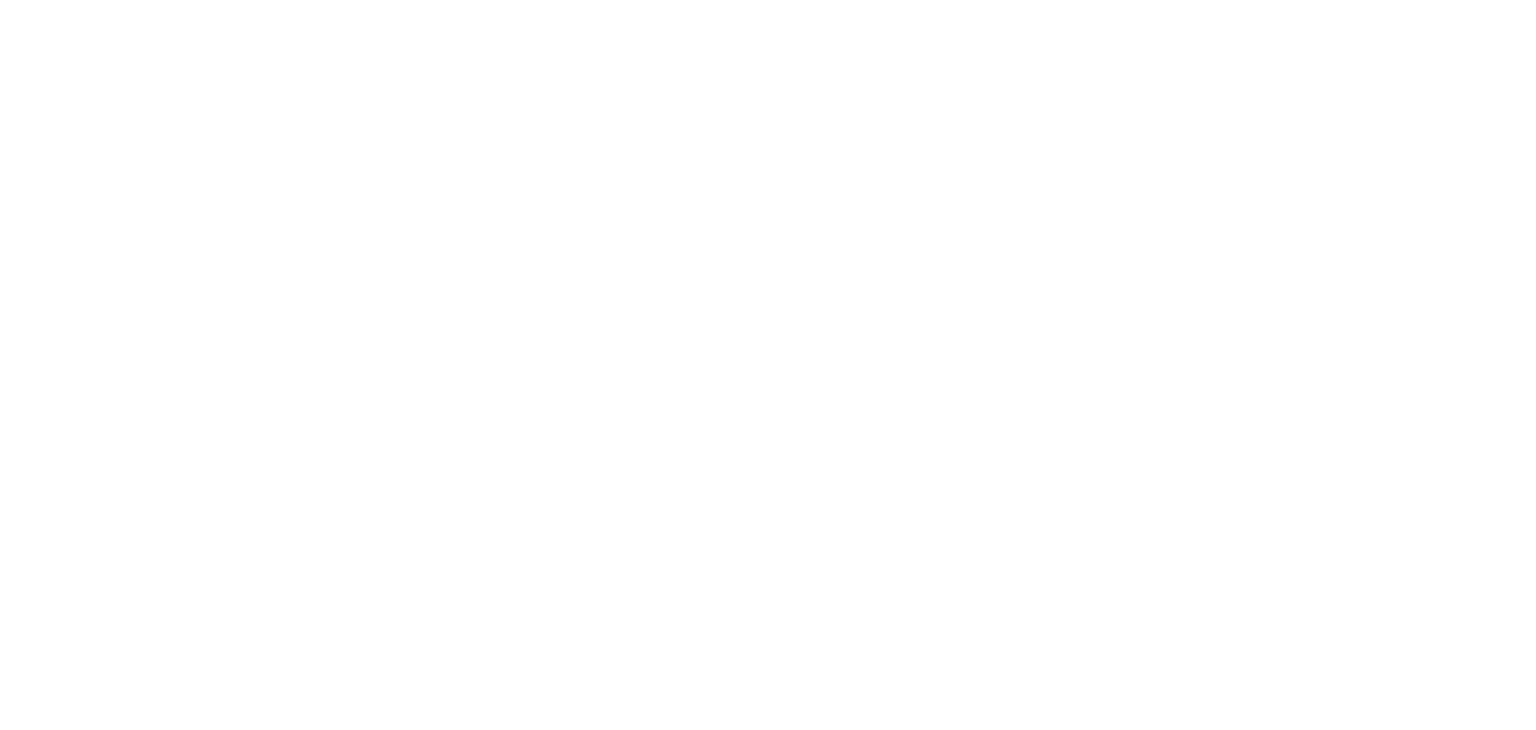 select on "Song" 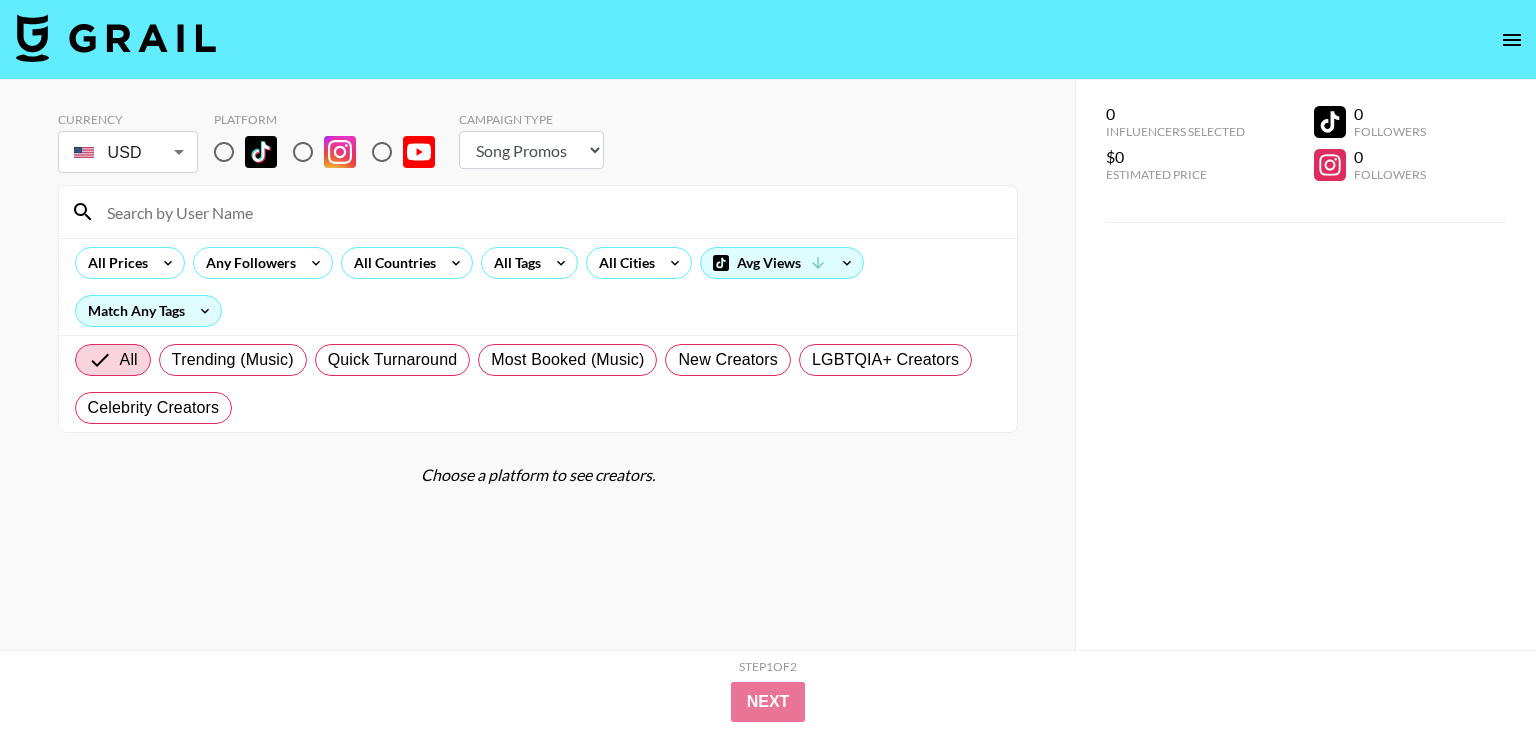 click at bounding box center (303, 152) 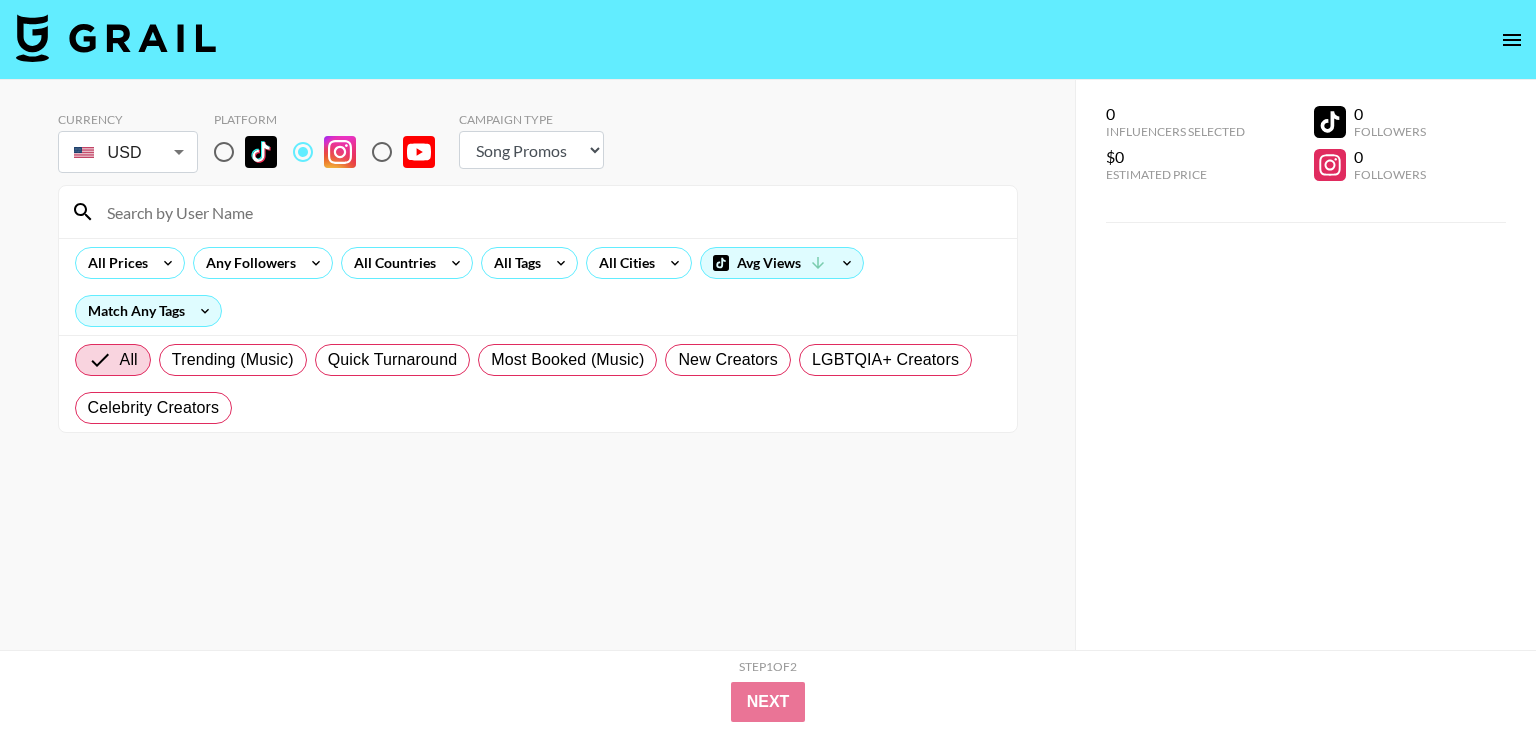 scroll, scrollTop: 0, scrollLeft: 0, axis: both 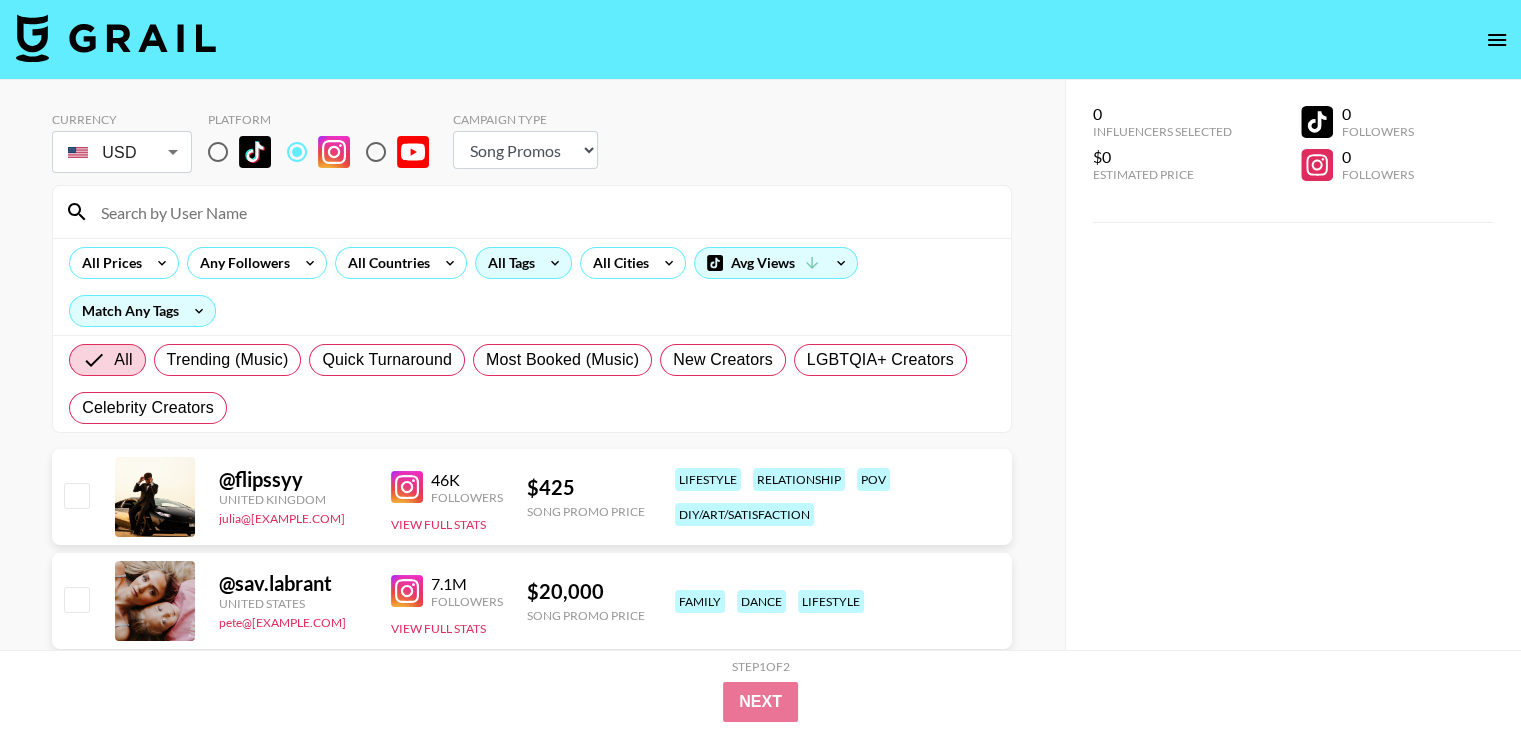 click on "All Tags" at bounding box center (507, 263) 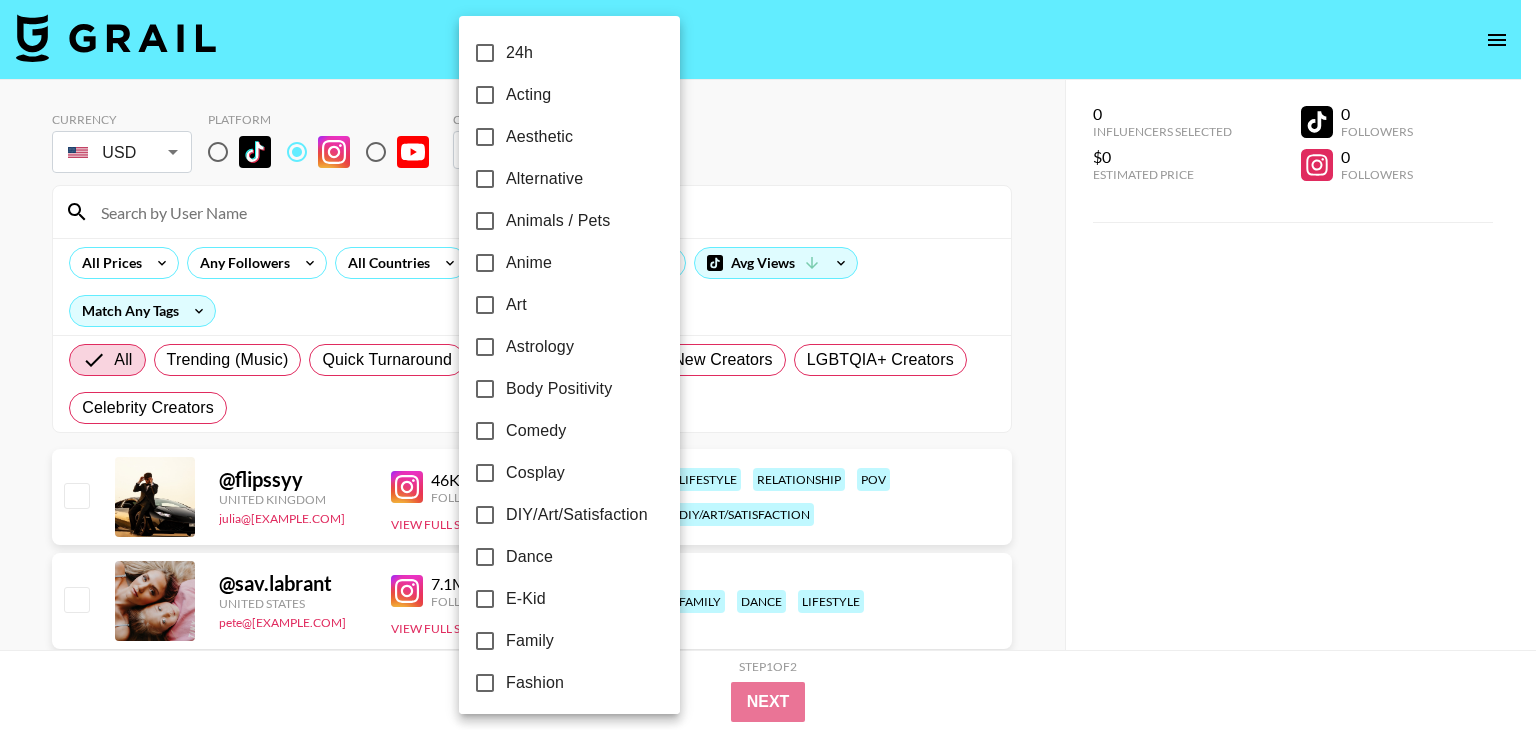 click at bounding box center [768, 365] 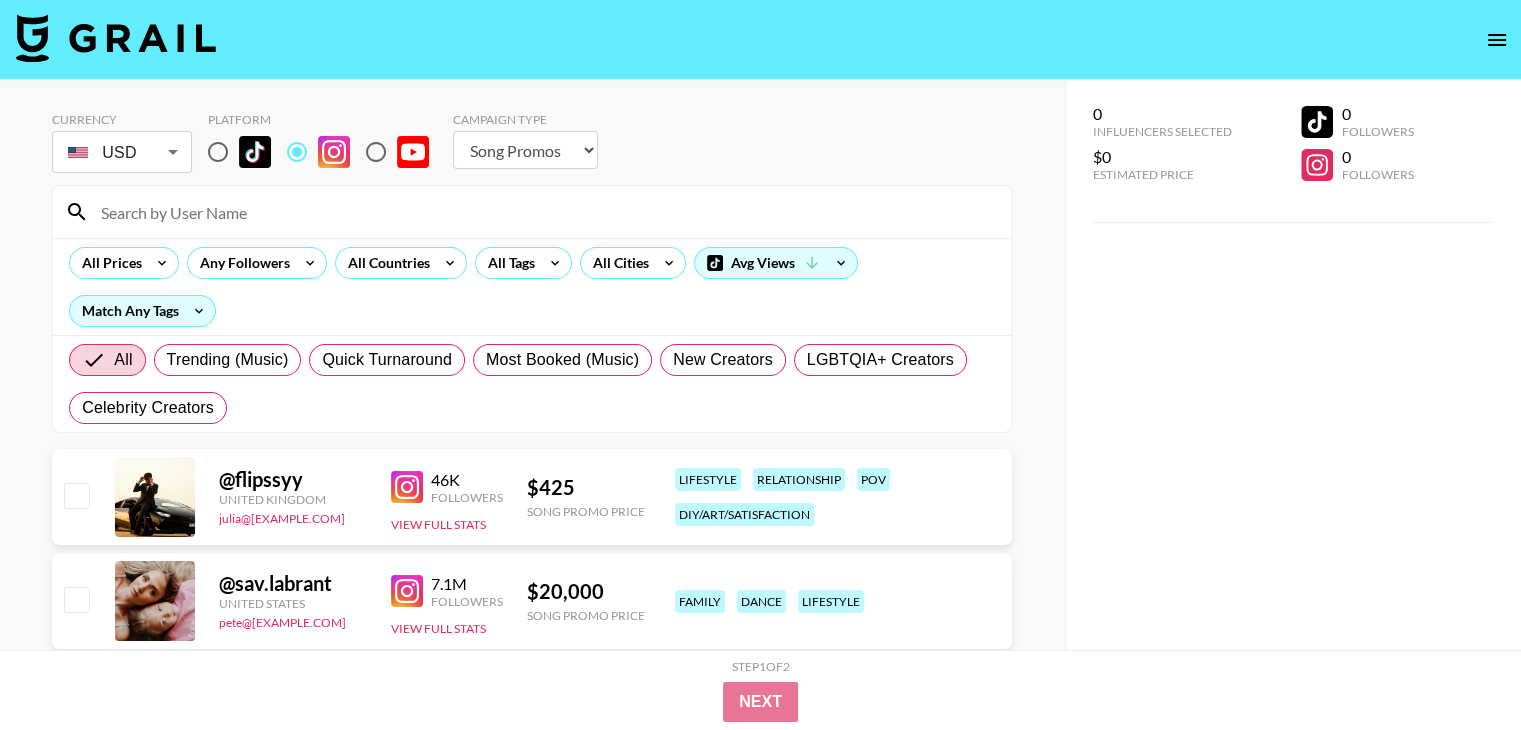 click on "24h Acting Aesthetic Alternative Animals / Pets Anime Art Astrology Body Positivity Comedy Cosplay DIY/Art/Satisfaction Dance E-Kid Family Fashion Finance Fitness Food & Drink Gaming/Tech Haircare Health & Wellness Interviewer LGBTQ+ Lifestyle Lipsync Livestreamer Makeup & Beauty Music Music Curator Outdoor POC POV Prank Relationship Reviews Skincare Skits Sport Sure Thing Teaching Transitions Travel YouTube" at bounding box center (760, 365) 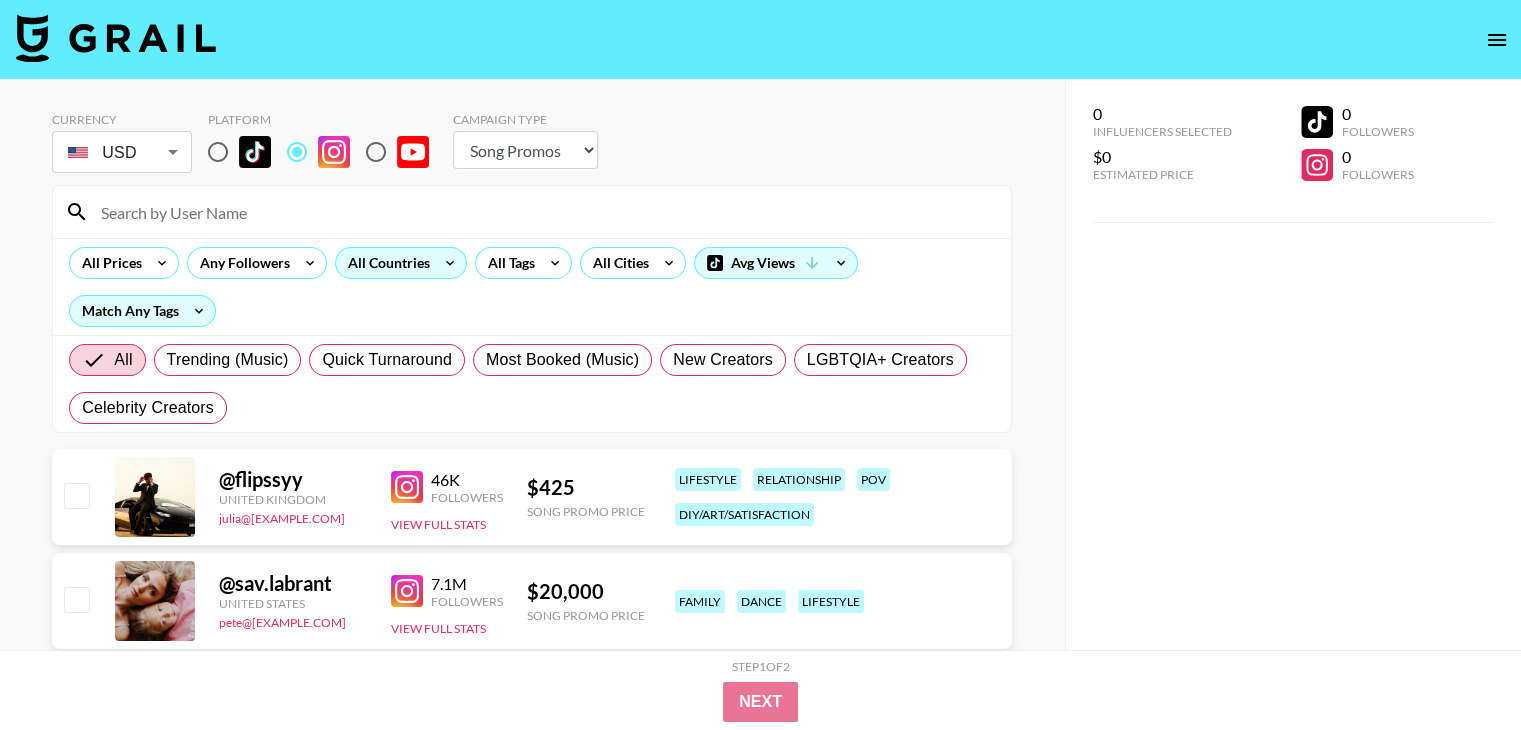 click on "All Countries" at bounding box center [385, 263] 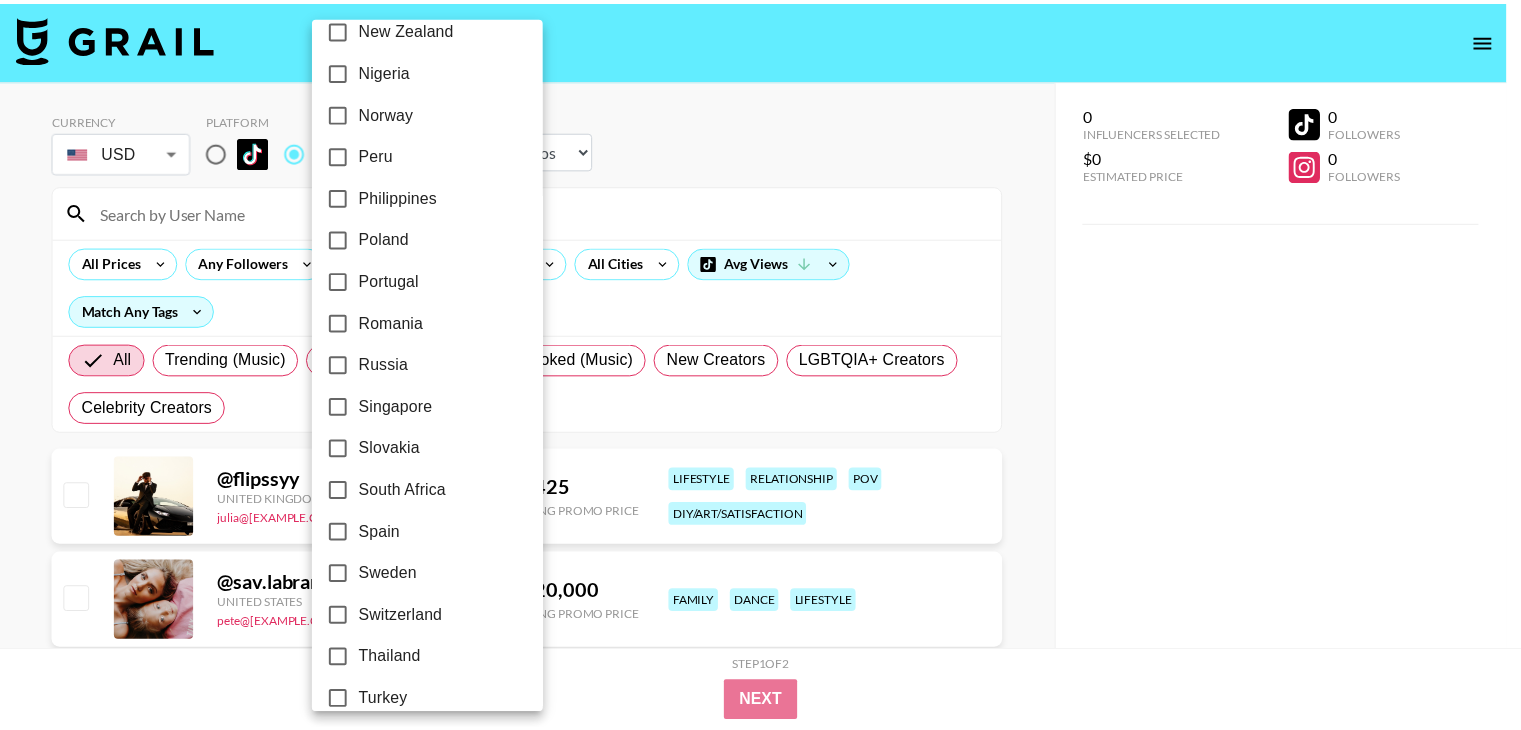 scroll, scrollTop: 1602, scrollLeft: 0, axis: vertical 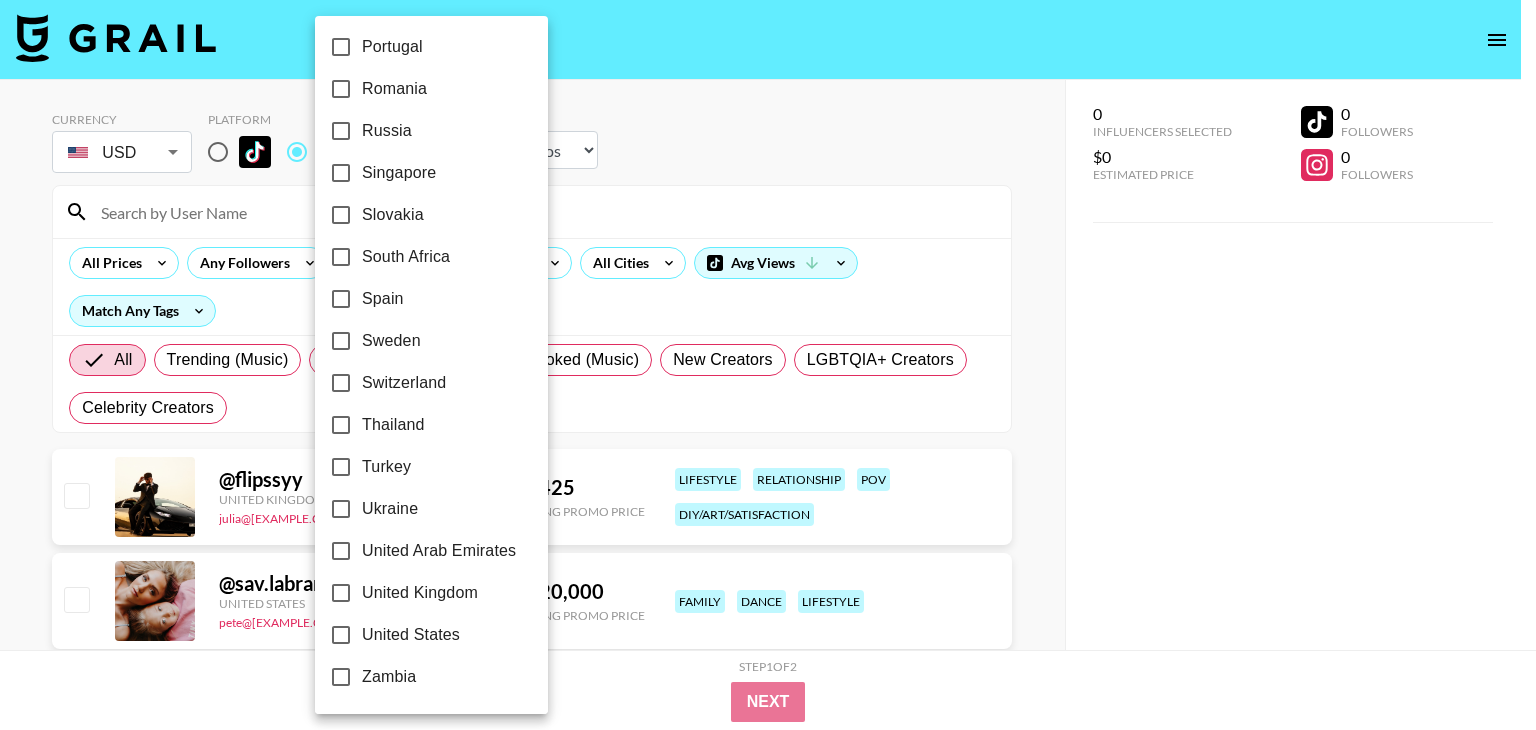 click on "United States" at bounding box center (411, 635) 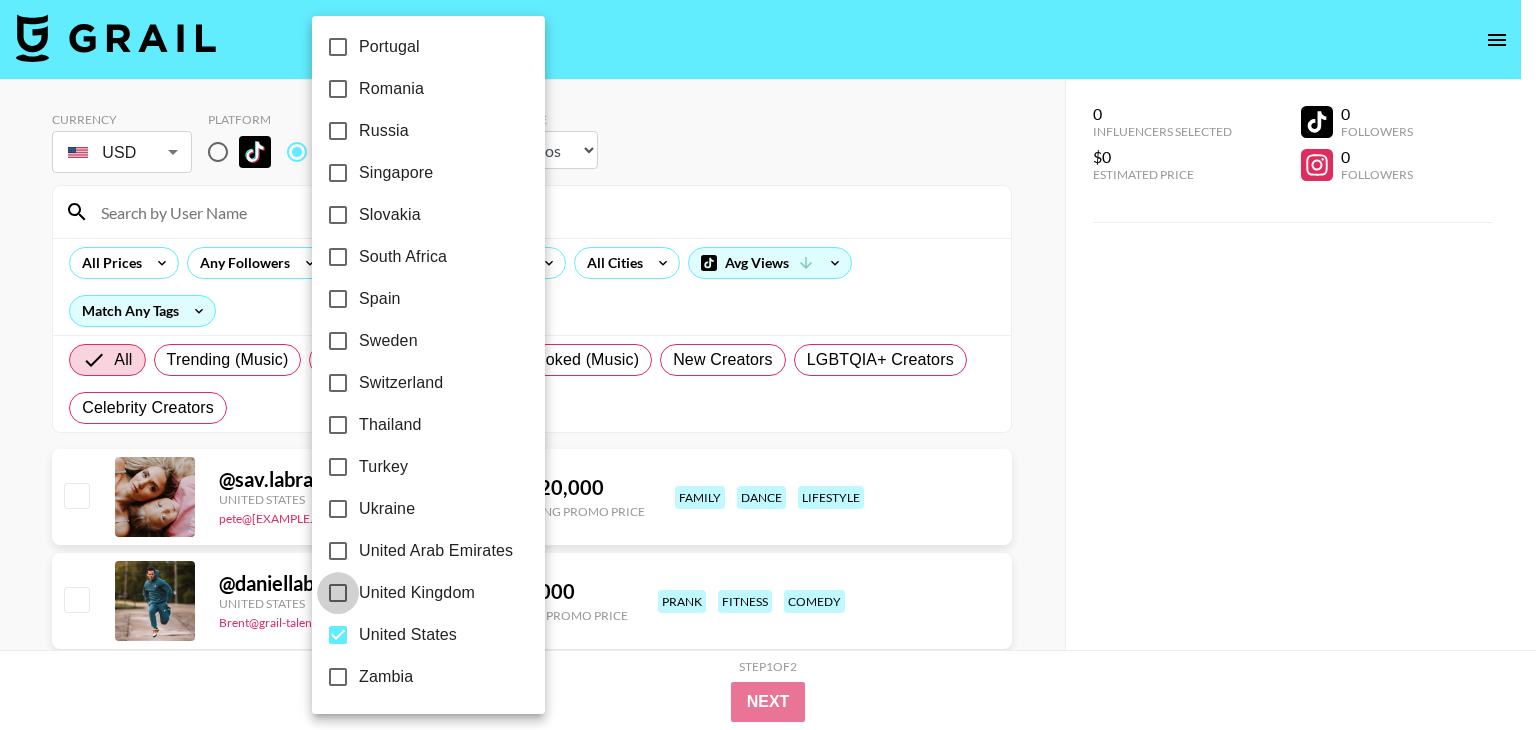 click on "United Kingdom" at bounding box center [338, 593] 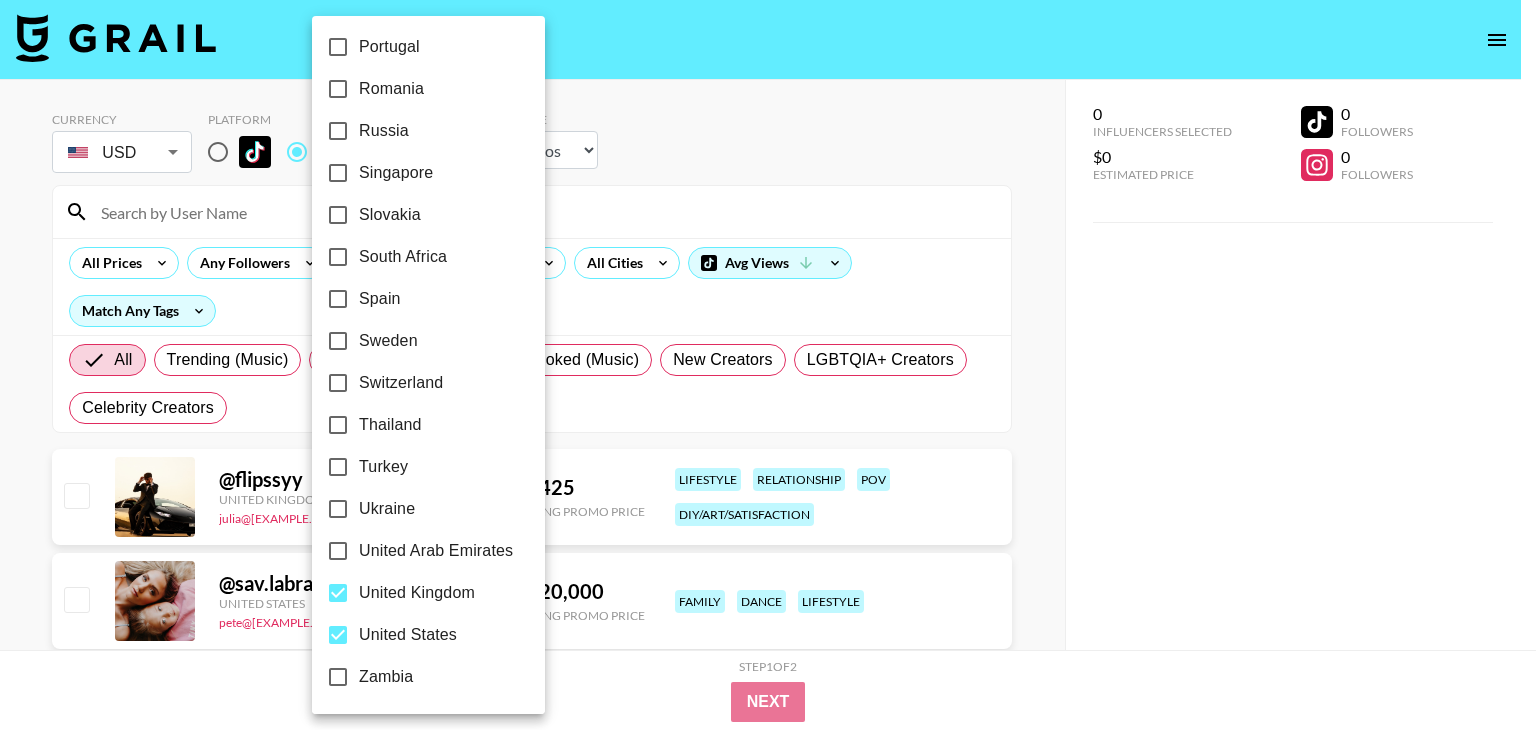 drag, startPoint x: 0, startPoint y: 497, endPoint x: 97, endPoint y: 418, distance: 125.09996 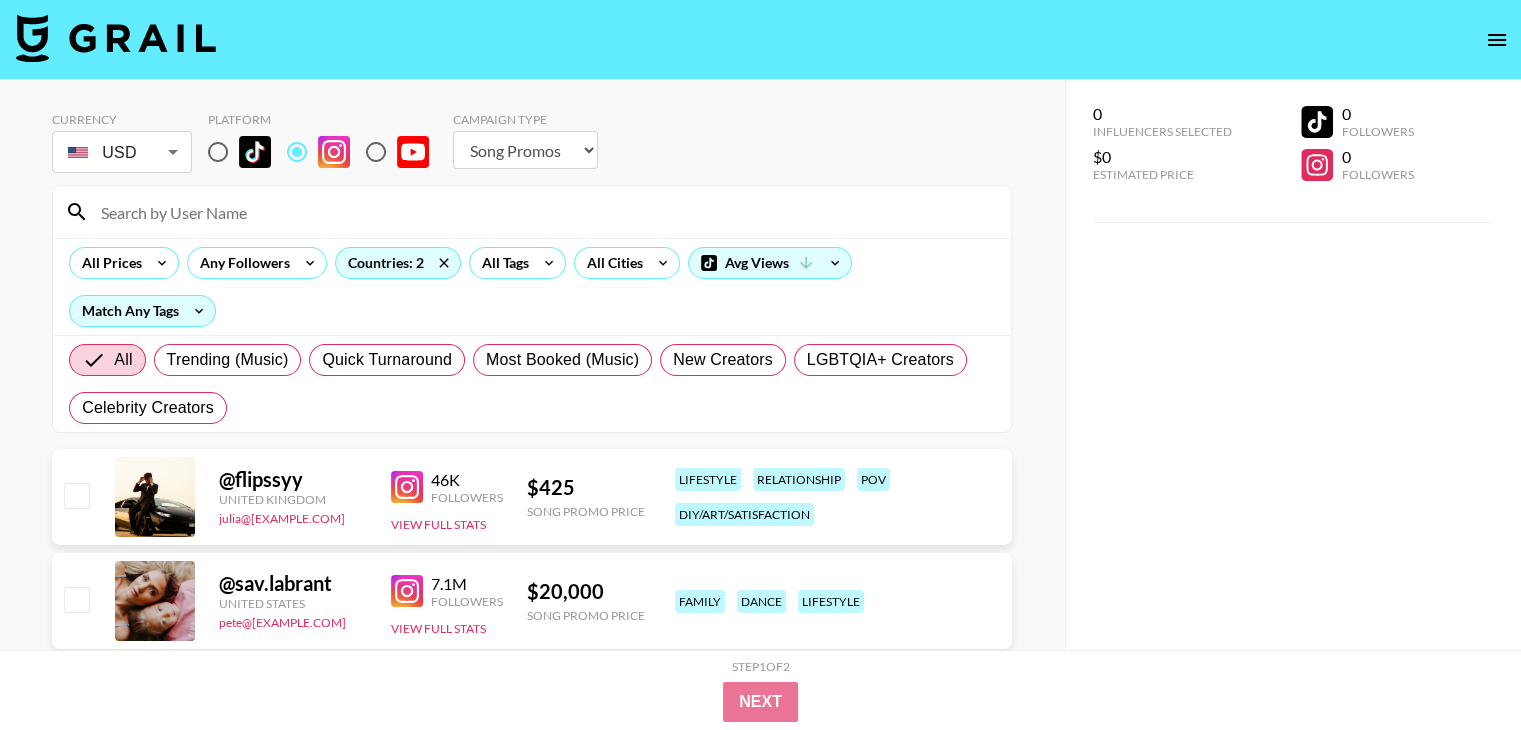 click at bounding box center (544, 212) 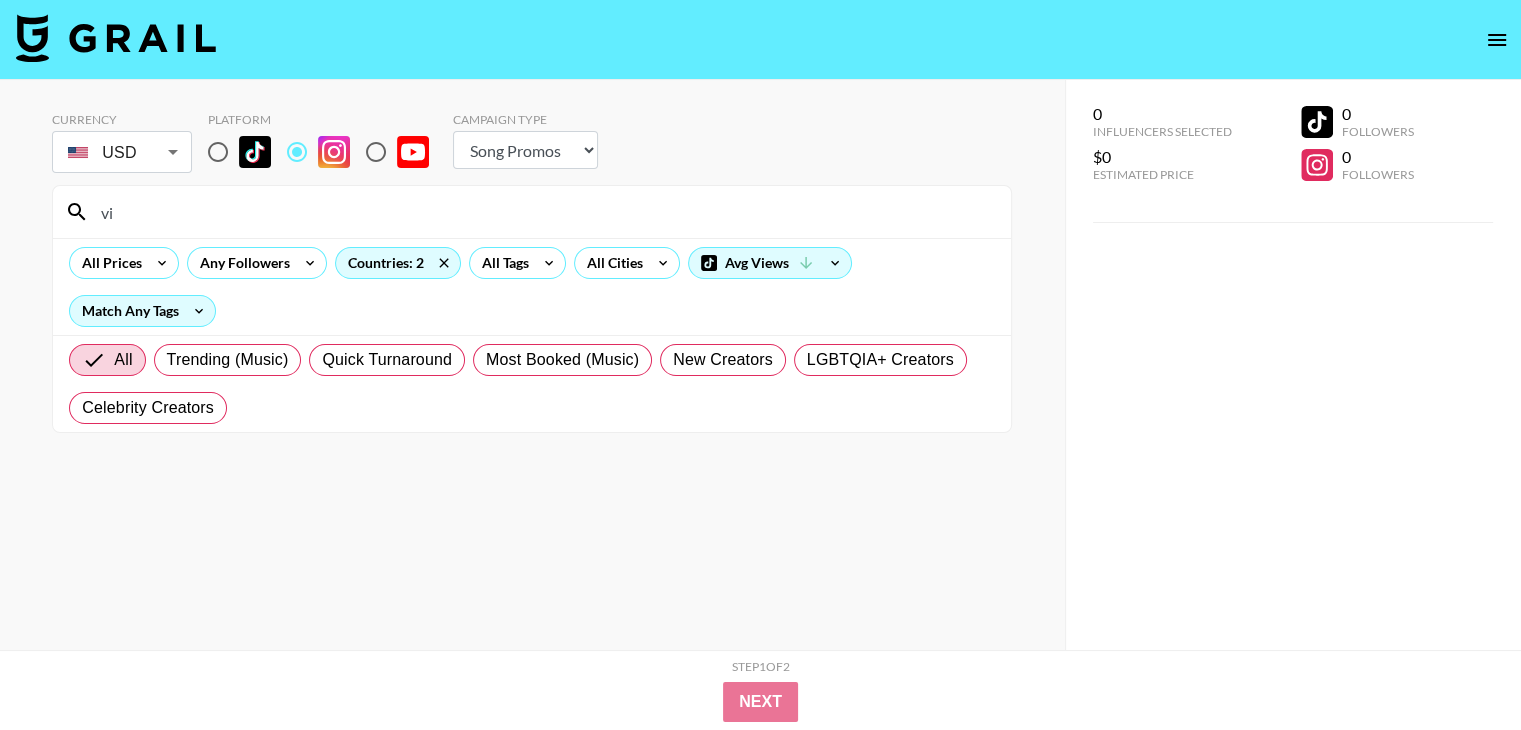 type on "v" 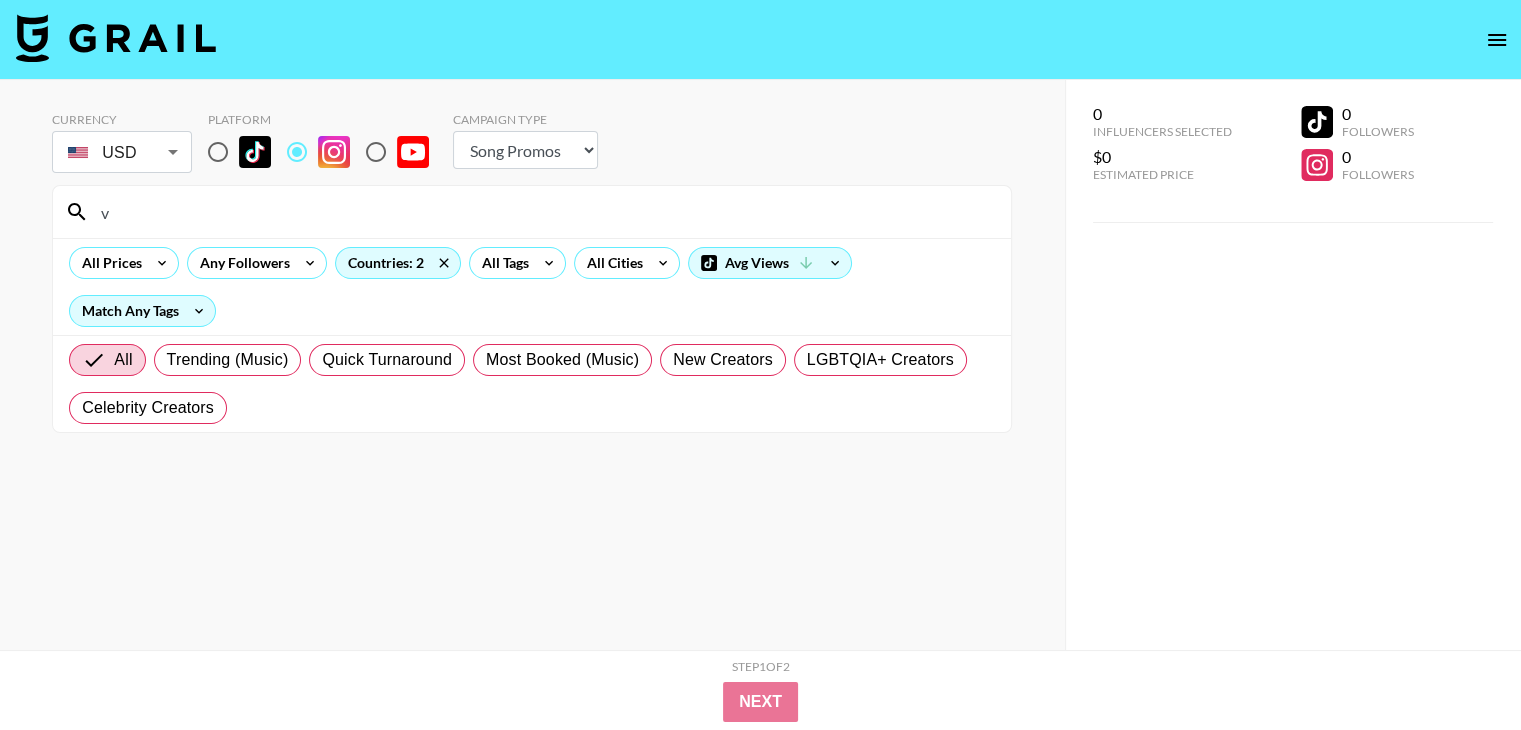 type 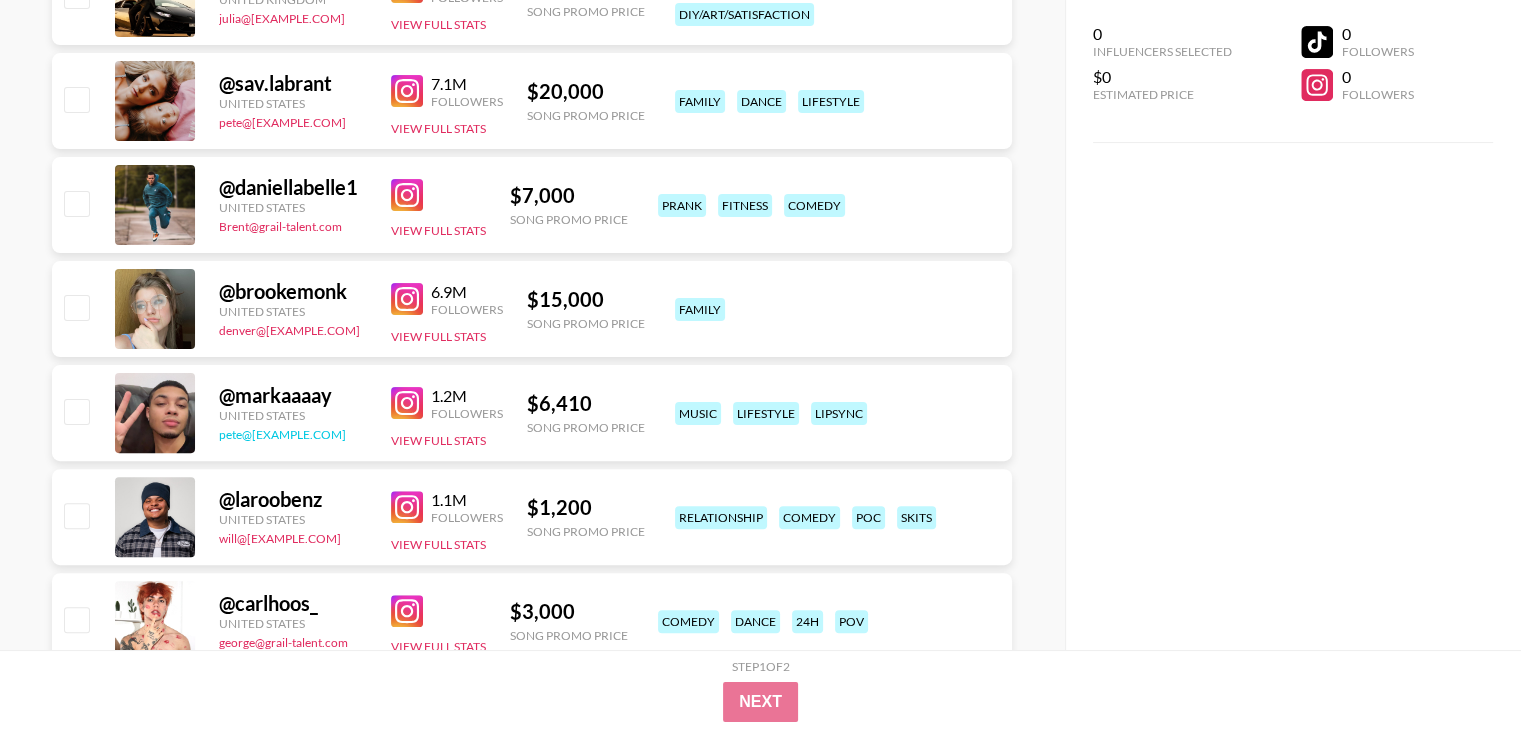 scroll, scrollTop: 1000, scrollLeft: 0, axis: vertical 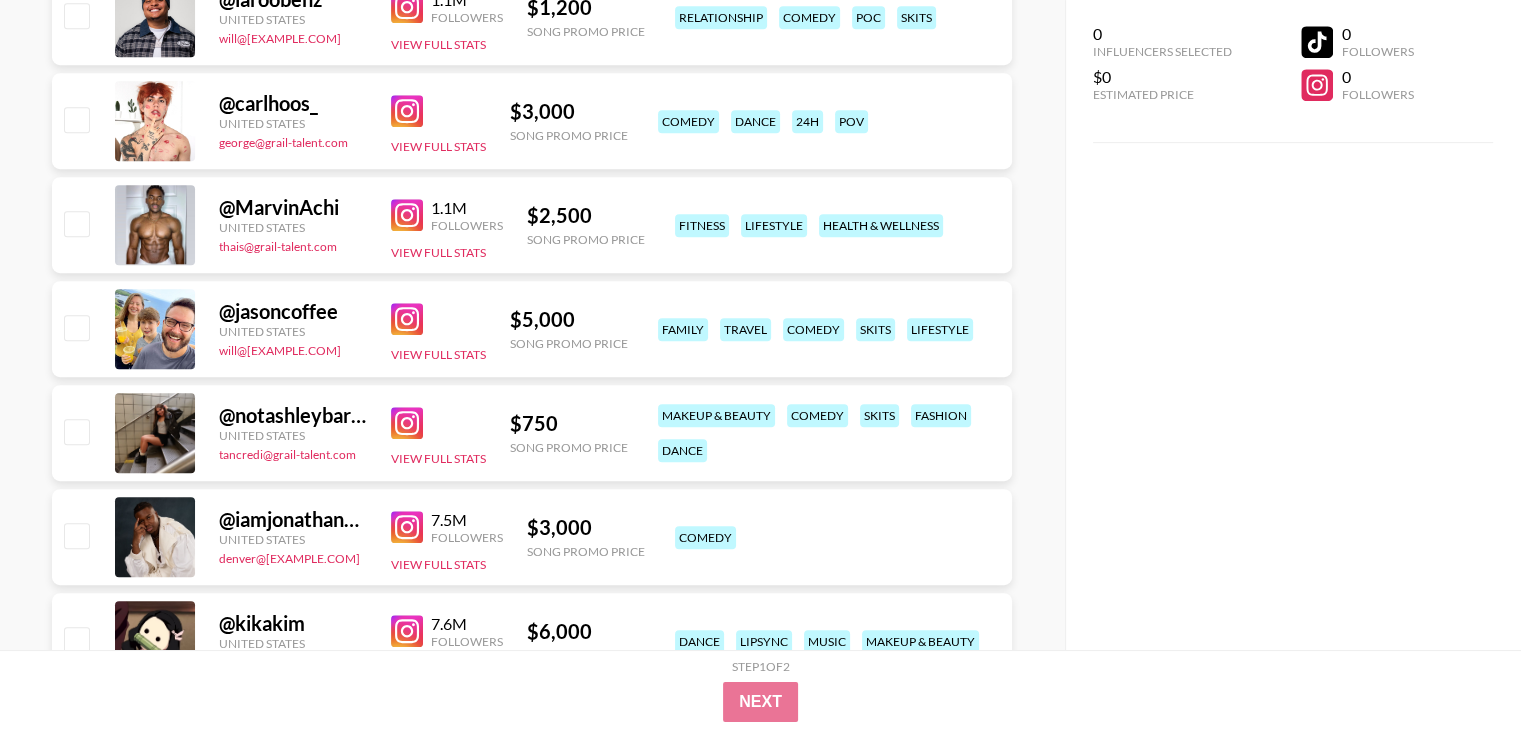 click on "0 Influencers Selected $0 Estimated Price 0 Followers 0 Followers" at bounding box center [1293, 325] 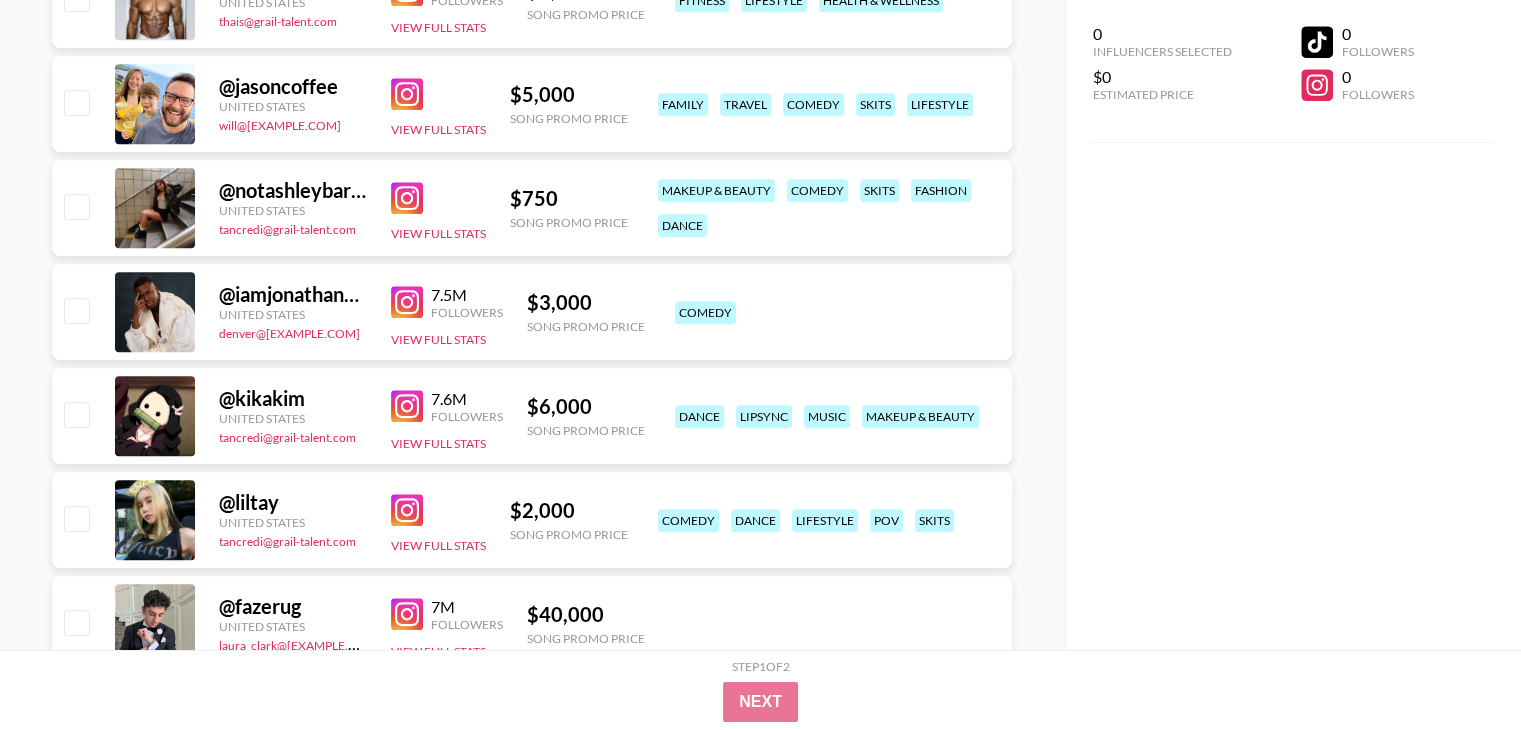 scroll, scrollTop: 2000, scrollLeft: 0, axis: vertical 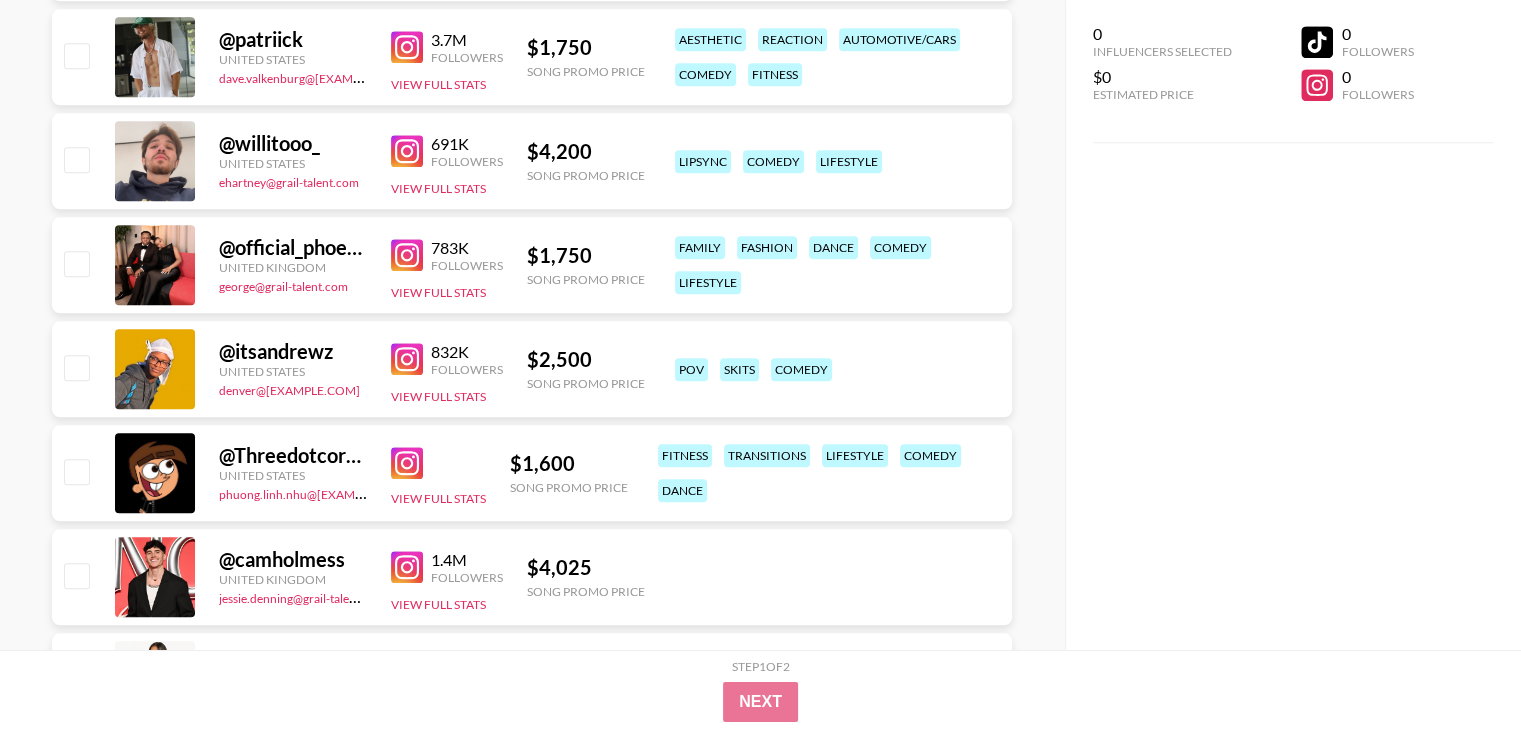 click on "0 Influencers Selected $0 Estimated Price 0 Followers 0 Followers" at bounding box center [1293, 325] 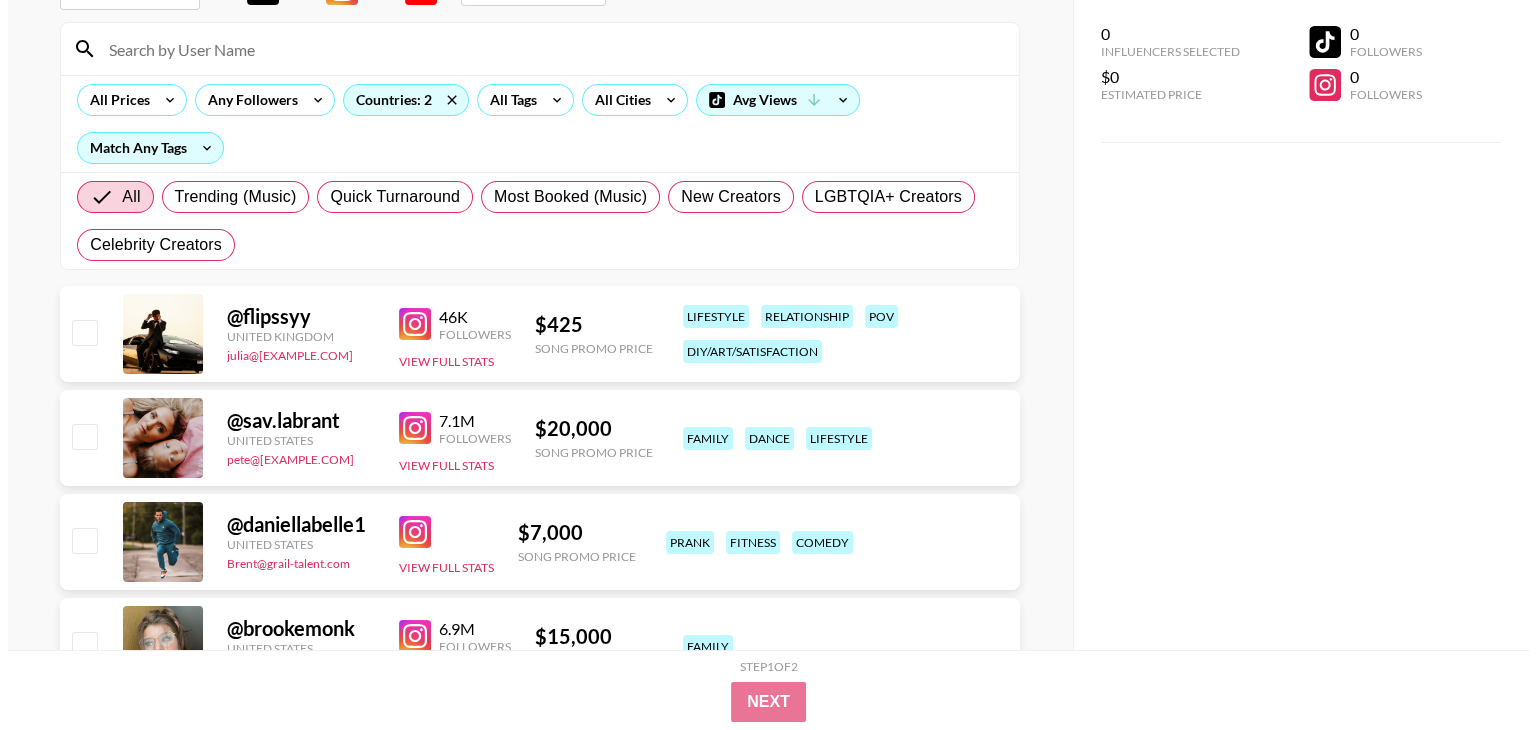 scroll, scrollTop: 0, scrollLeft: 0, axis: both 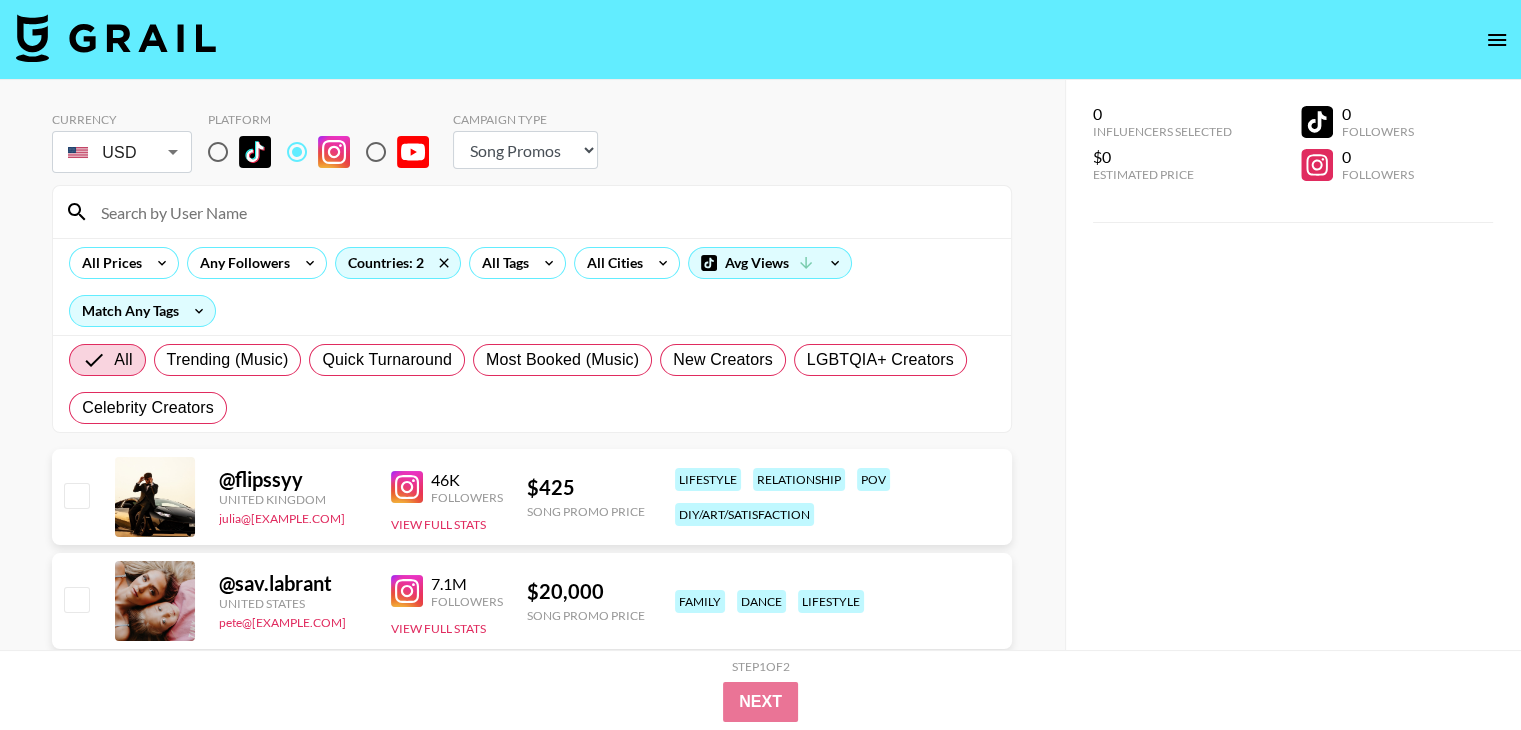 click at bounding box center (544, 212) 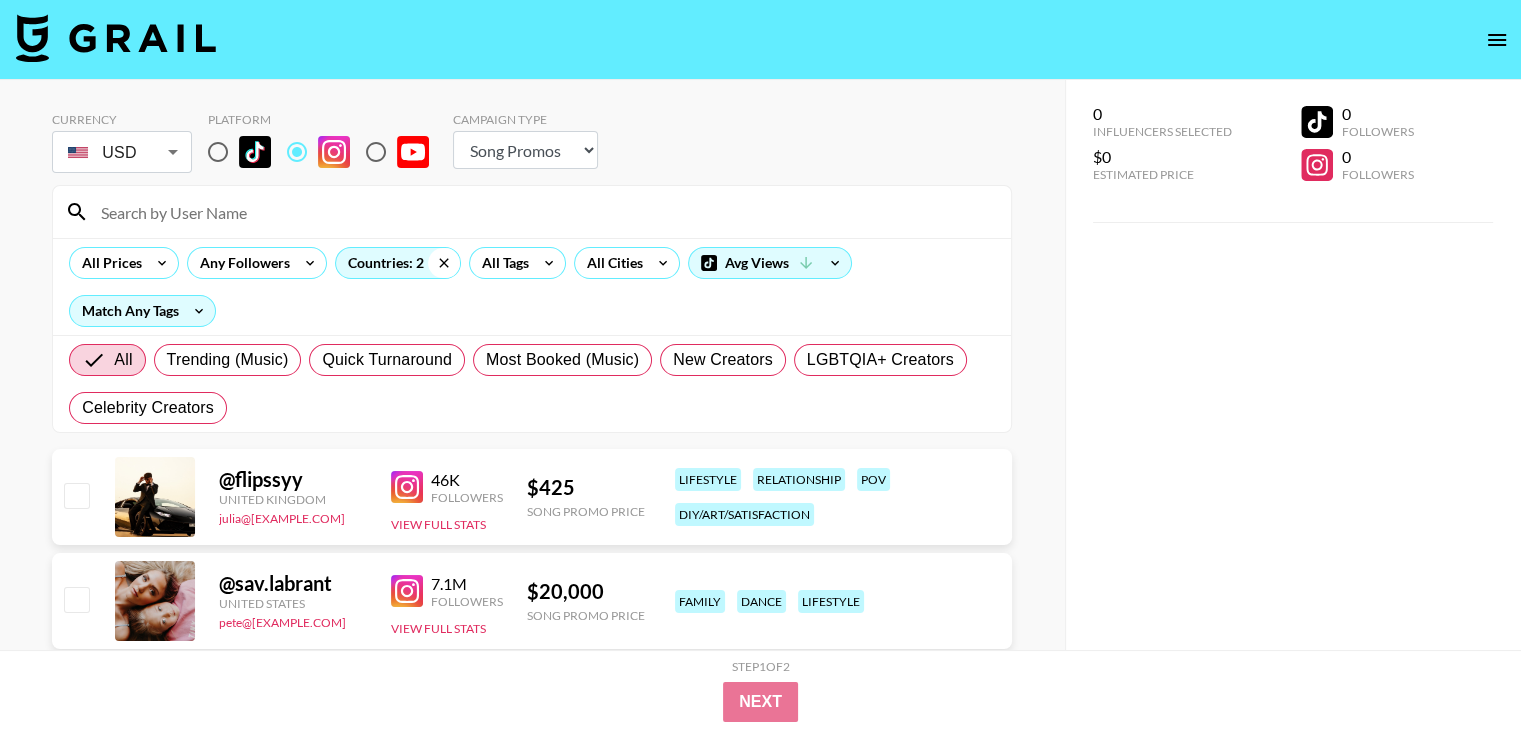 click 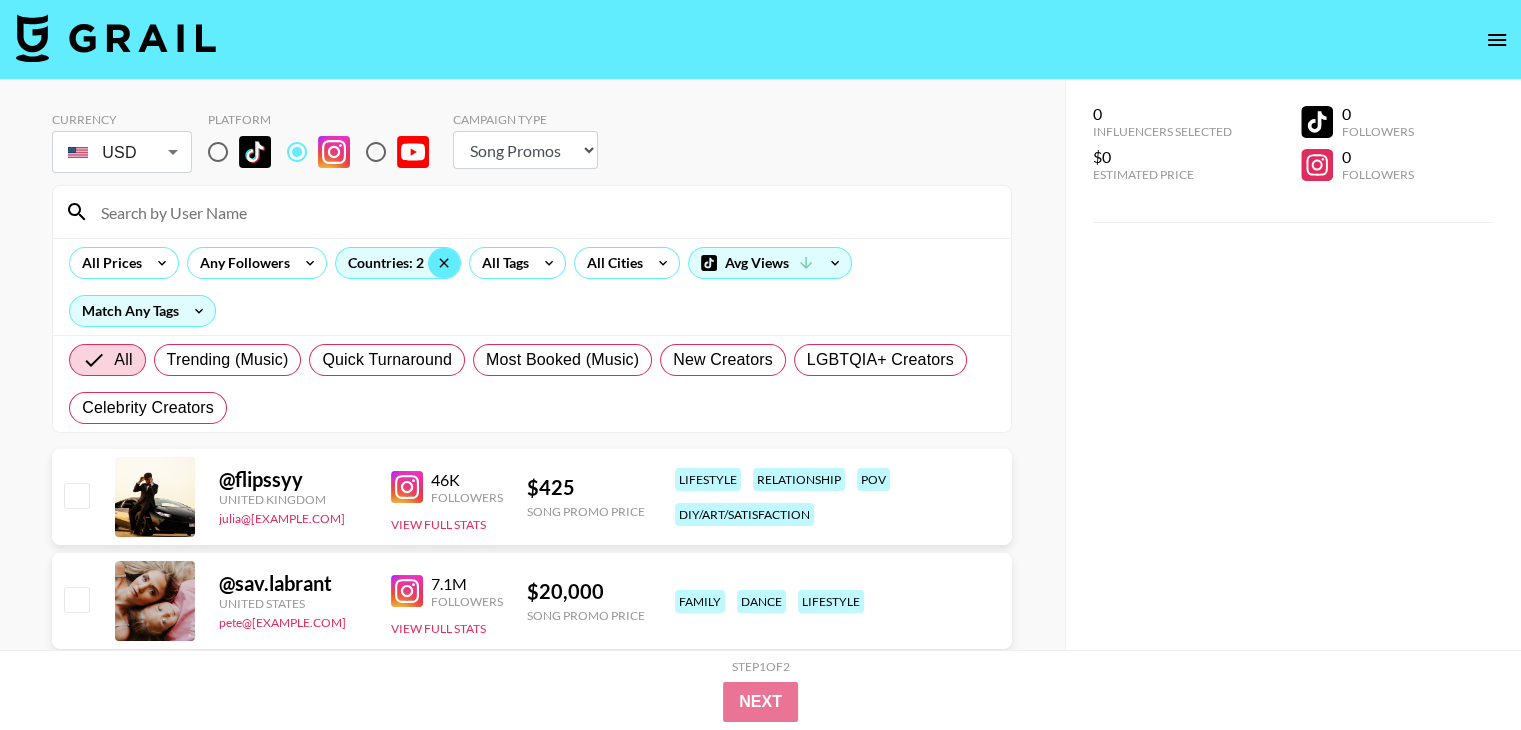 click at bounding box center [544, 212] 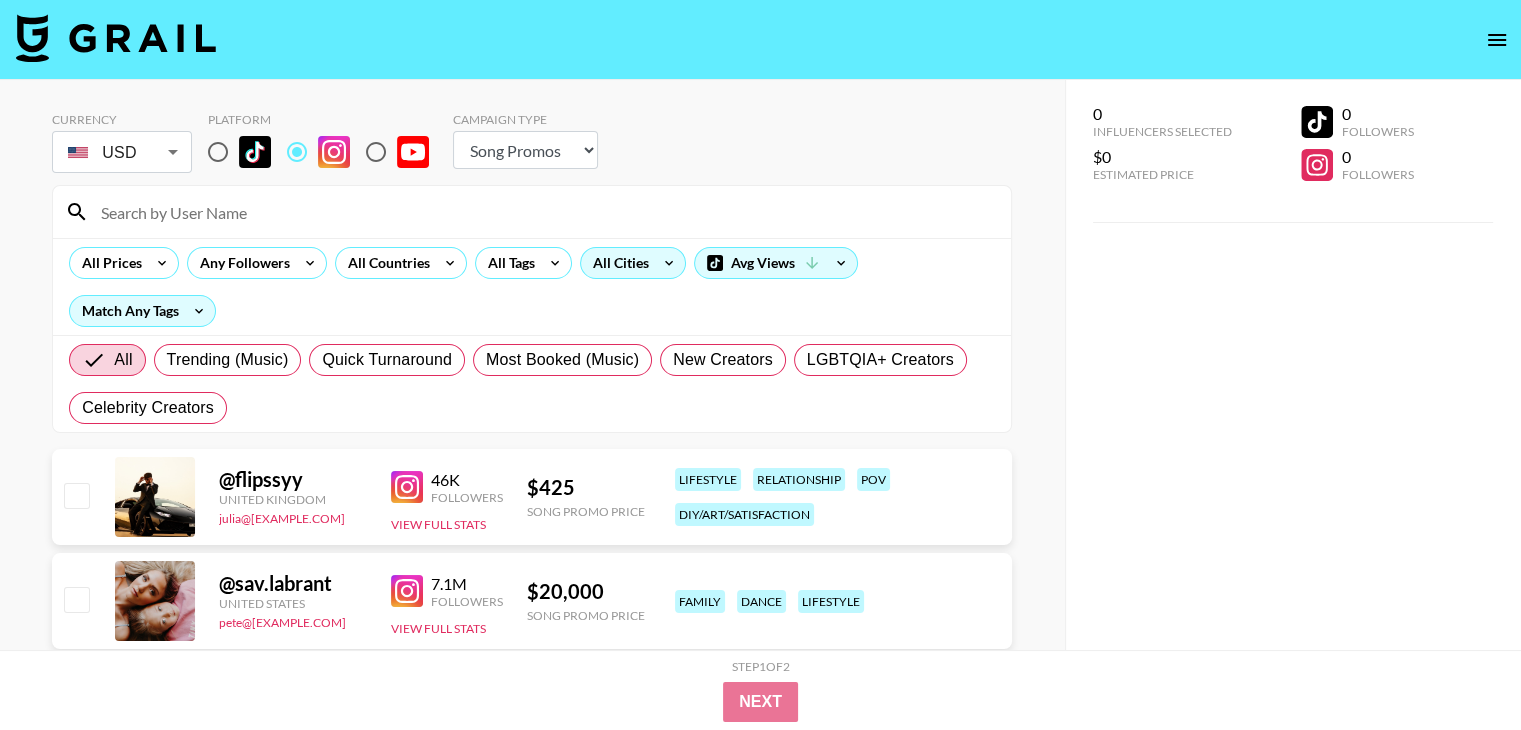 click on "All Cities" at bounding box center (617, 263) 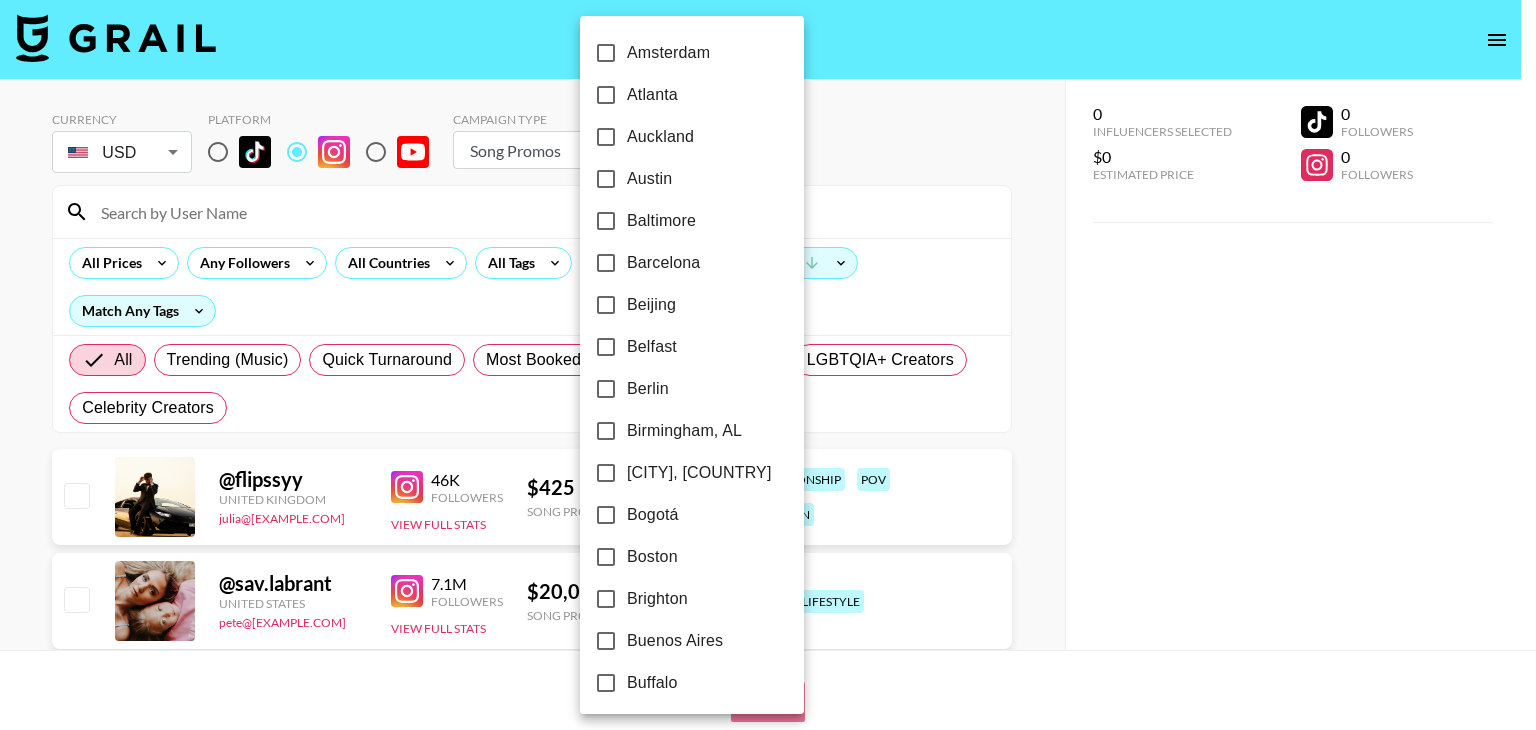 click at bounding box center (768, 365) 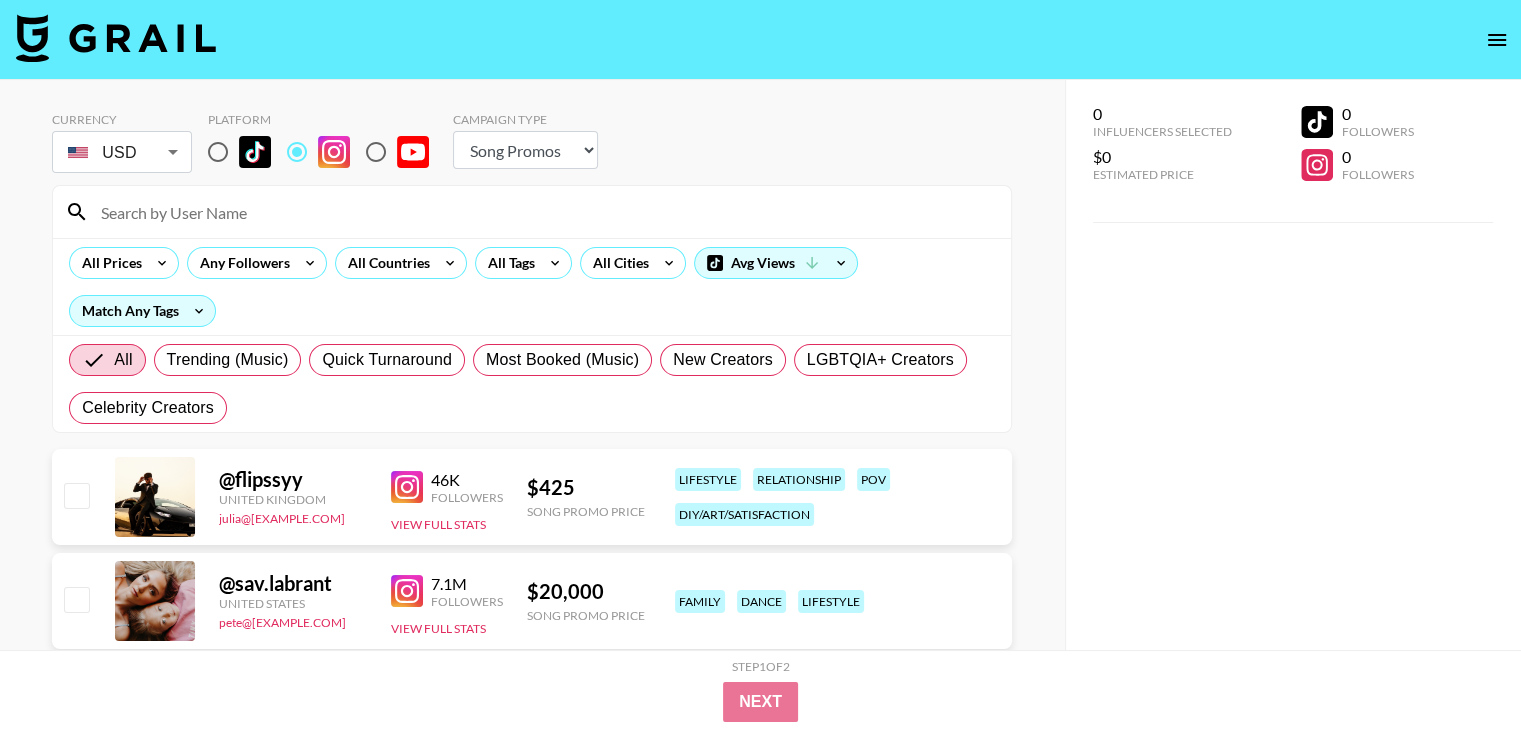 click on "Amsterdam Atlanta Auckland Austin Baltimore Barcelona Beijing Belfast Berlin Birmingham, AL Birmingham, UK Bogotá Boston Brighton Buenos Aires Buffalo Cambridge, Canada Cape Town Charlotte Chicago Cologne Costa Mesa Dallas Denver Detroit Dublin, Ireland Dublin, OH Frankfurt Hong Kong Jacksonville Lagos Las Vegas Lisbon Little Rock London Los Angeles Louisville Madrid Manchester Melbourne Memphis Mexico City Miami Milan Milwaukee Minneapolis Montreal Naples, FL Naples, Italy Nashville New Orleans New York Newark Nice Omaha Ontario Oslo Paris Perth Philadelphia Phoenix Pittsburgh Portland Richmond Rio de Janeiro Rome Sacramento Saint Louis Salt Lake City San Diego San Fransisco Santa Ana Santa Monica Seattle St Paul Stockholm Sydney Tampa Temecula Tokyo Toronto Vancouver Warsaw Washington D.C. Zurich" at bounding box center (760, 365) 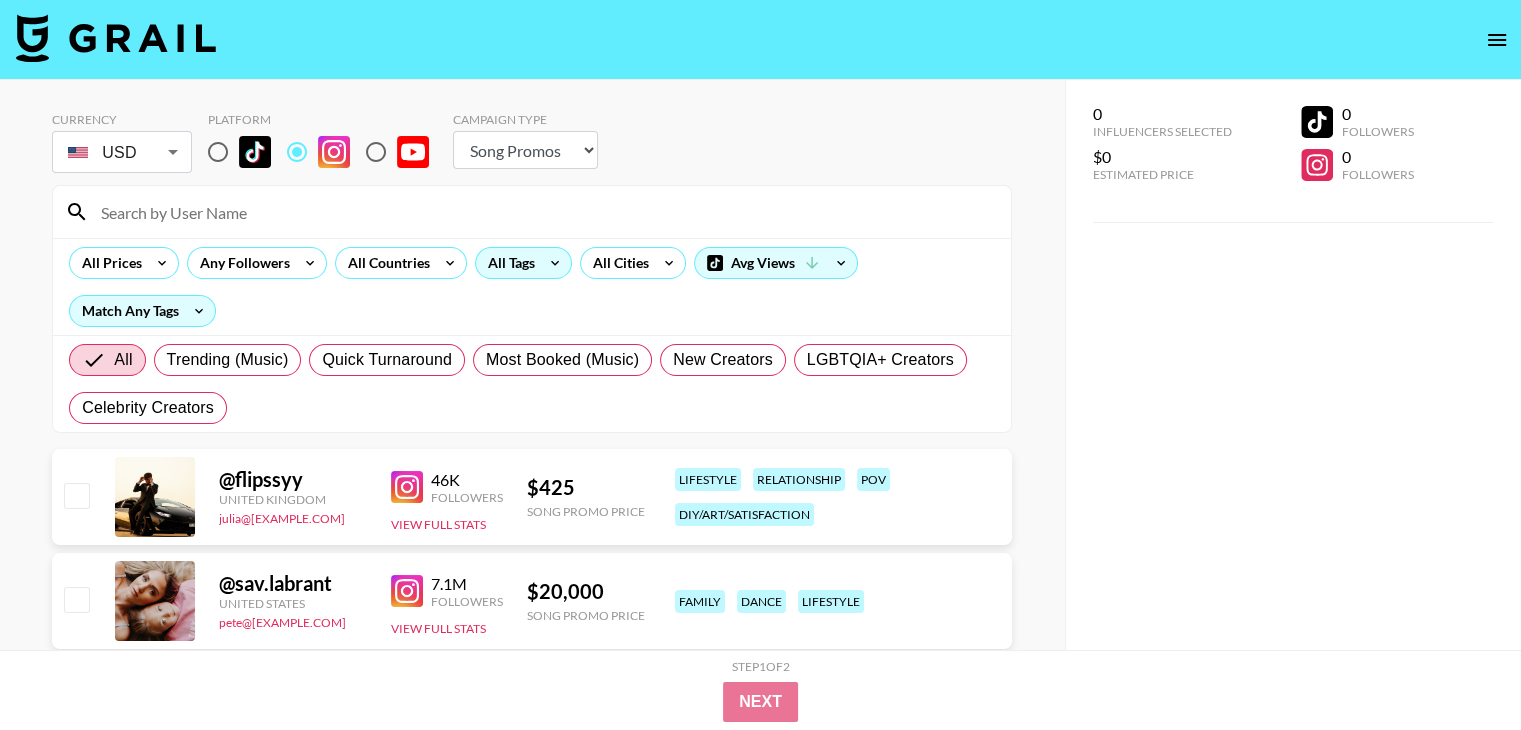 click on "All Tags" at bounding box center [507, 263] 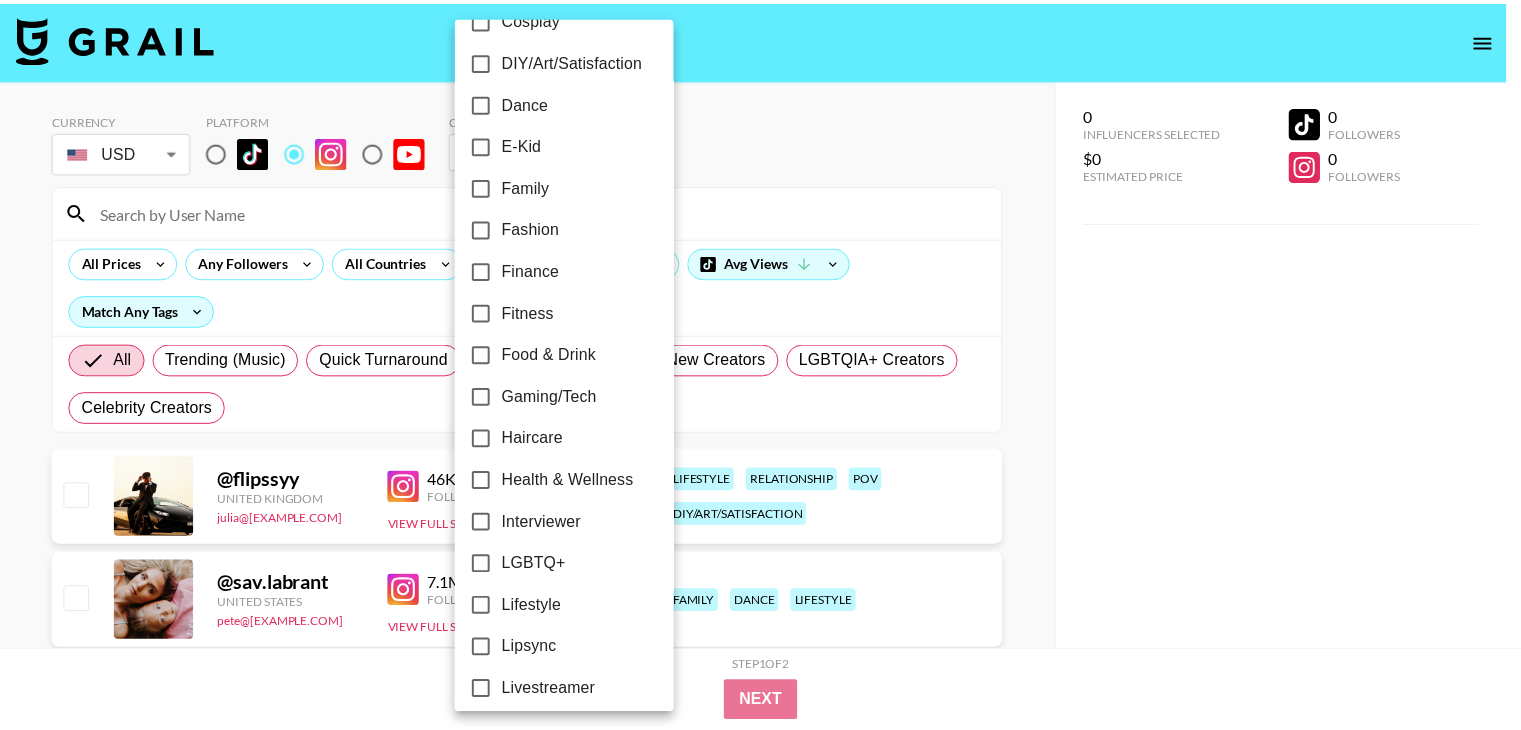 scroll, scrollTop: 472, scrollLeft: 0, axis: vertical 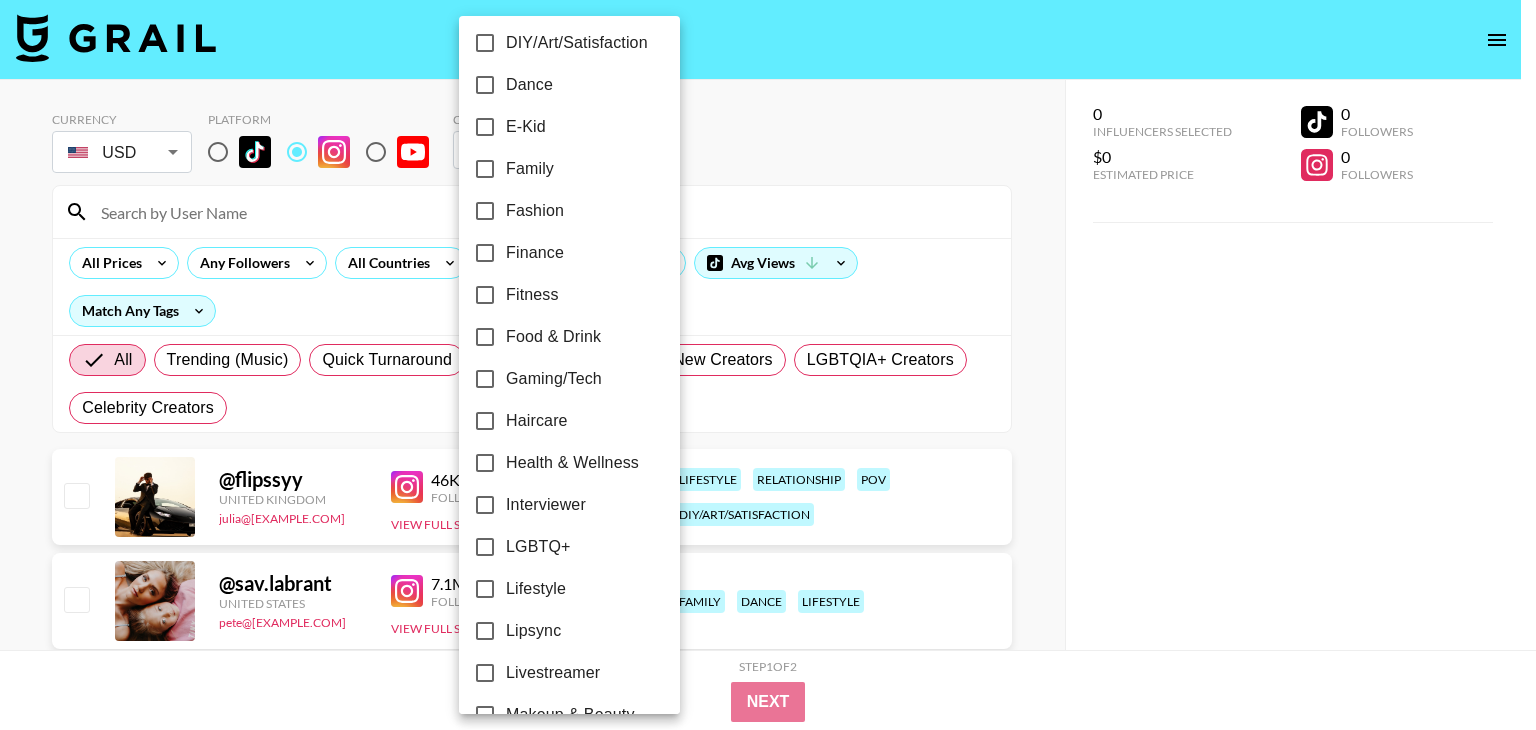 click on "Fashion" at bounding box center [535, 211] 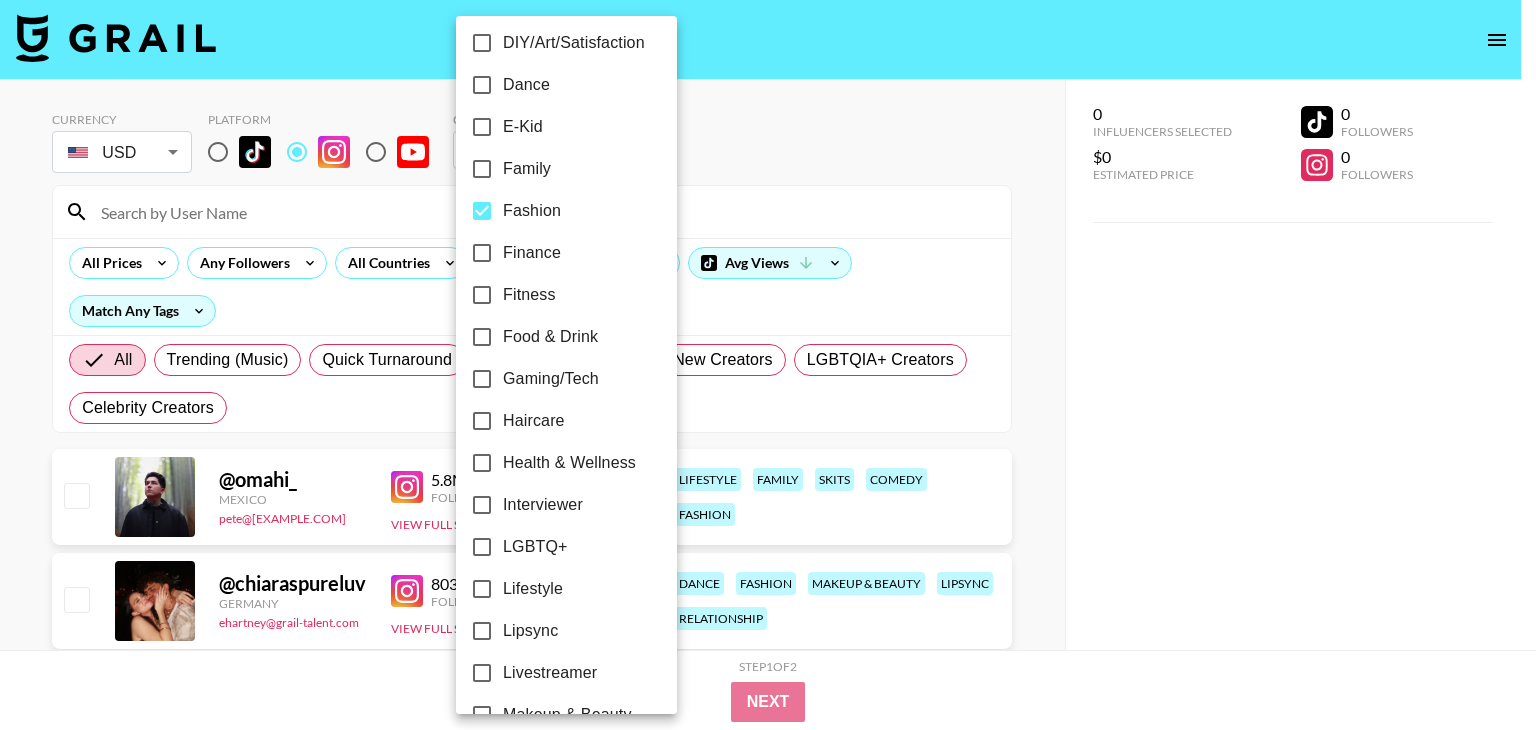 click at bounding box center [768, 365] 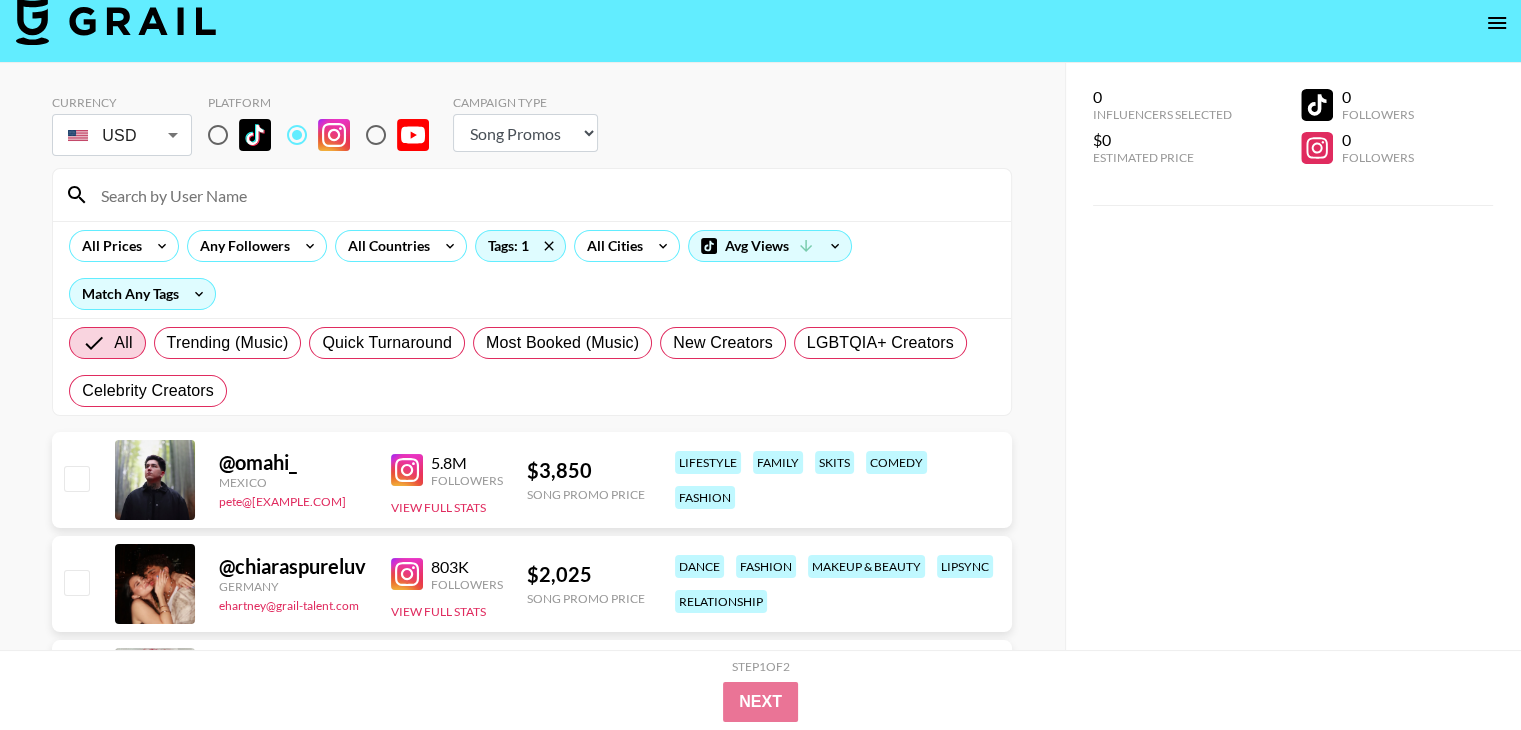scroll, scrollTop: 0, scrollLeft: 0, axis: both 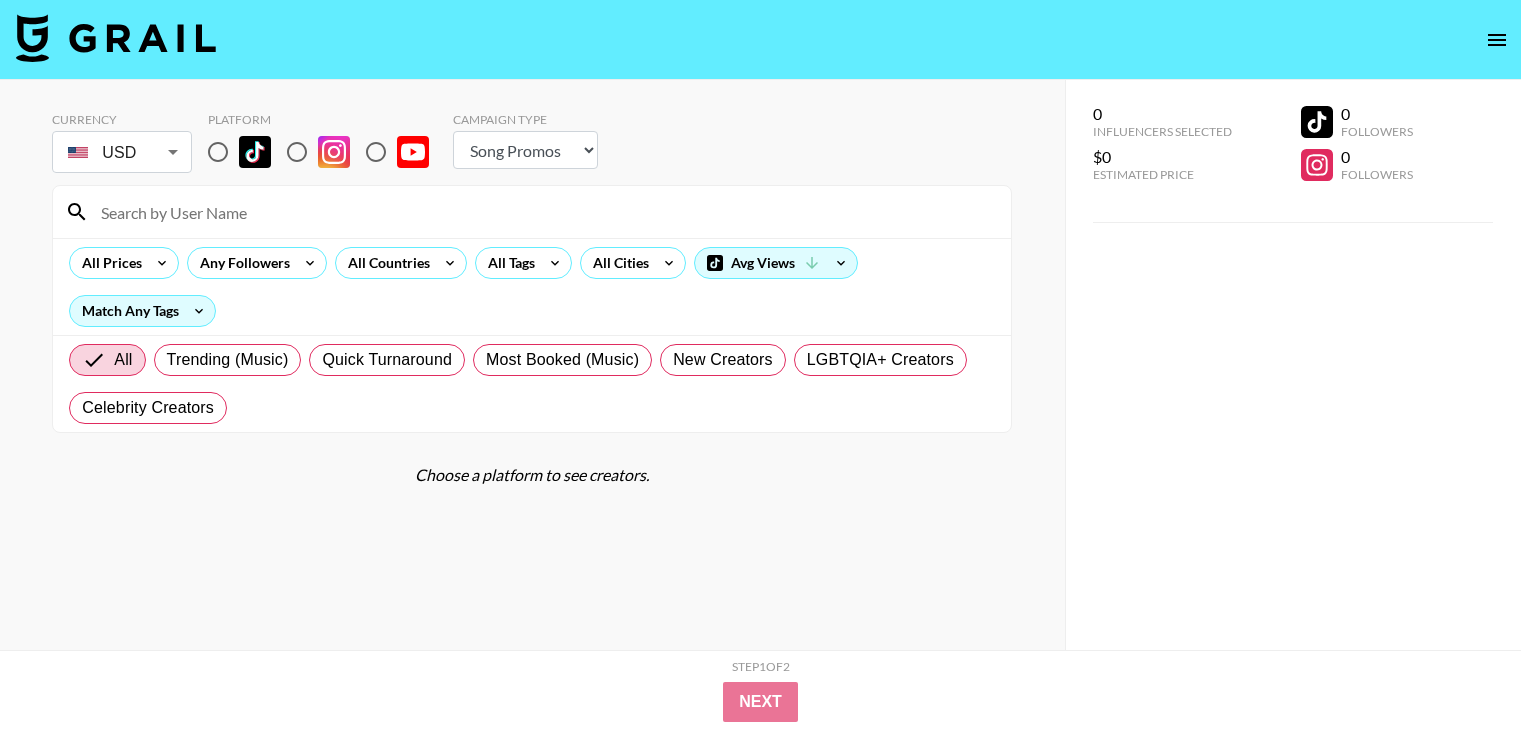 select on "Song" 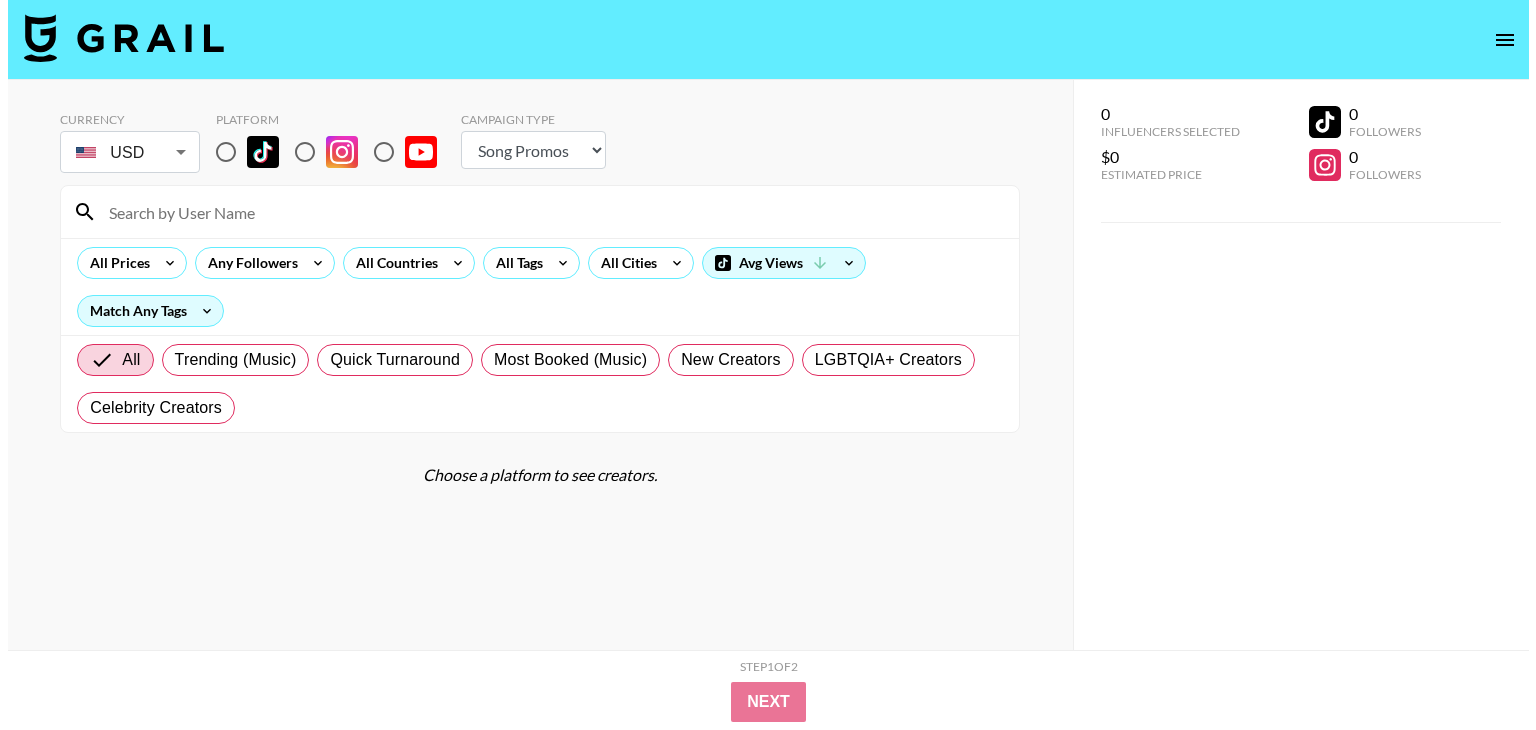 scroll, scrollTop: 0, scrollLeft: 0, axis: both 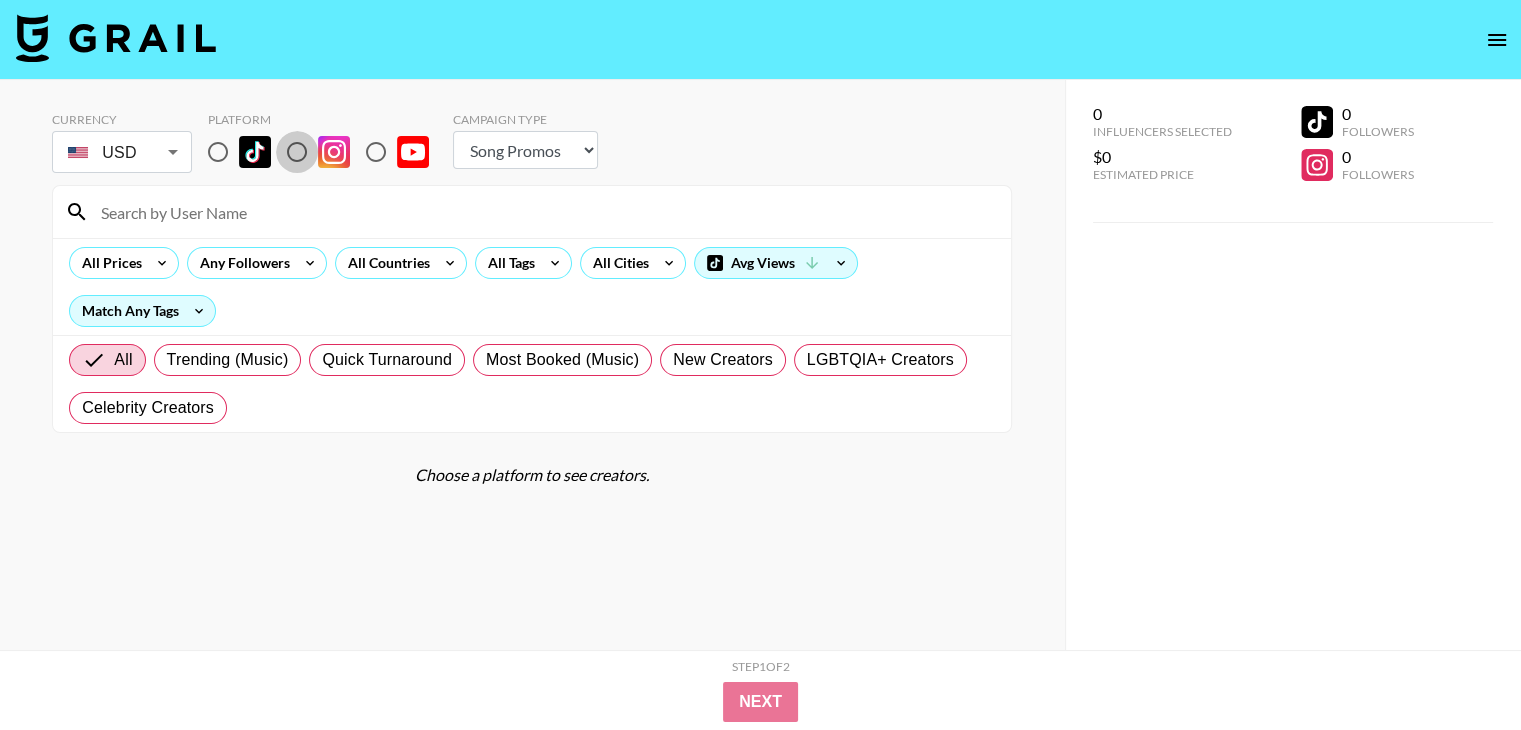 click at bounding box center (297, 152) 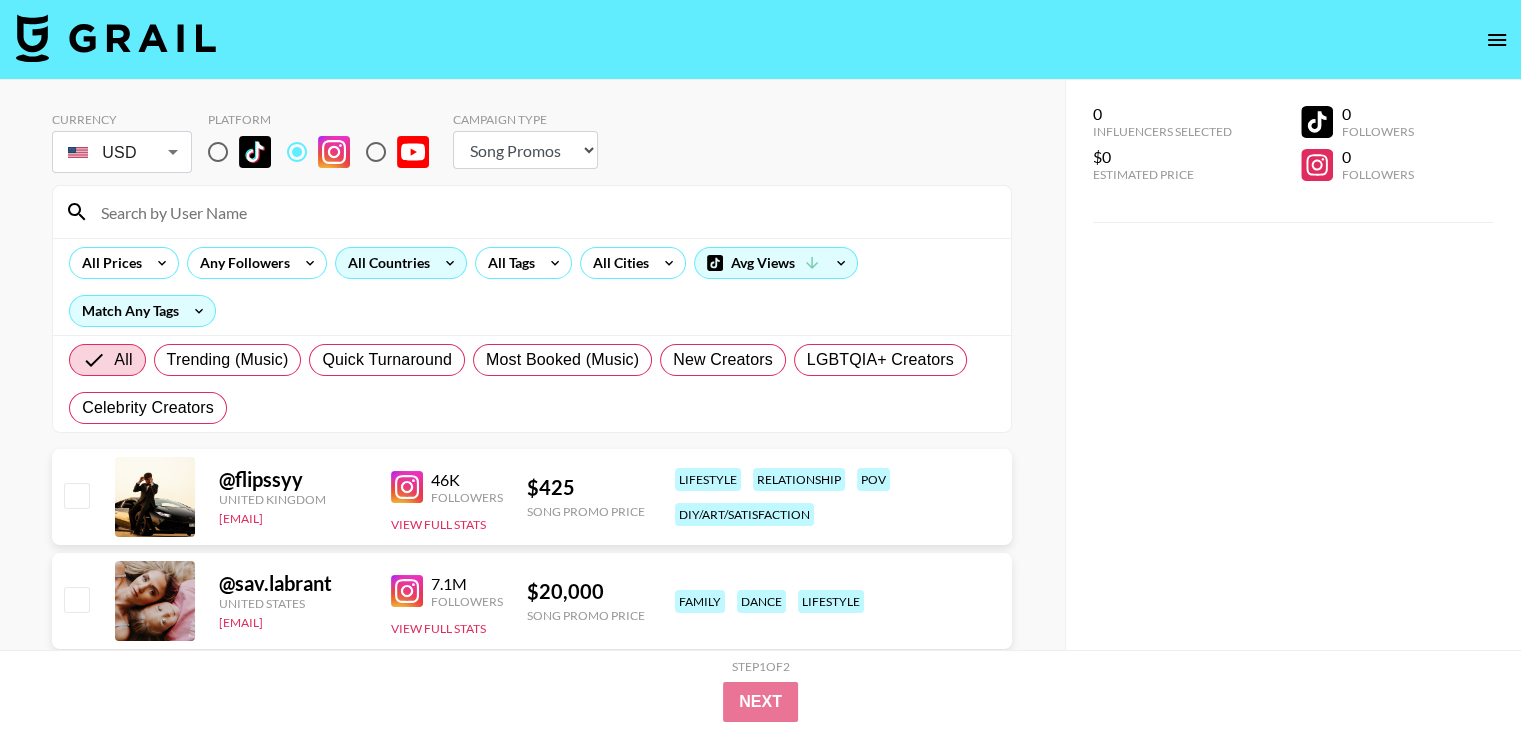 click 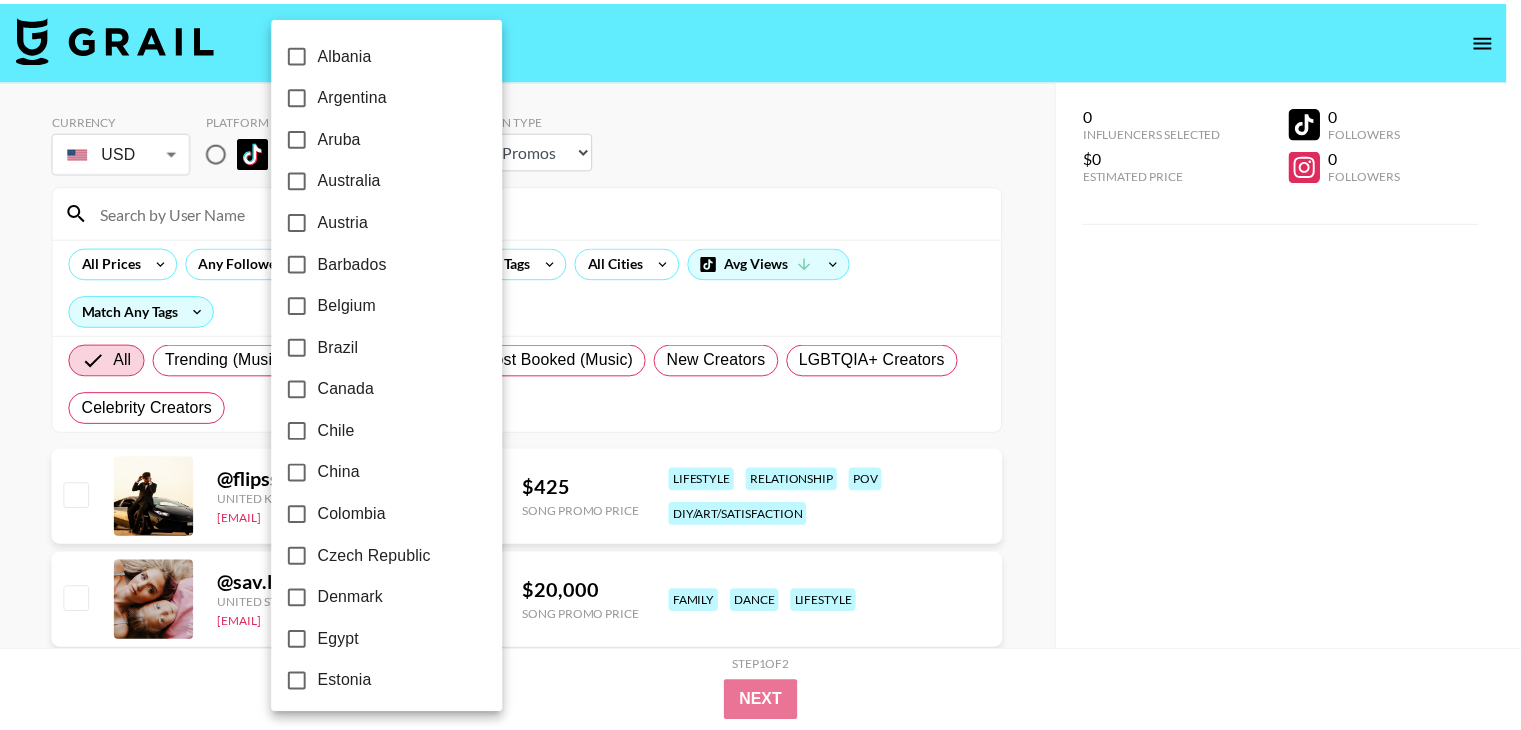 scroll, scrollTop: 1602, scrollLeft: 0, axis: vertical 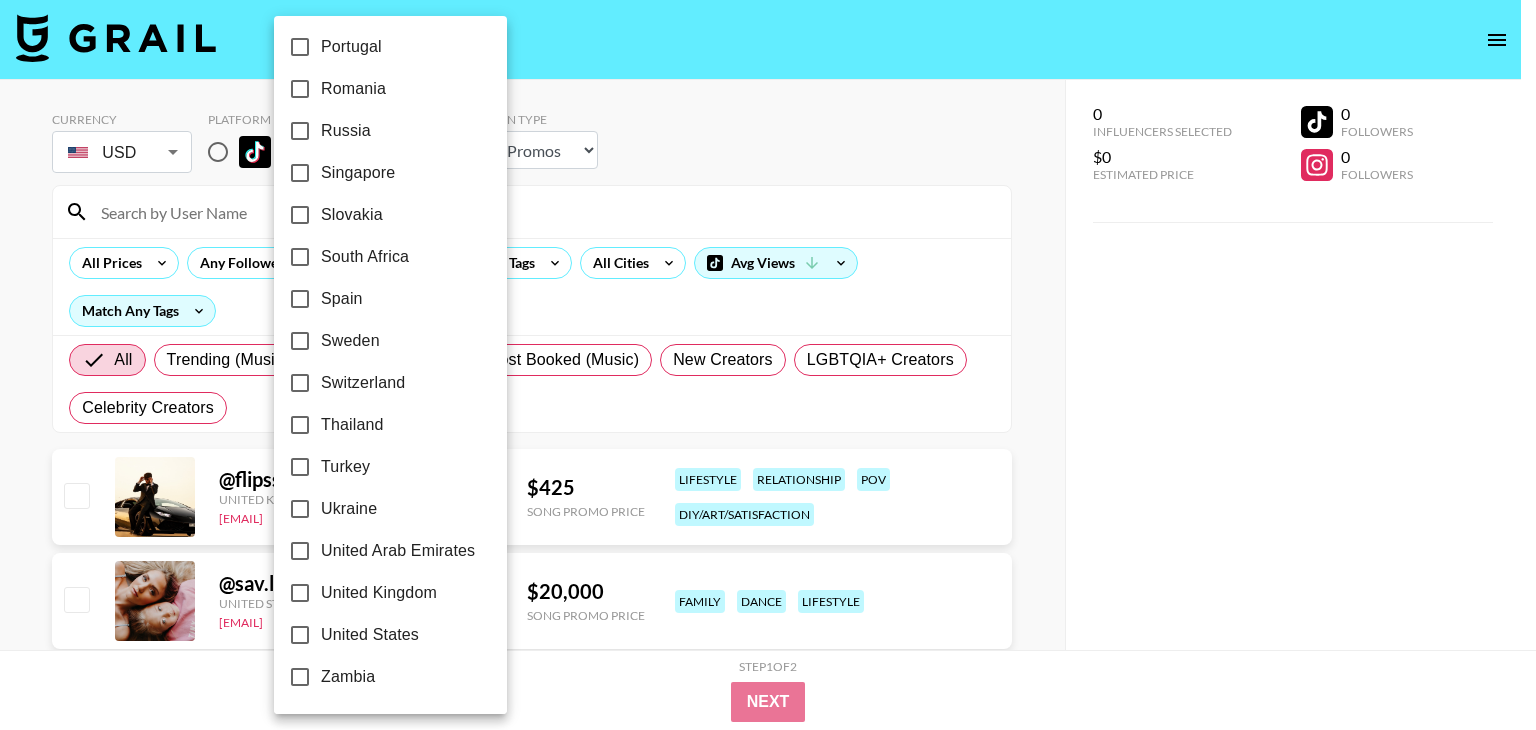 click on "United States" at bounding box center (370, 635) 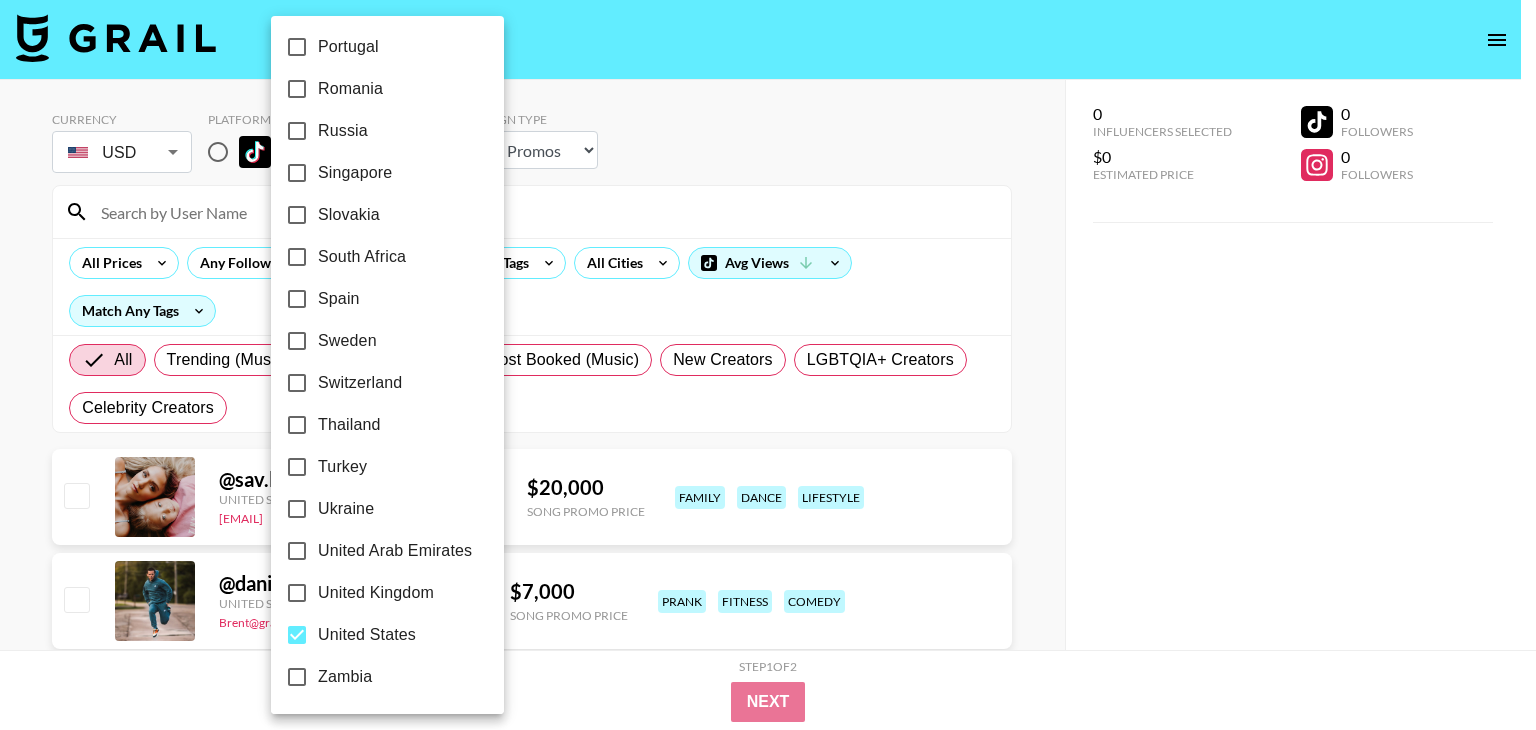 click on "United Kingdom" at bounding box center [376, 593] 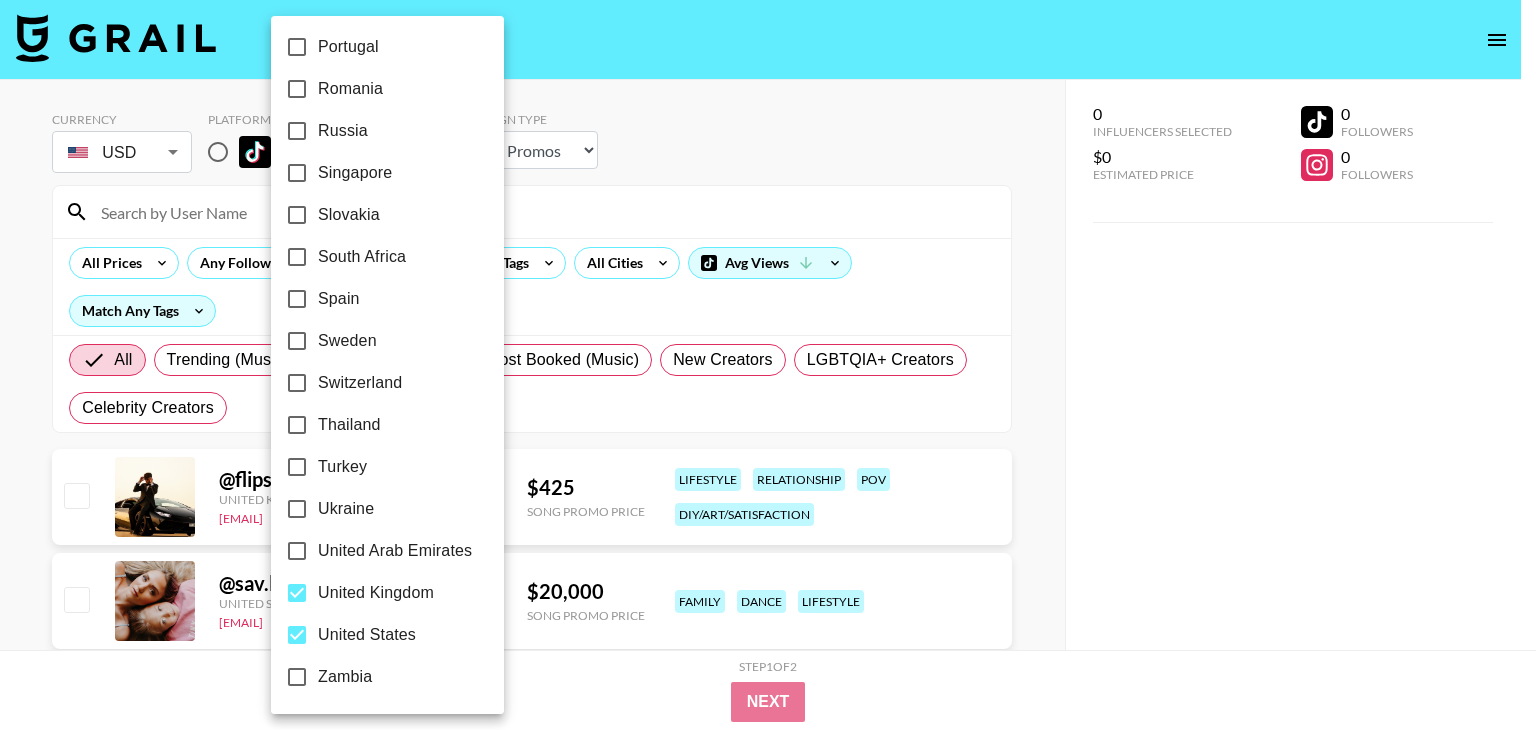click at bounding box center [768, 365] 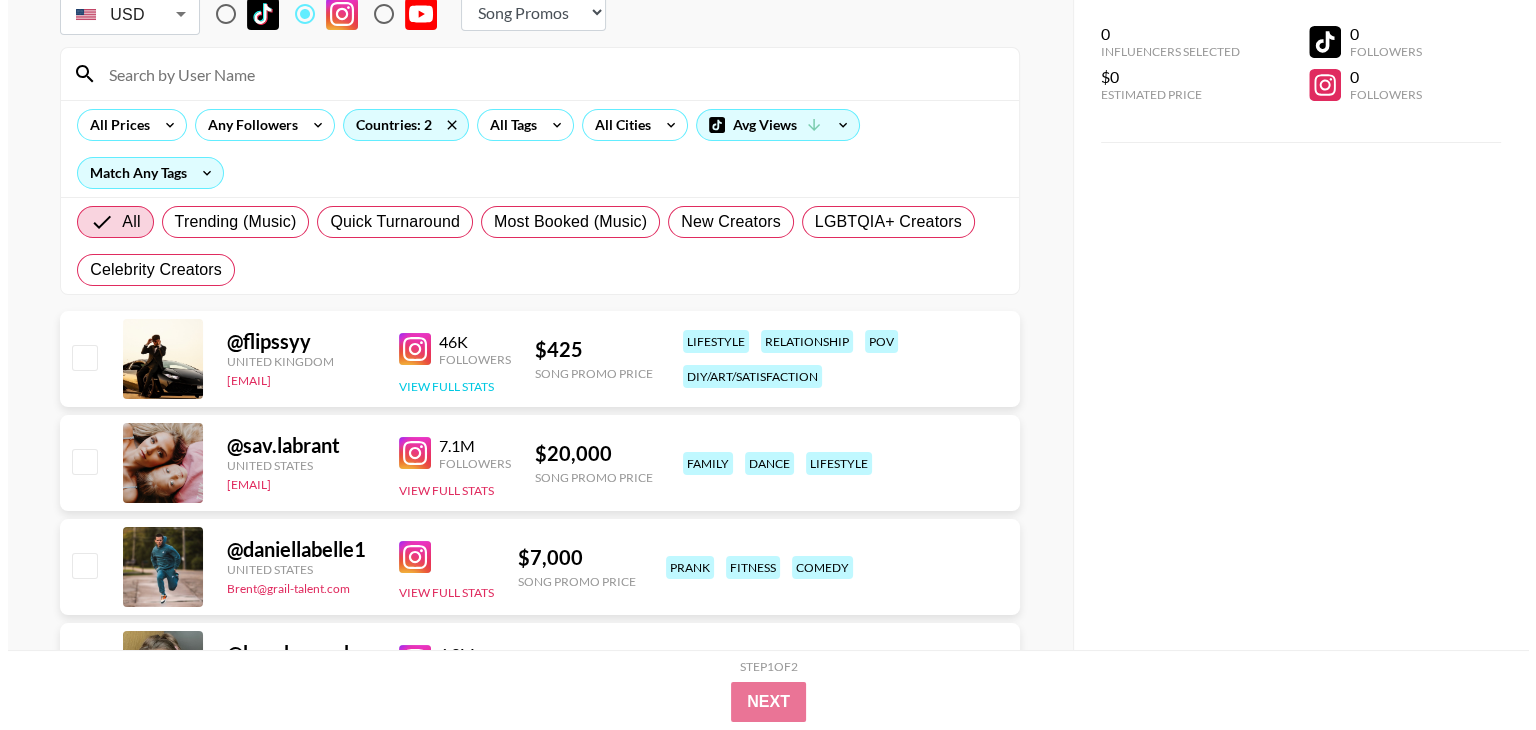 scroll, scrollTop: 0, scrollLeft: 0, axis: both 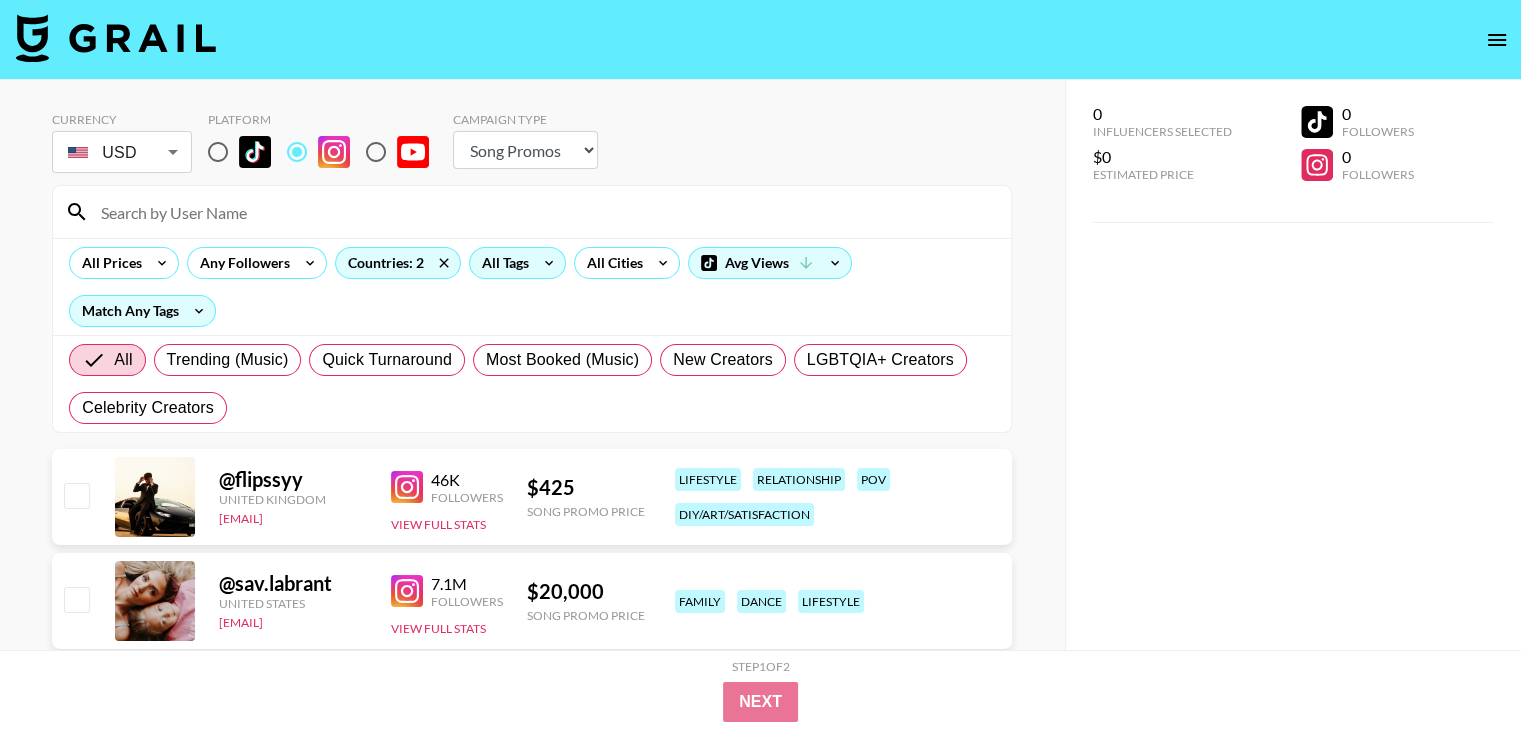 click 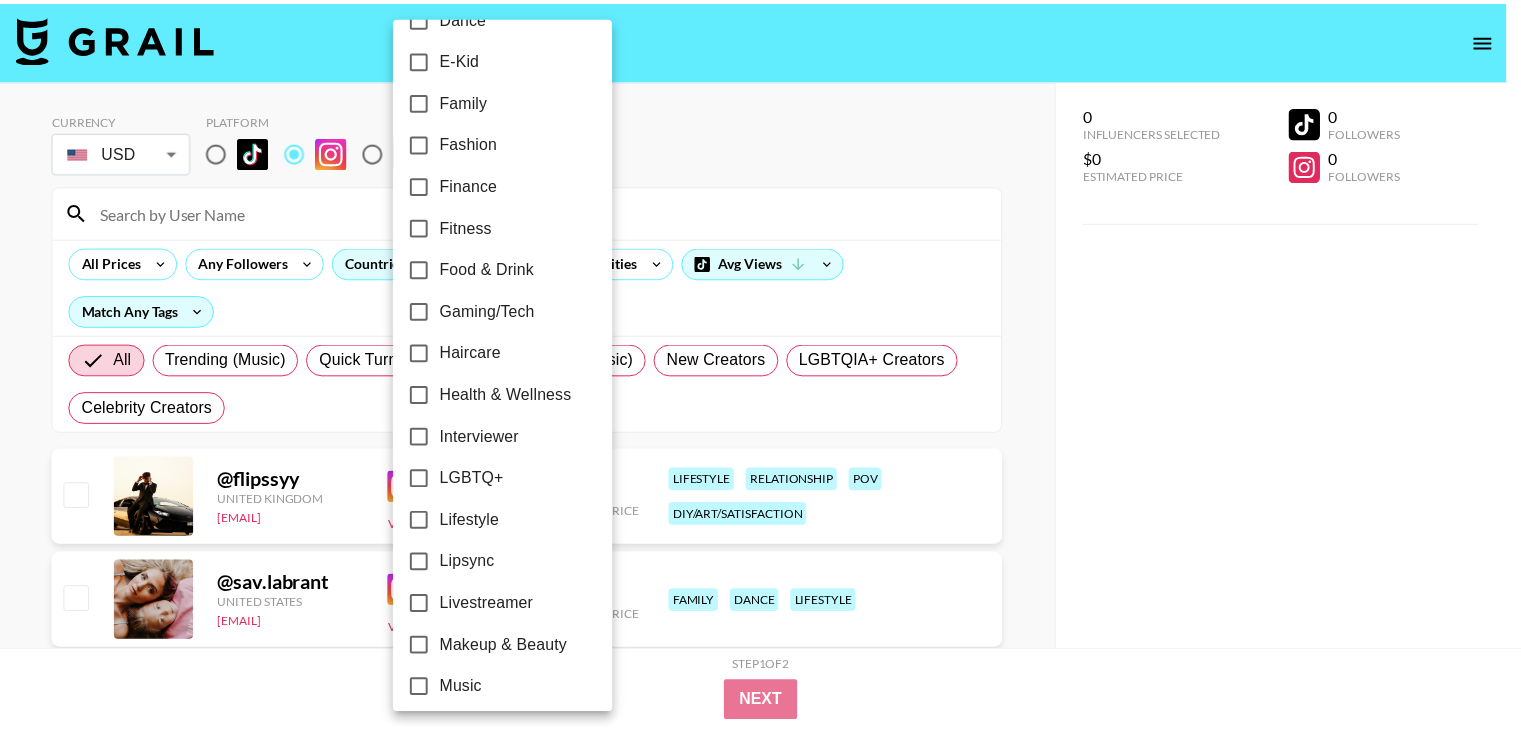 scroll, scrollTop: 549, scrollLeft: 0, axis: vertical 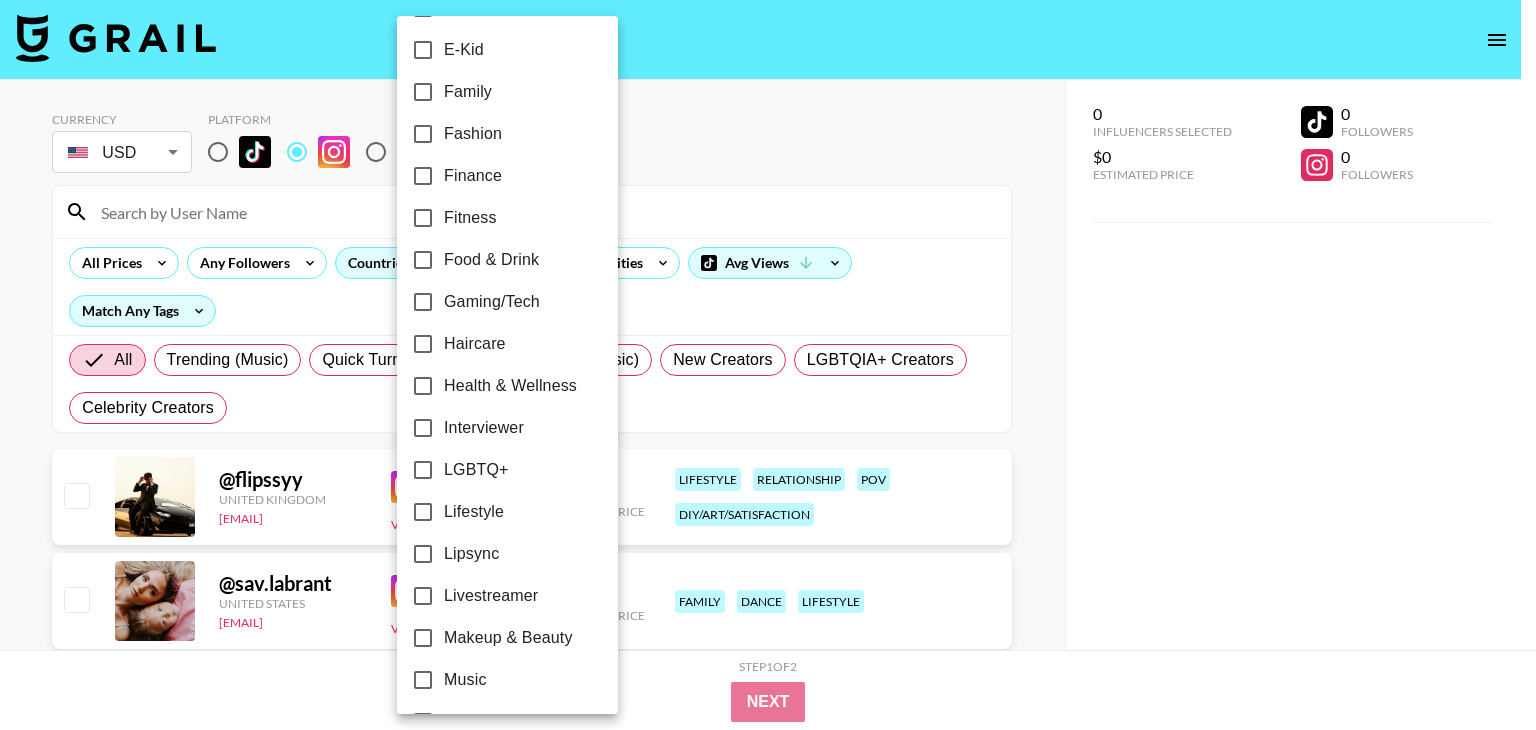 click on "LGBTQ+" at bounding box center (476, 470) 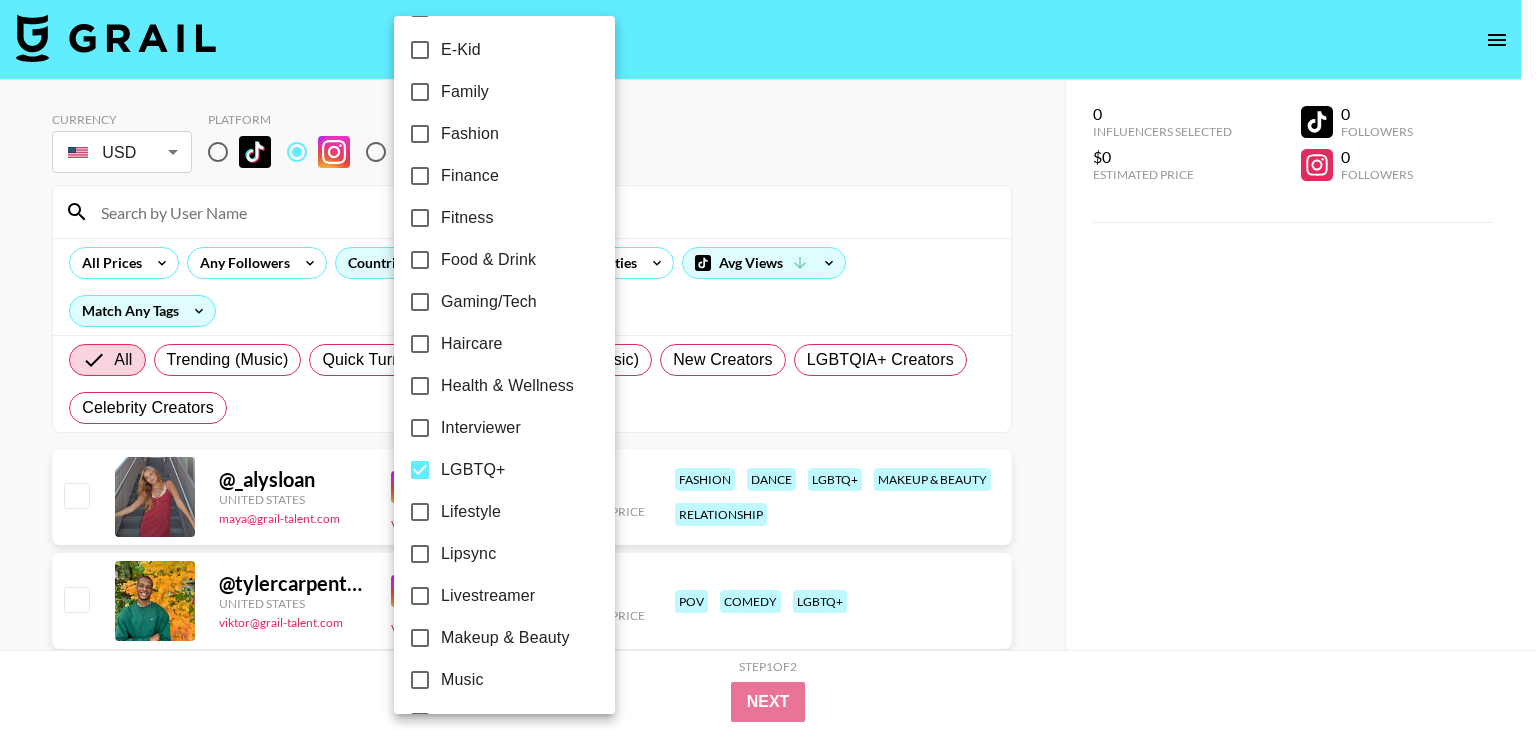 click at bounding box center (768, 365) 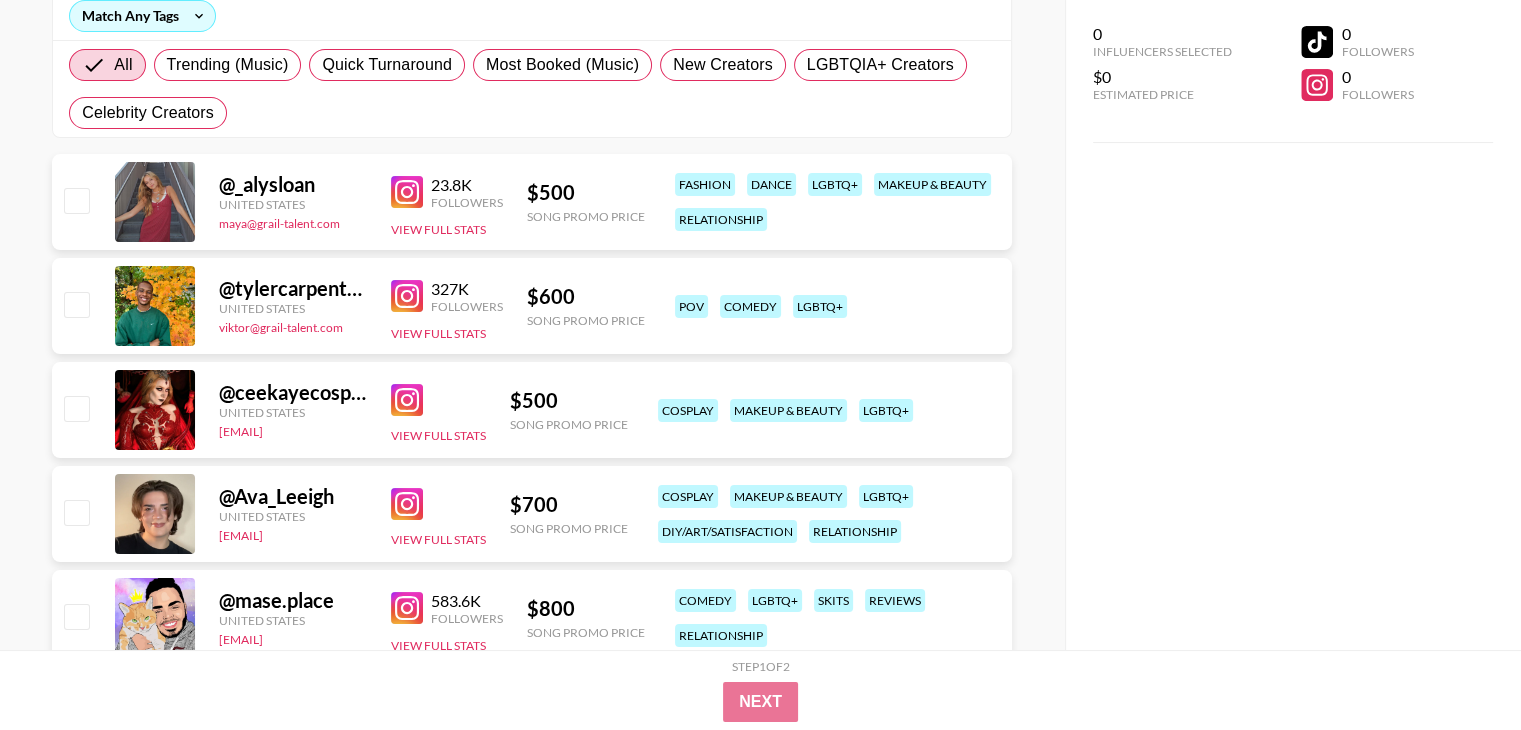 scroll, scrollTop: 333, scrollLeft: 0, axis: vertical 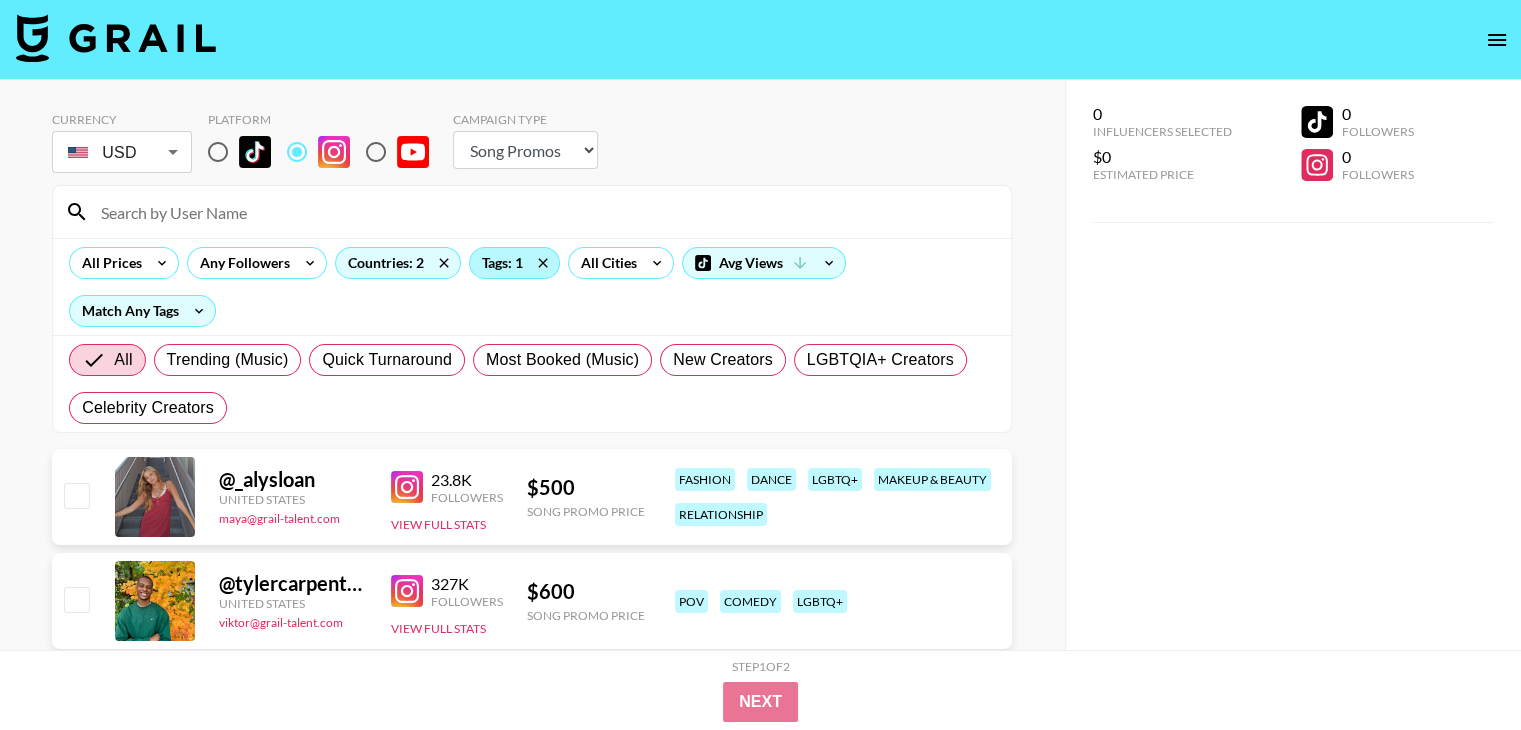 click on "Tags: 1" at bounding box center (514, 263) 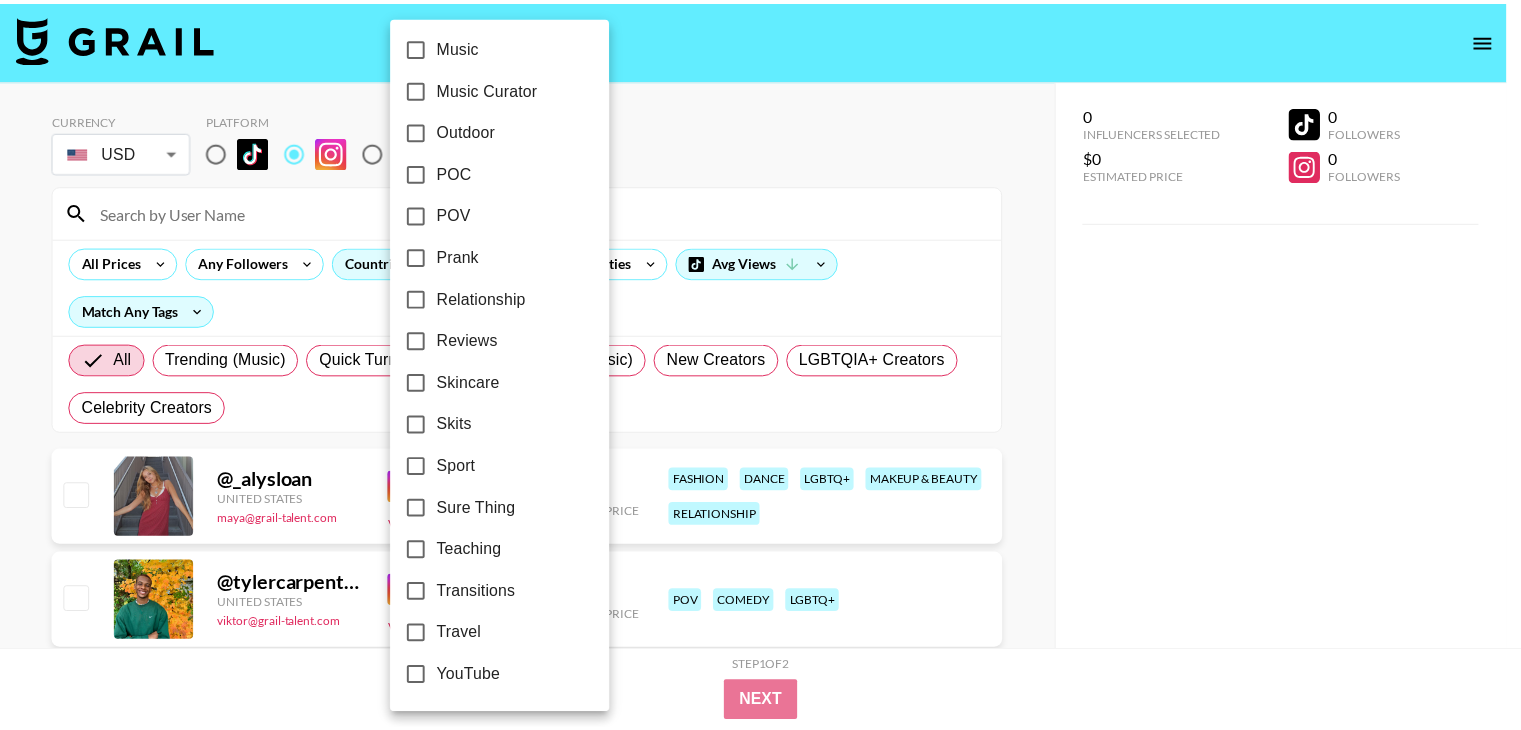 scroll, scrollTop: 848, scrollLeft: 0, axis: vertical 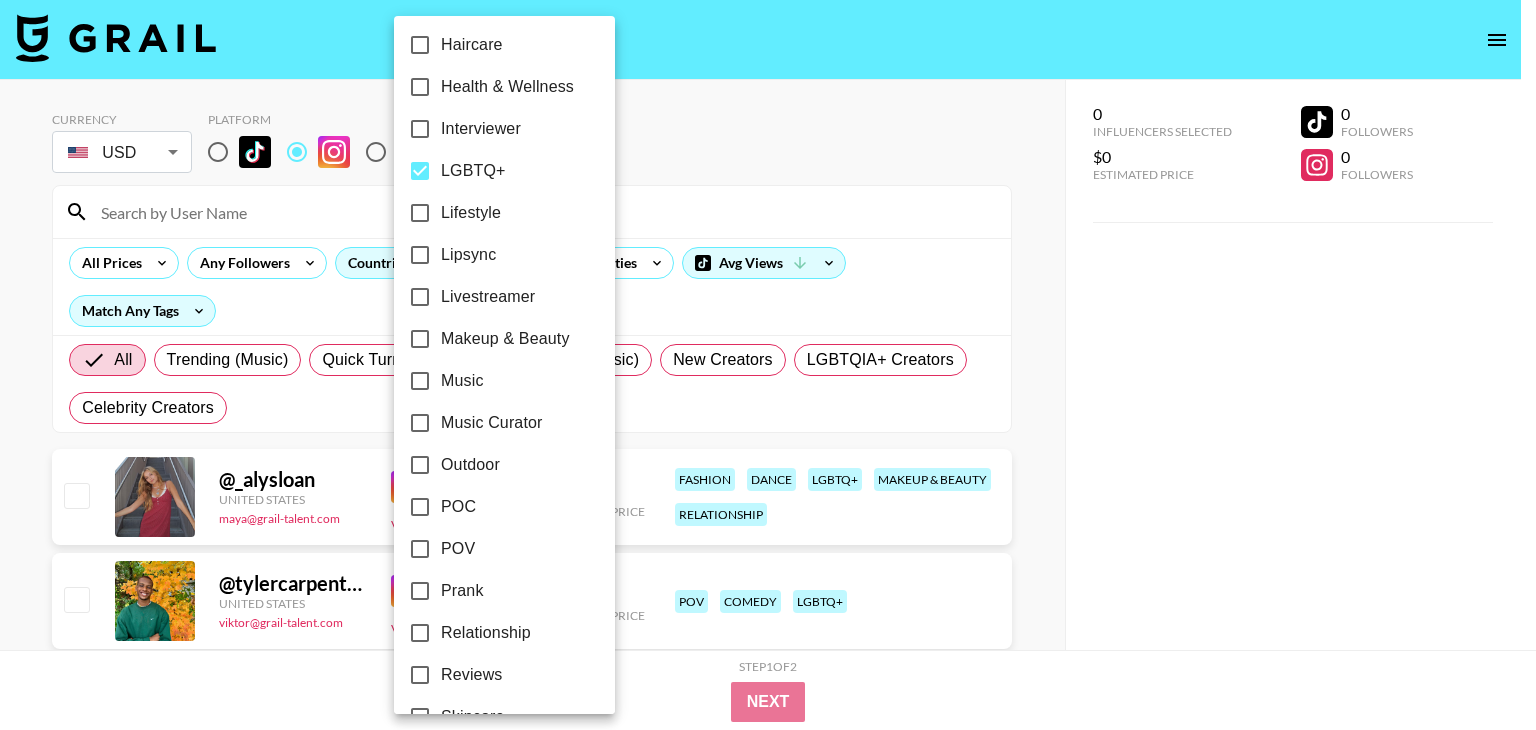 click on "Lipsync" at bounding box center (468, 255) 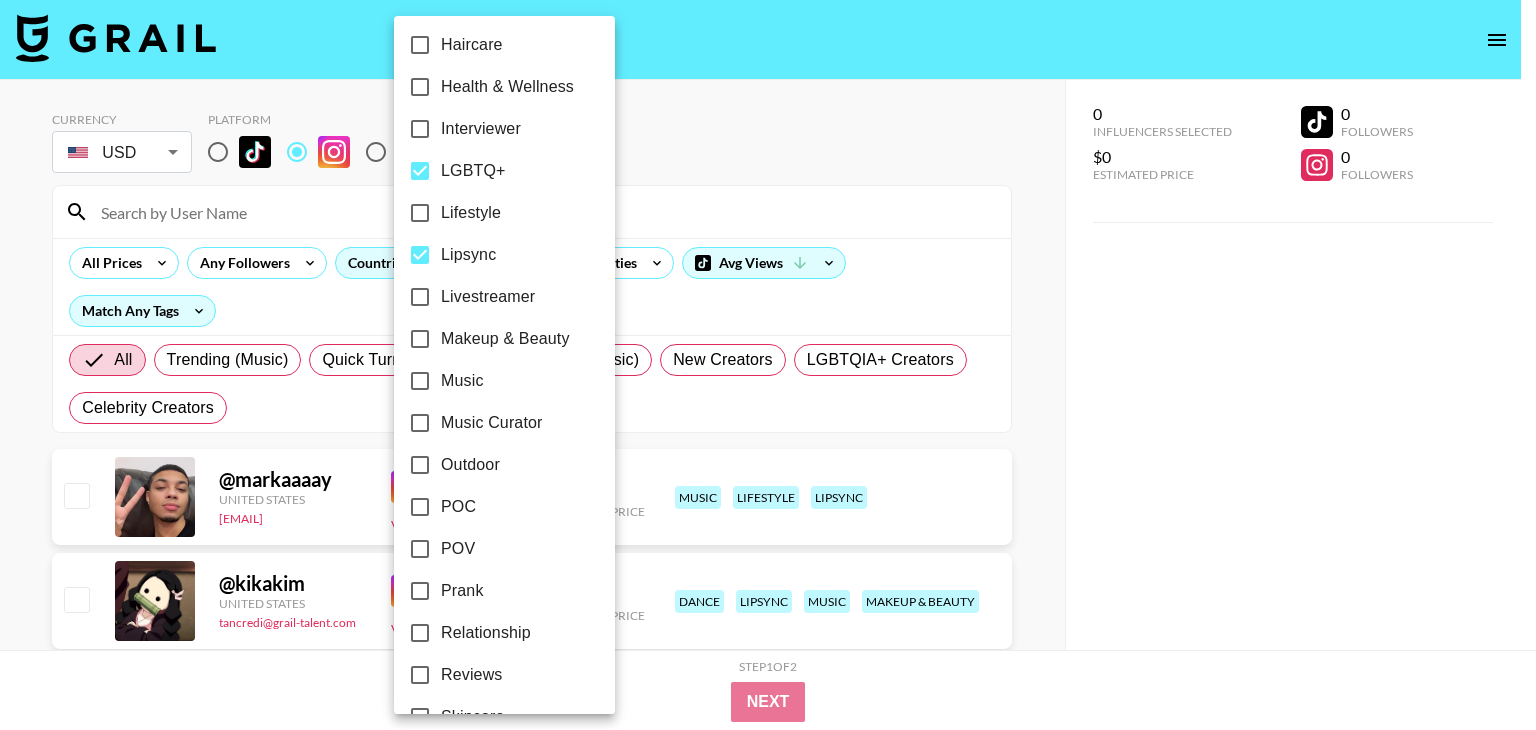 click on "LGBTQ+" at bounding box center [473, 171] 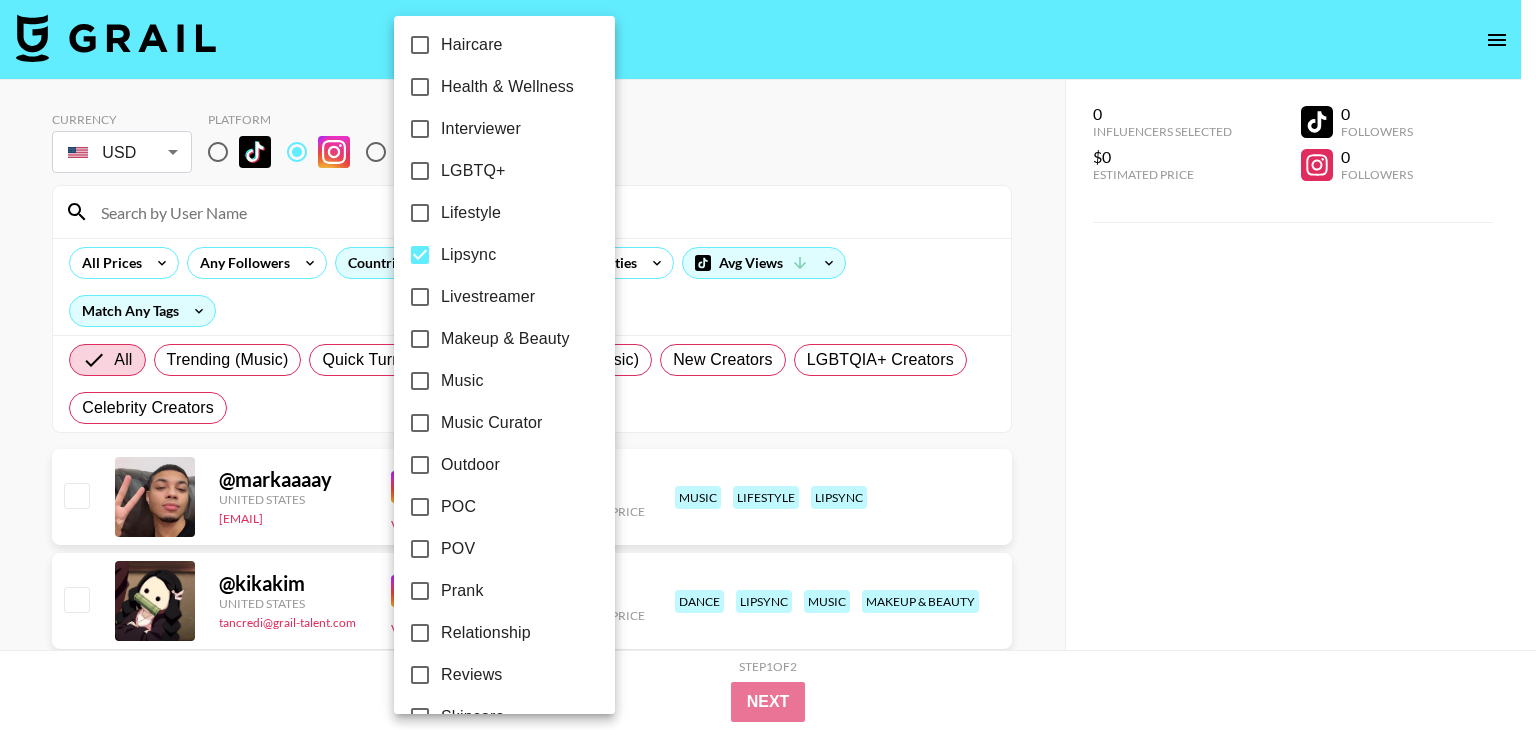 click at bounding box center (768, 365) 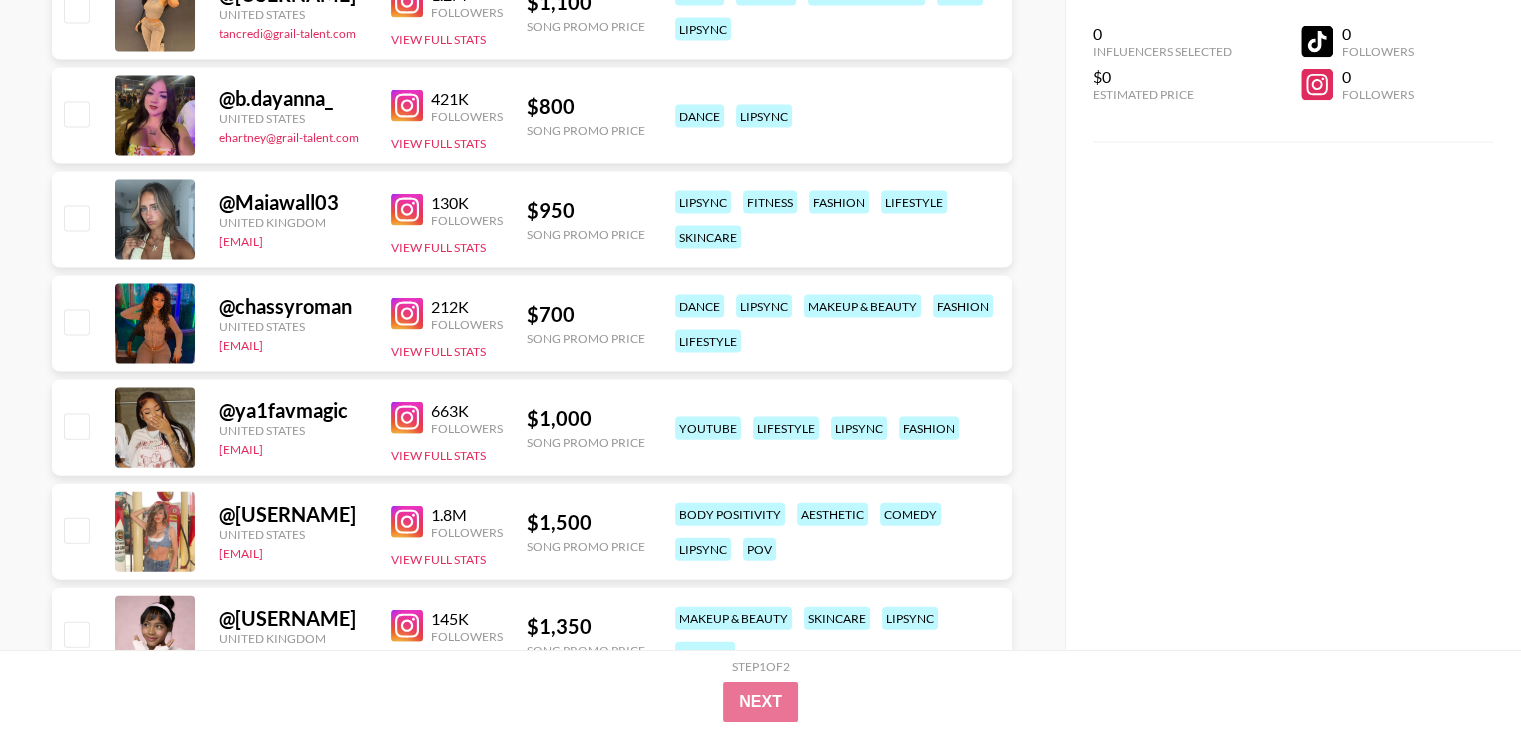 scroll, scrollTop: 5000, scrollLeft: 0, axis: vertical 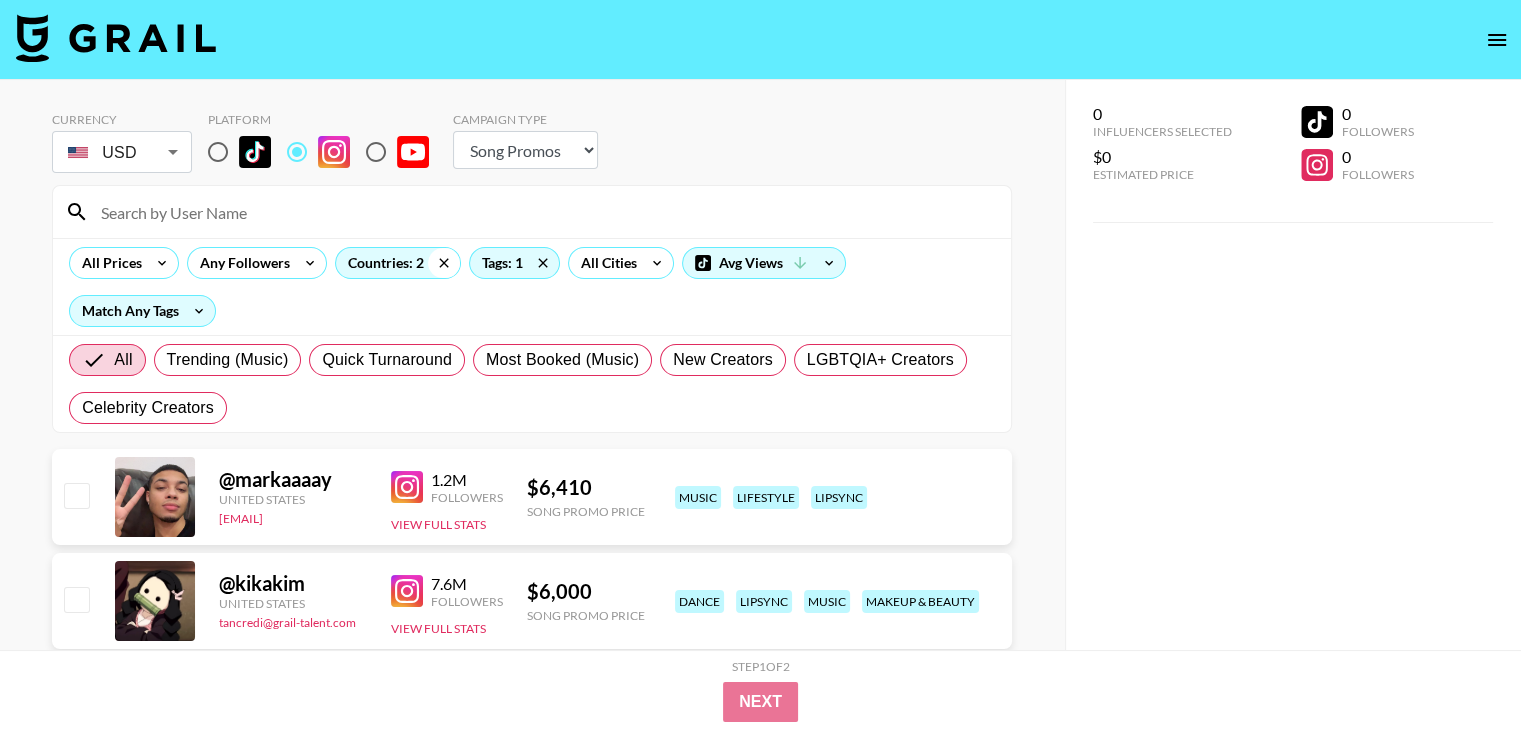 click 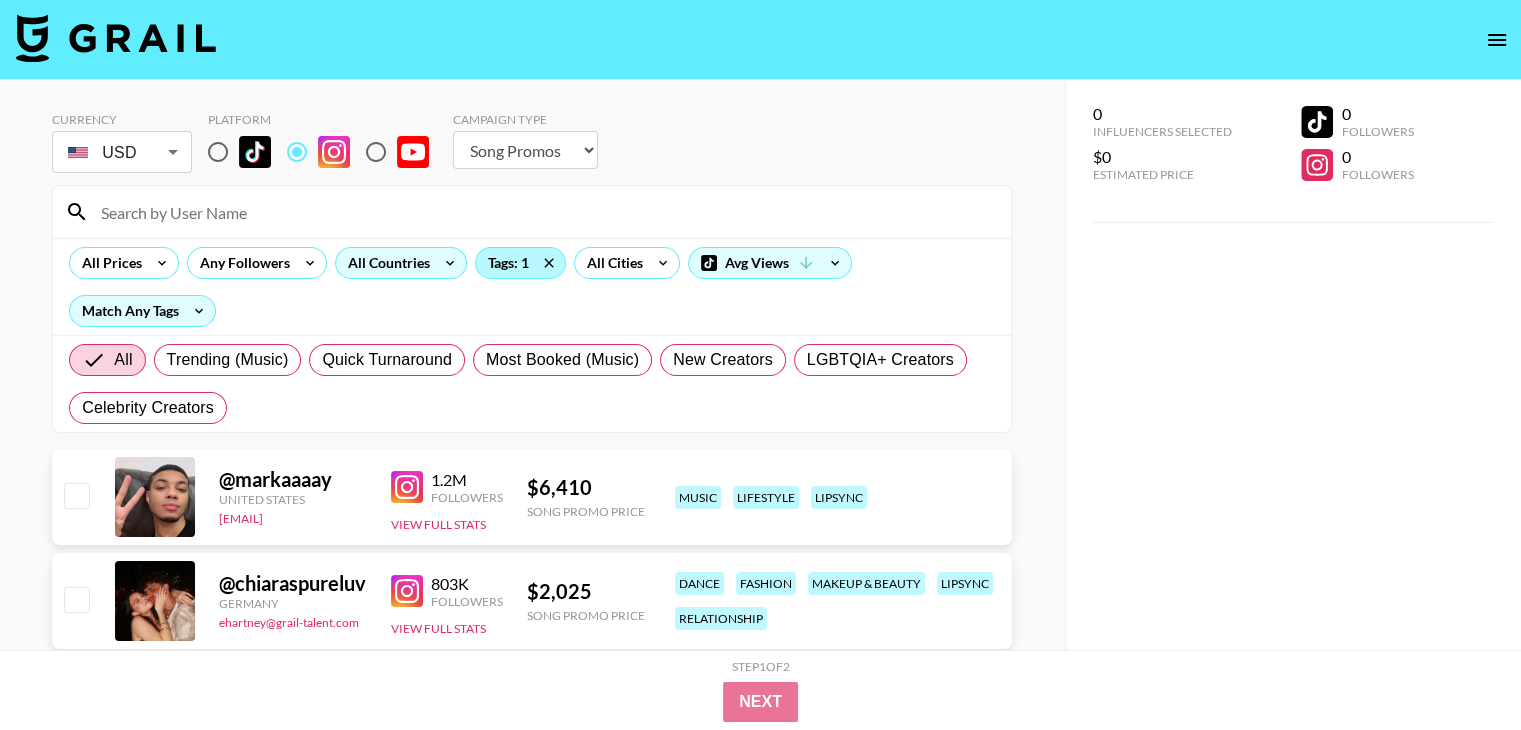click on "Tags: 1" at bounding box center (520, 263) 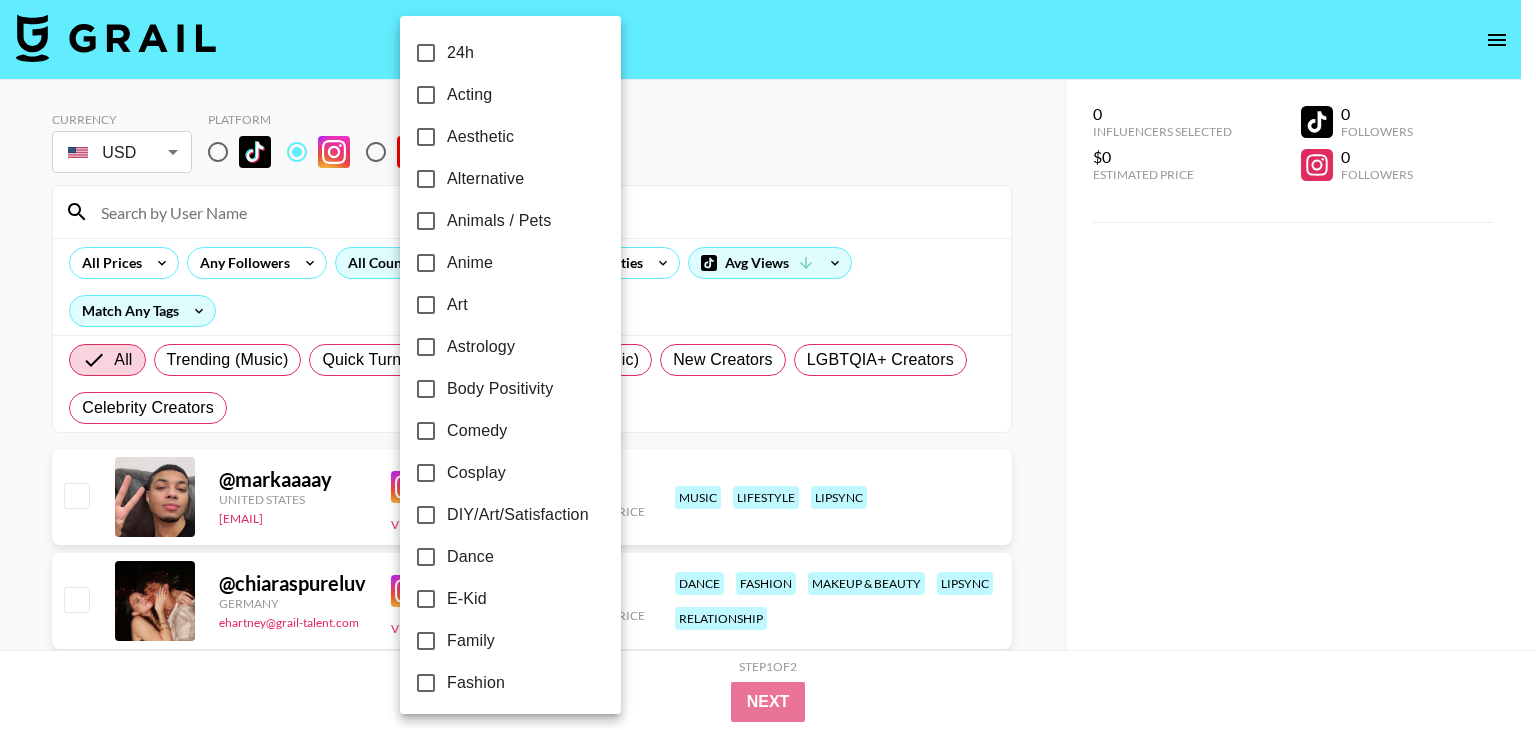 click at bounding box center (768, 365) 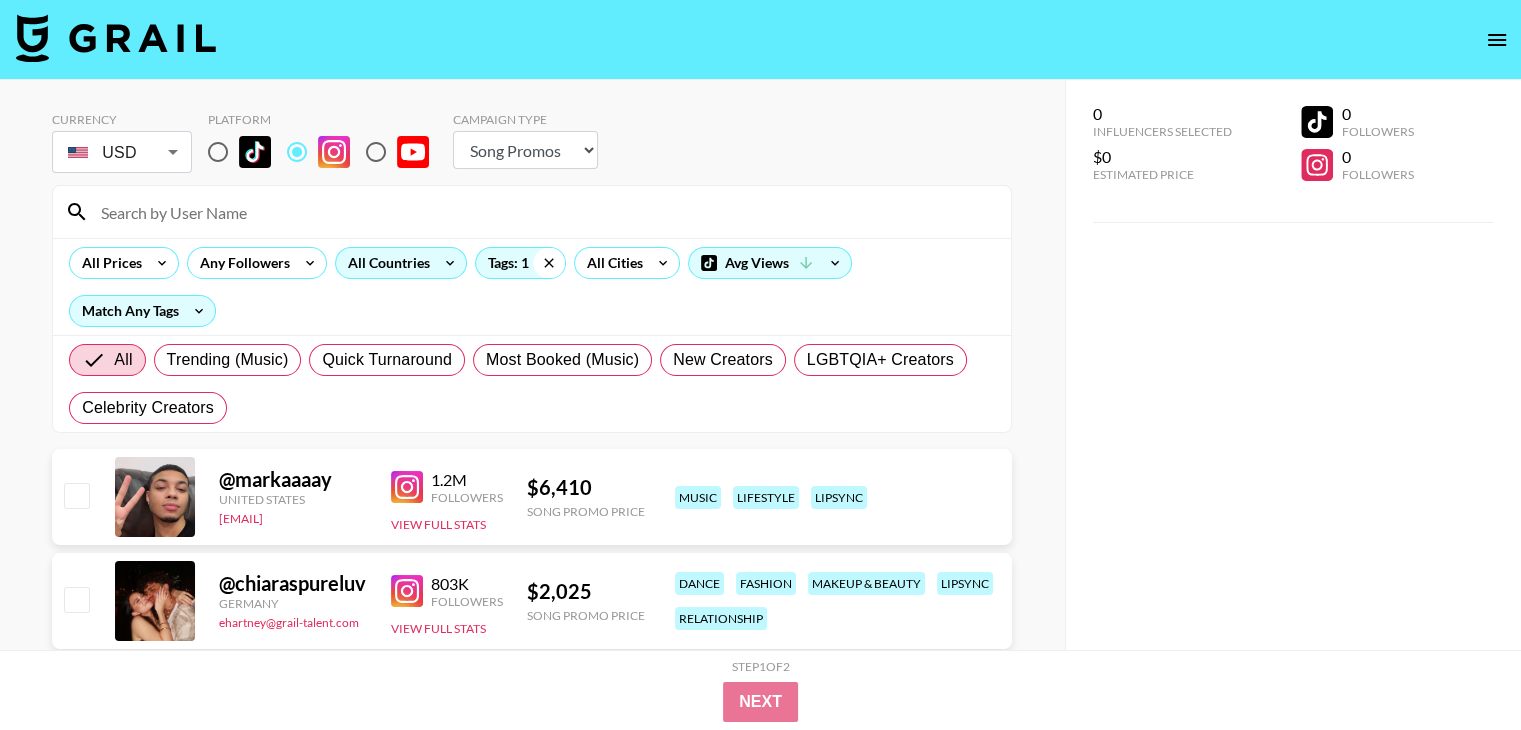 click 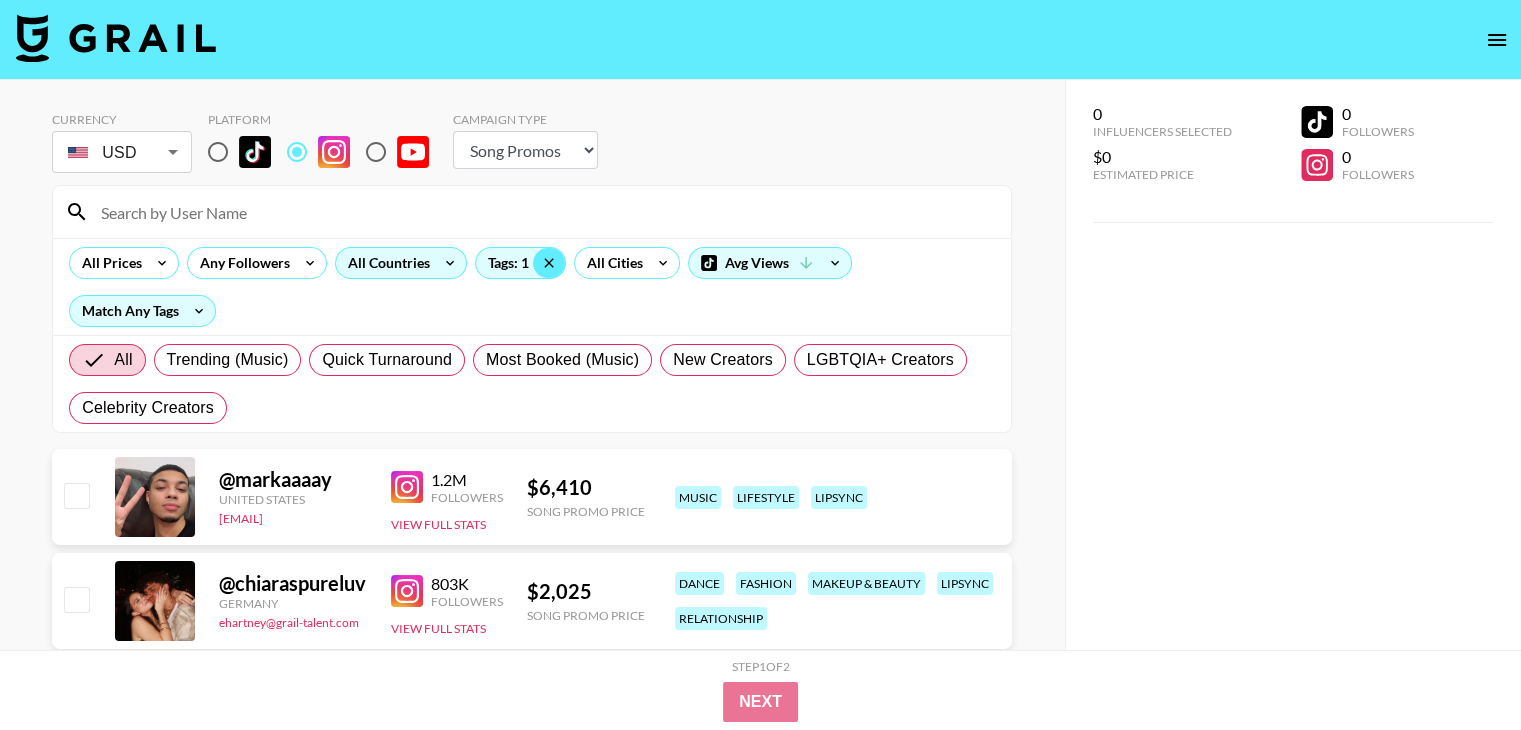 click on "All Countries" at bounding box center [385, 263] 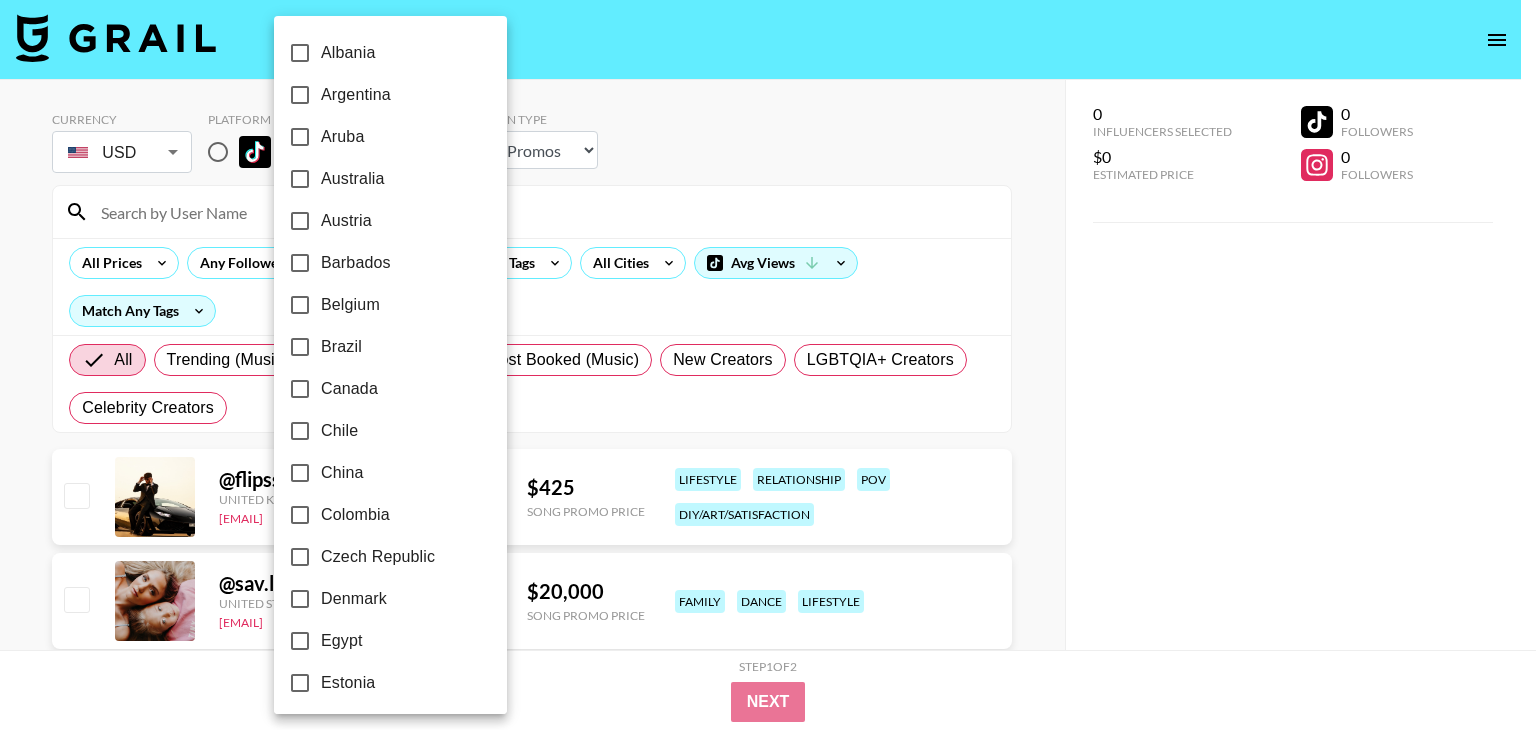 click on "Canada" at bounding box center (349, 389) 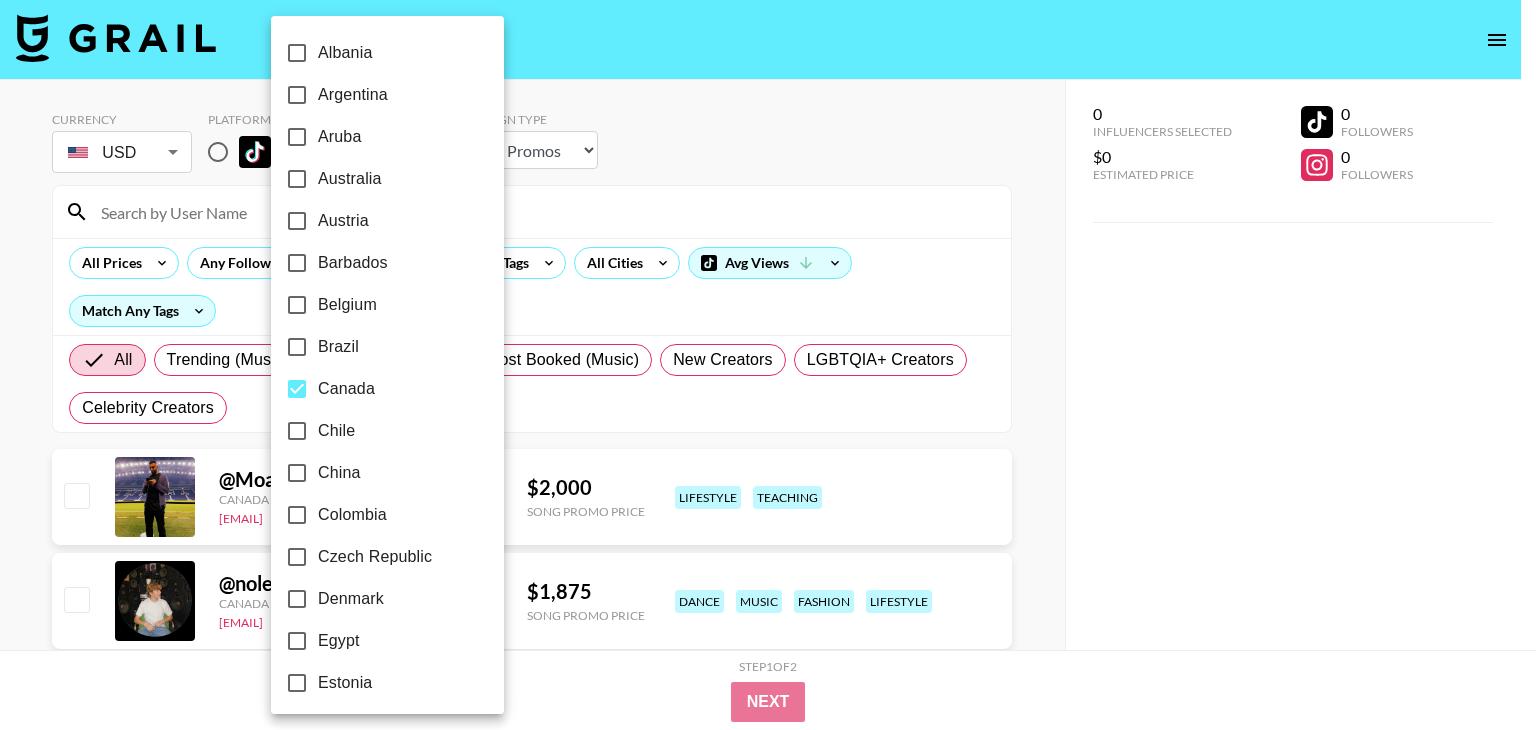 click at bounding box center (768, 365) 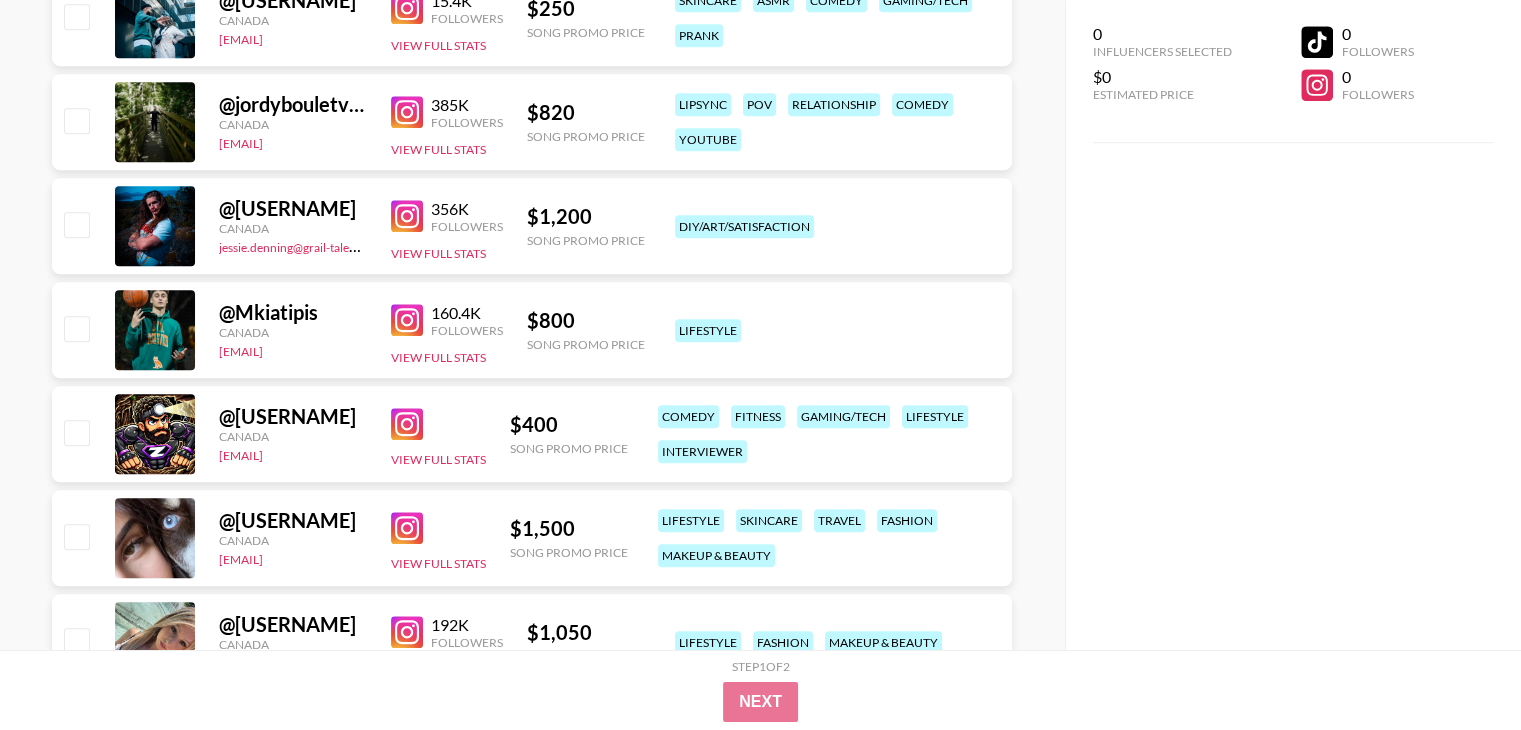 scroll, scrollTop: 1500, scrollLeft: 0, axis: vertical 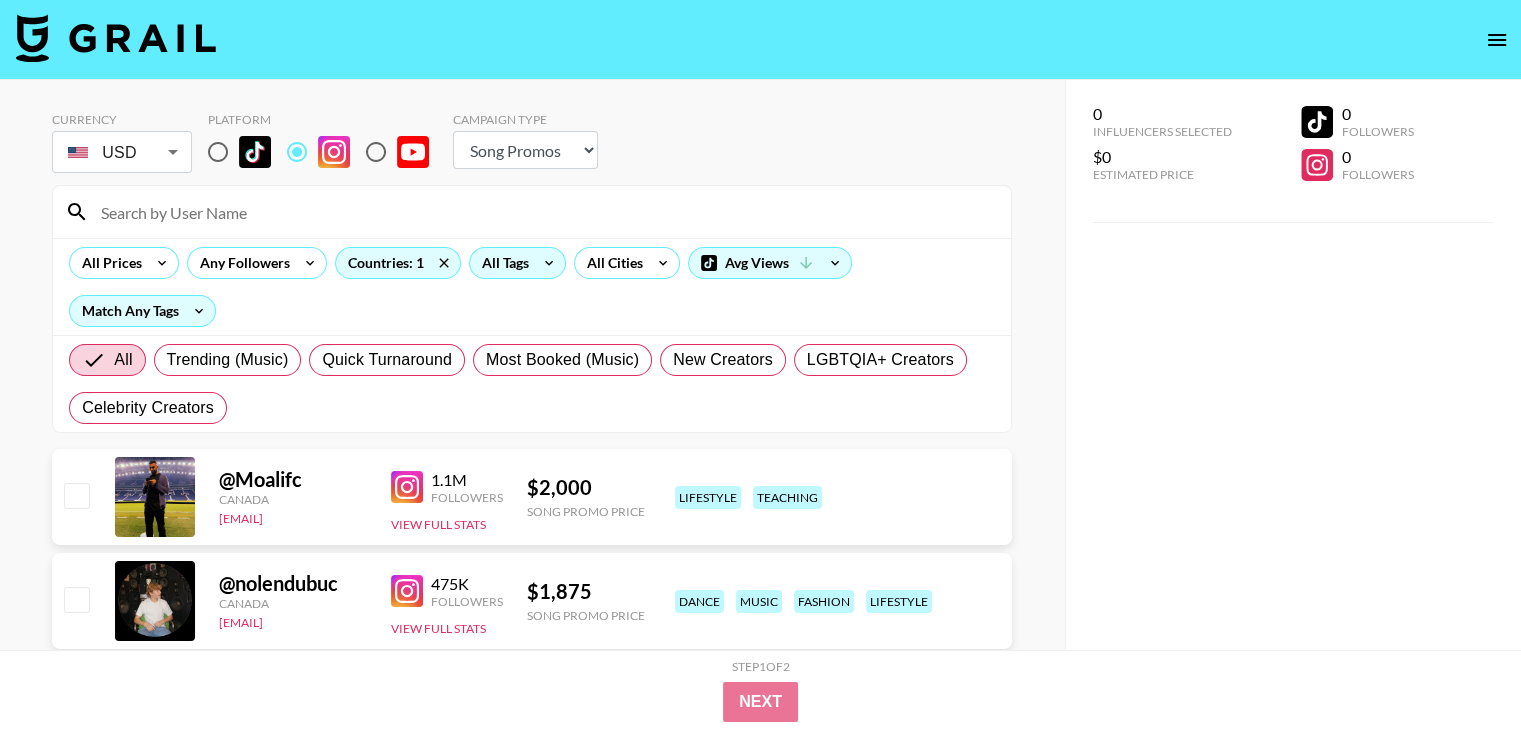 click 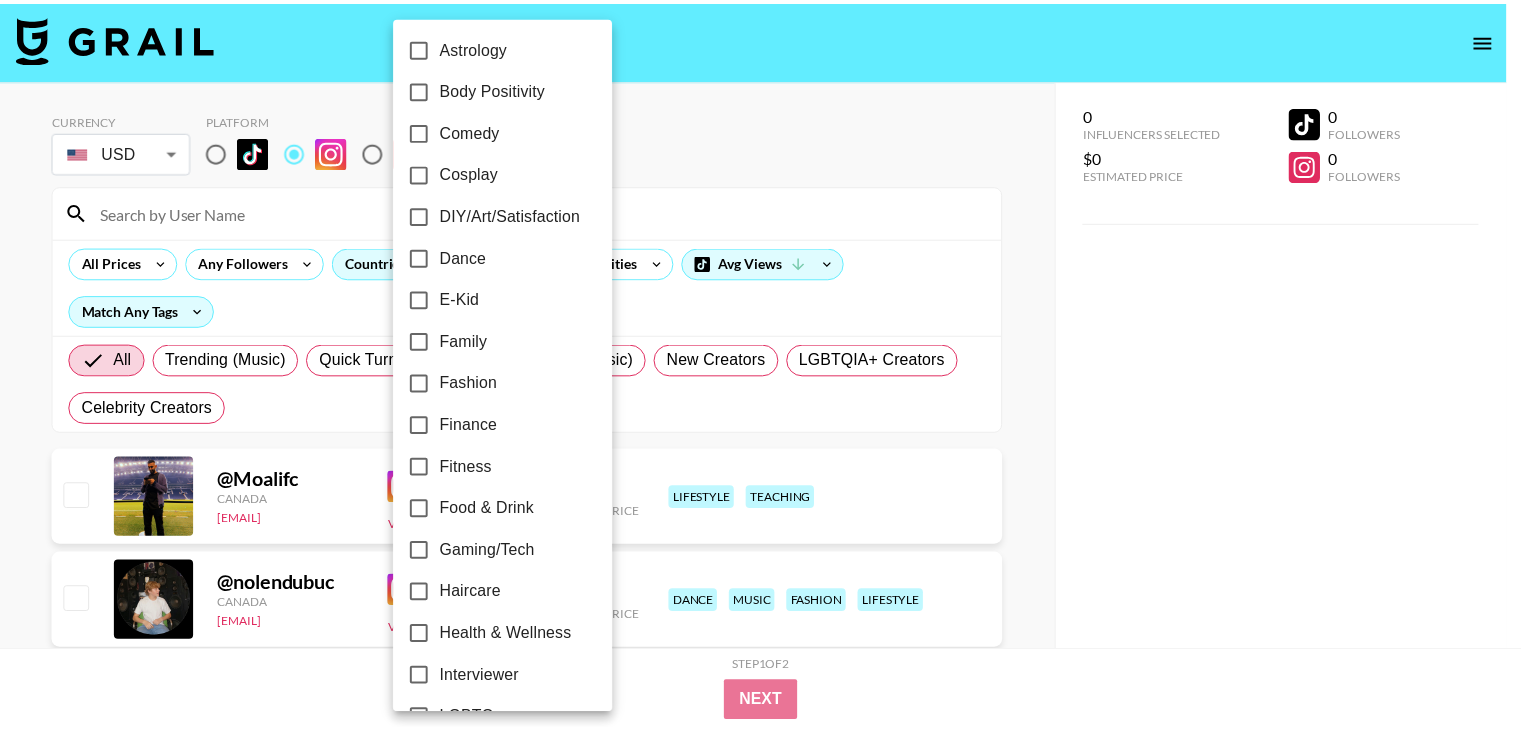 scroll, scrollTop: 666, scrollLeft: 0, axis: vertical 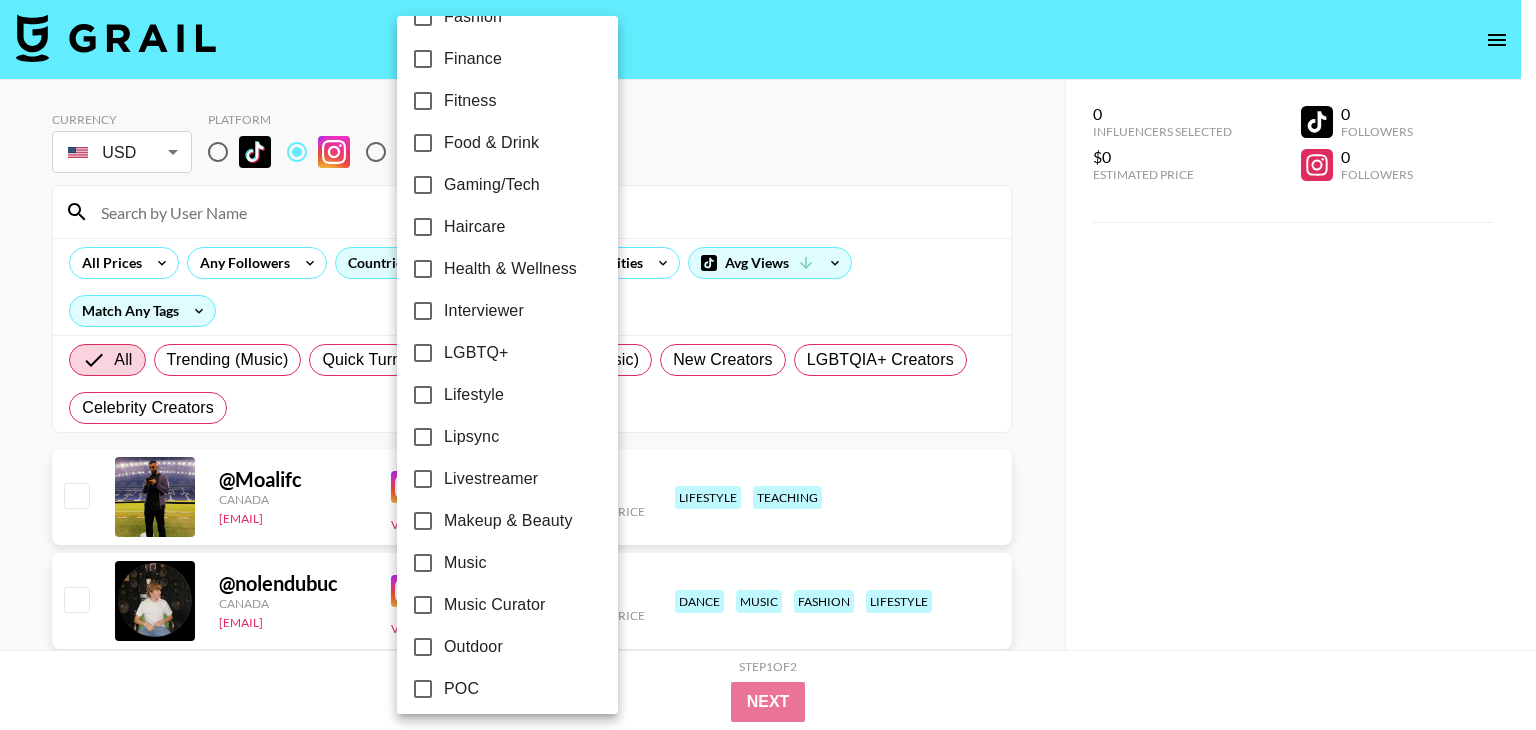 click on "LGBTQ+" at bounding box center (476, 353) 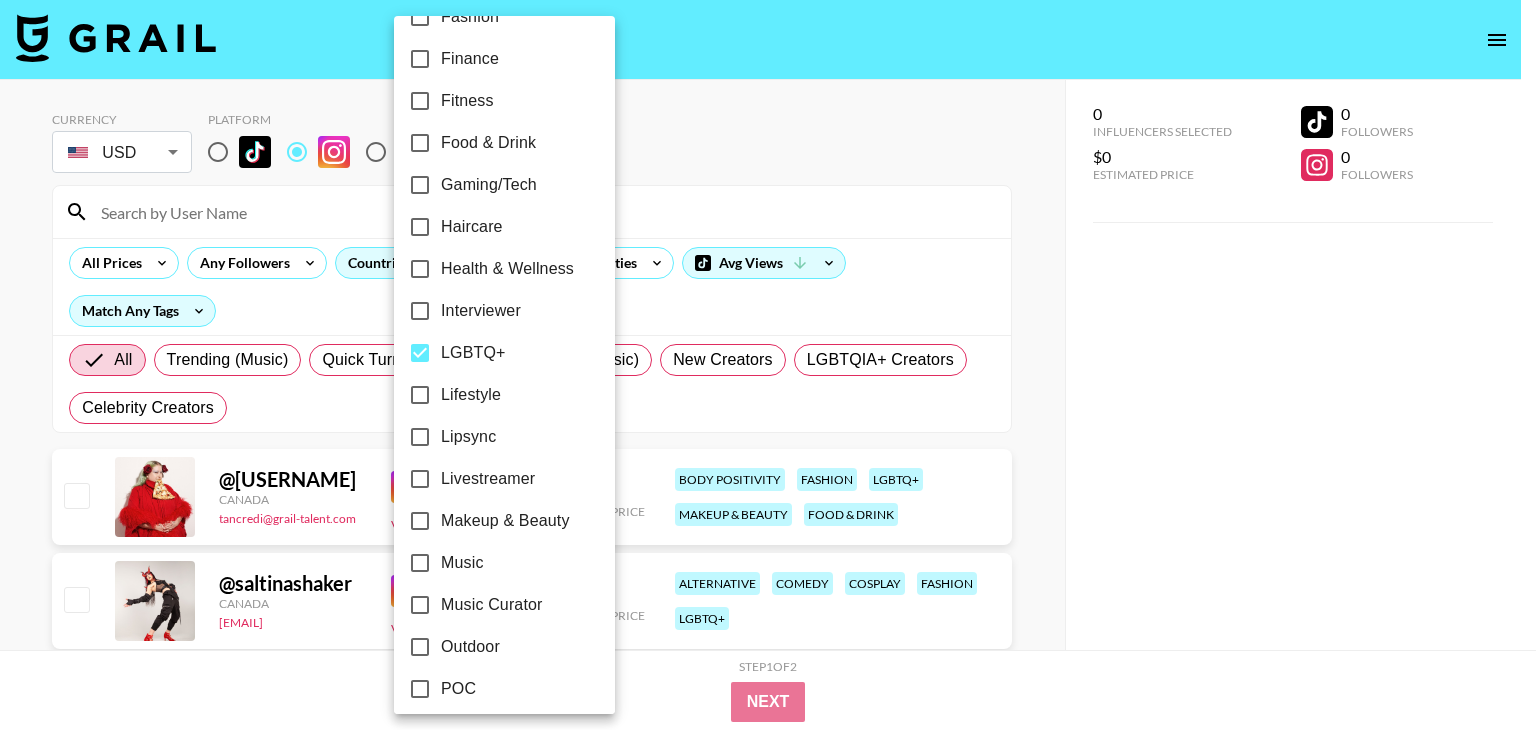 click at bounding box center [768, 365] 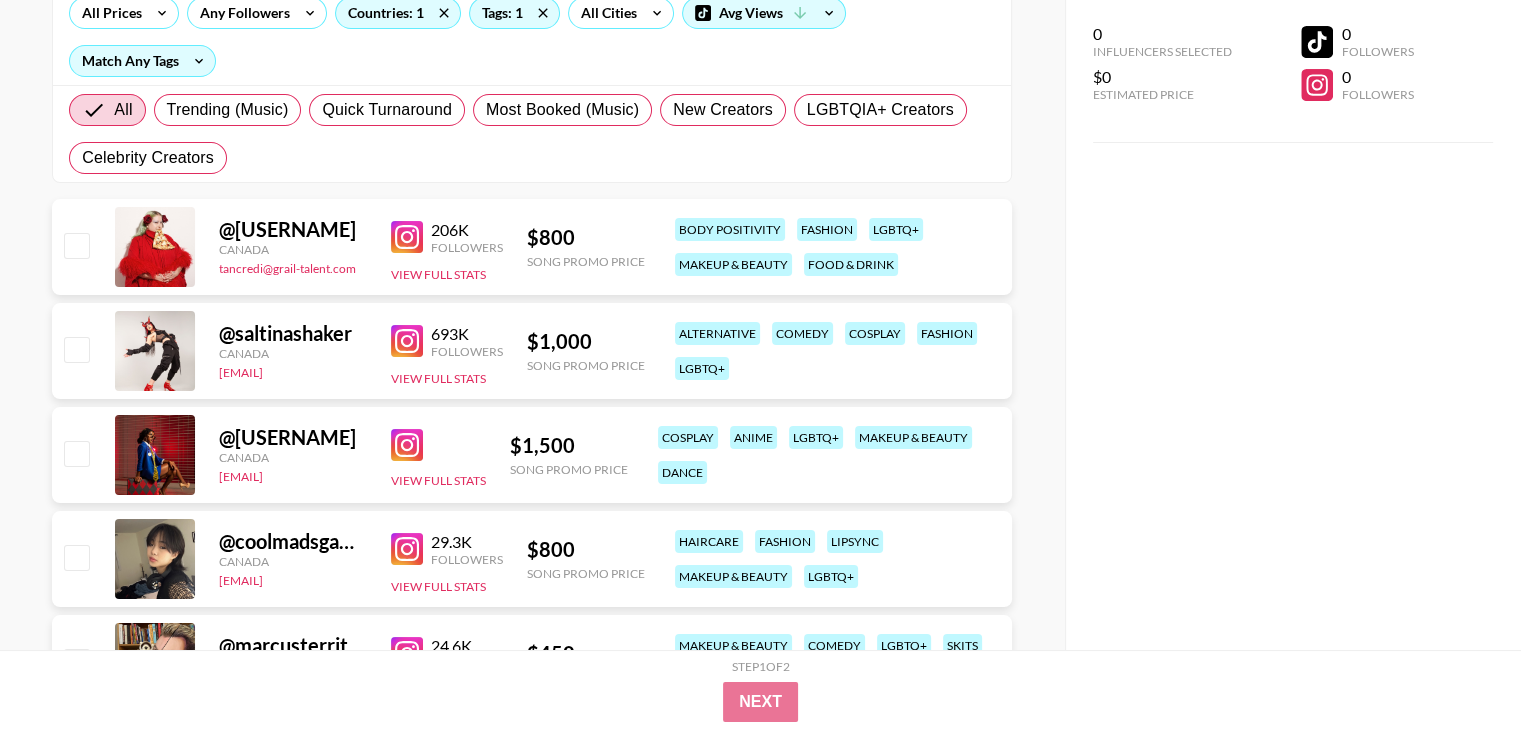 scroll, scrollTop: 333, scrollLeft: 0, axis: vertical 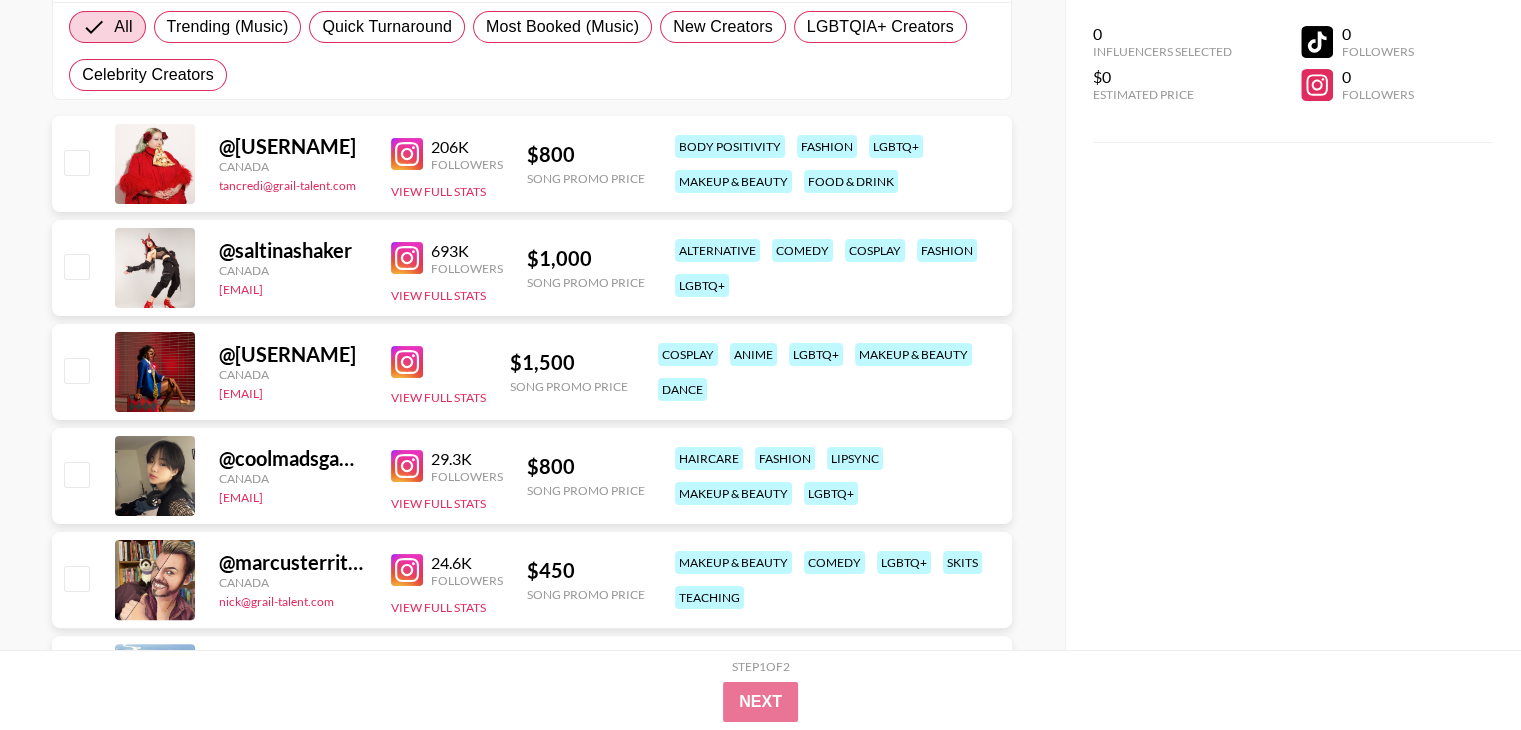 click at bounding box center [407, 154] 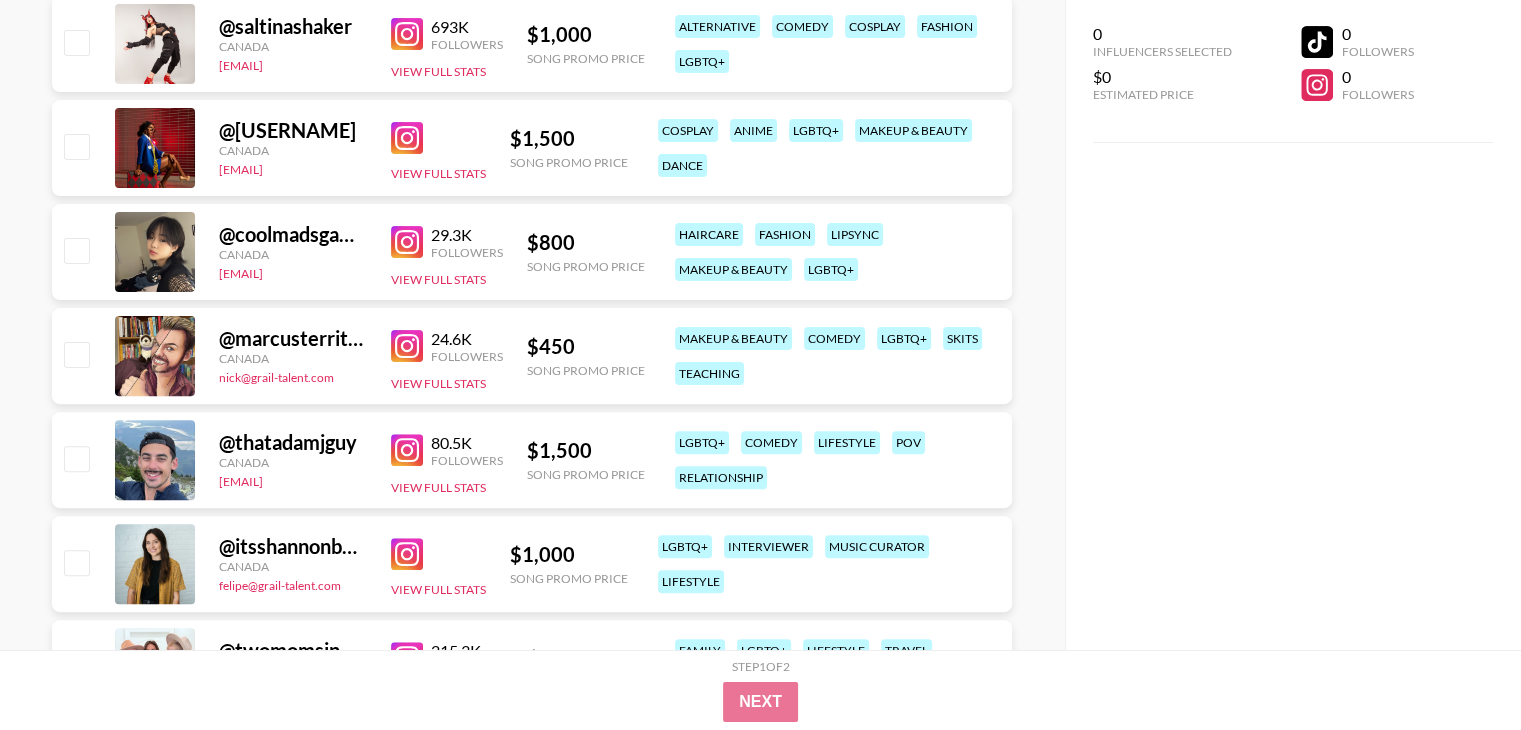 scroll, scrollTop: 500, scrollLeft: 0, axis: vertical 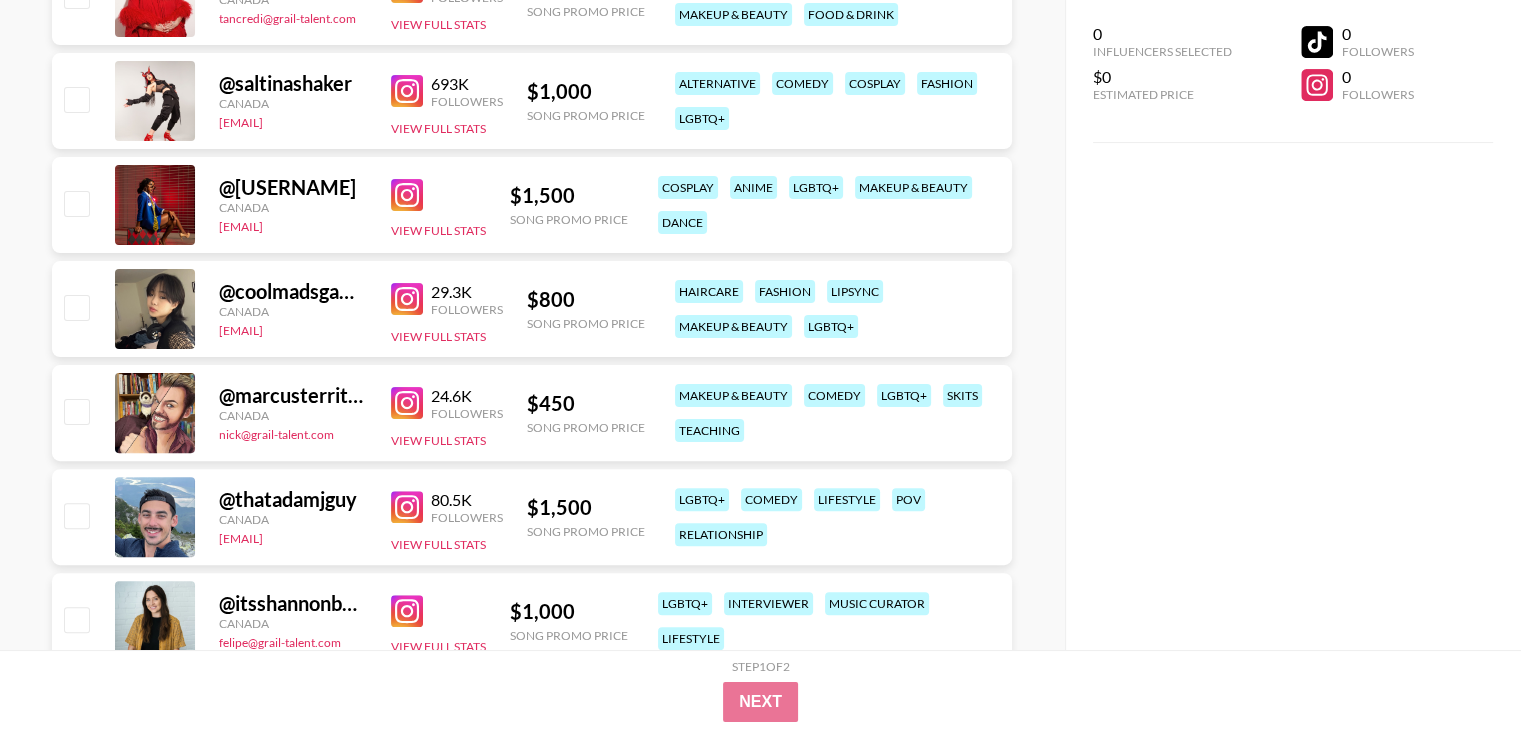 click at bounding box center (407, 299) 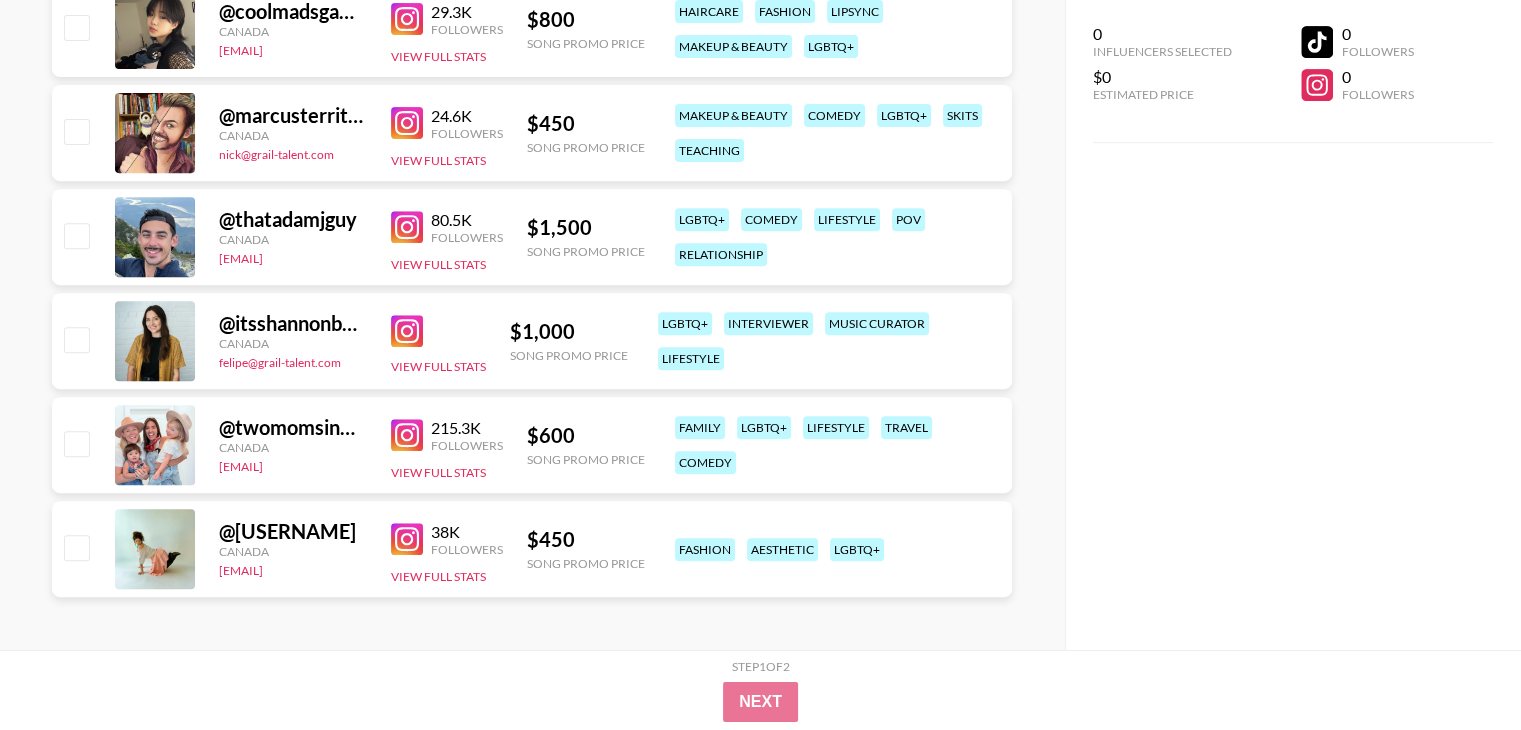 scroll, scrollTop: 782, scrollLeft: 0, axis: vertical 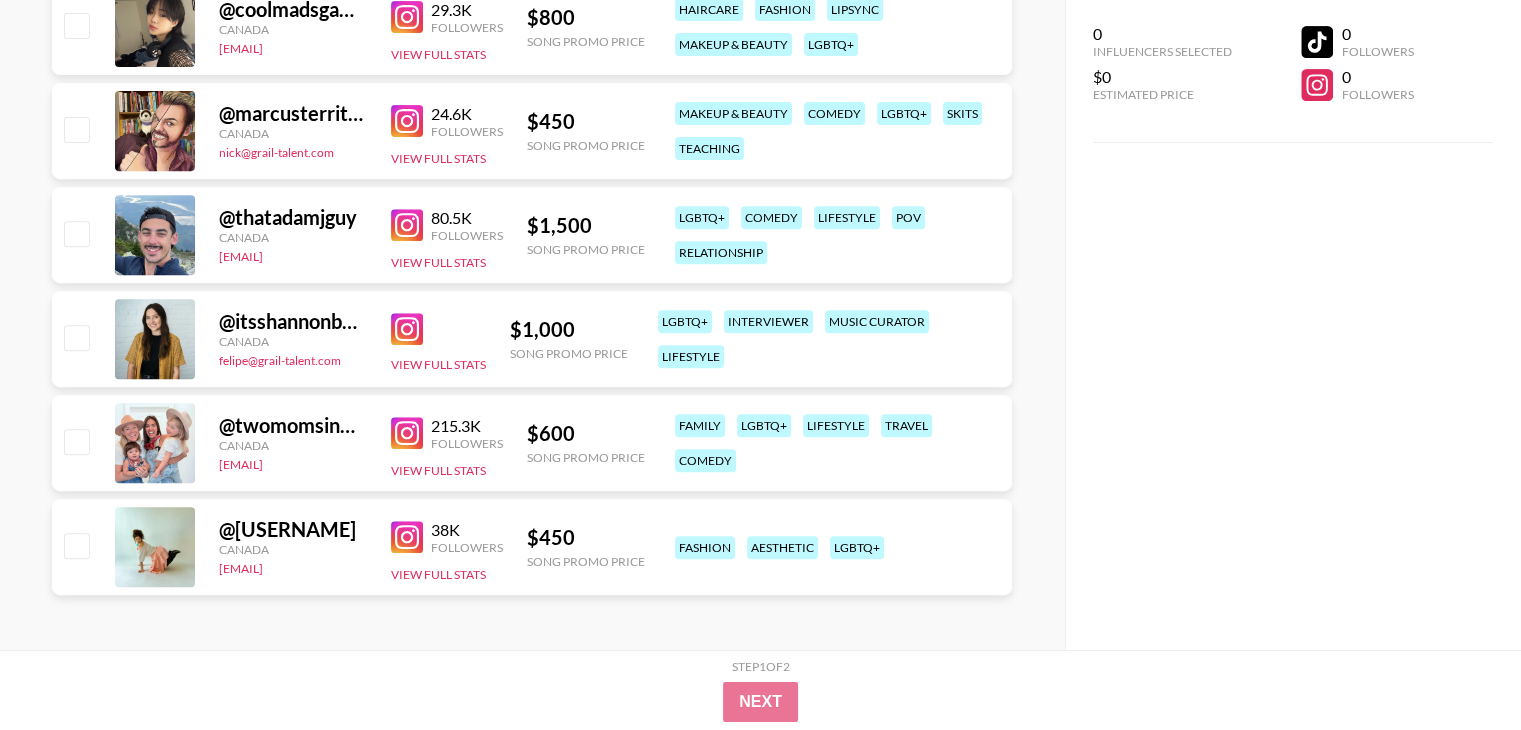 click at bounding box center [407, 537] 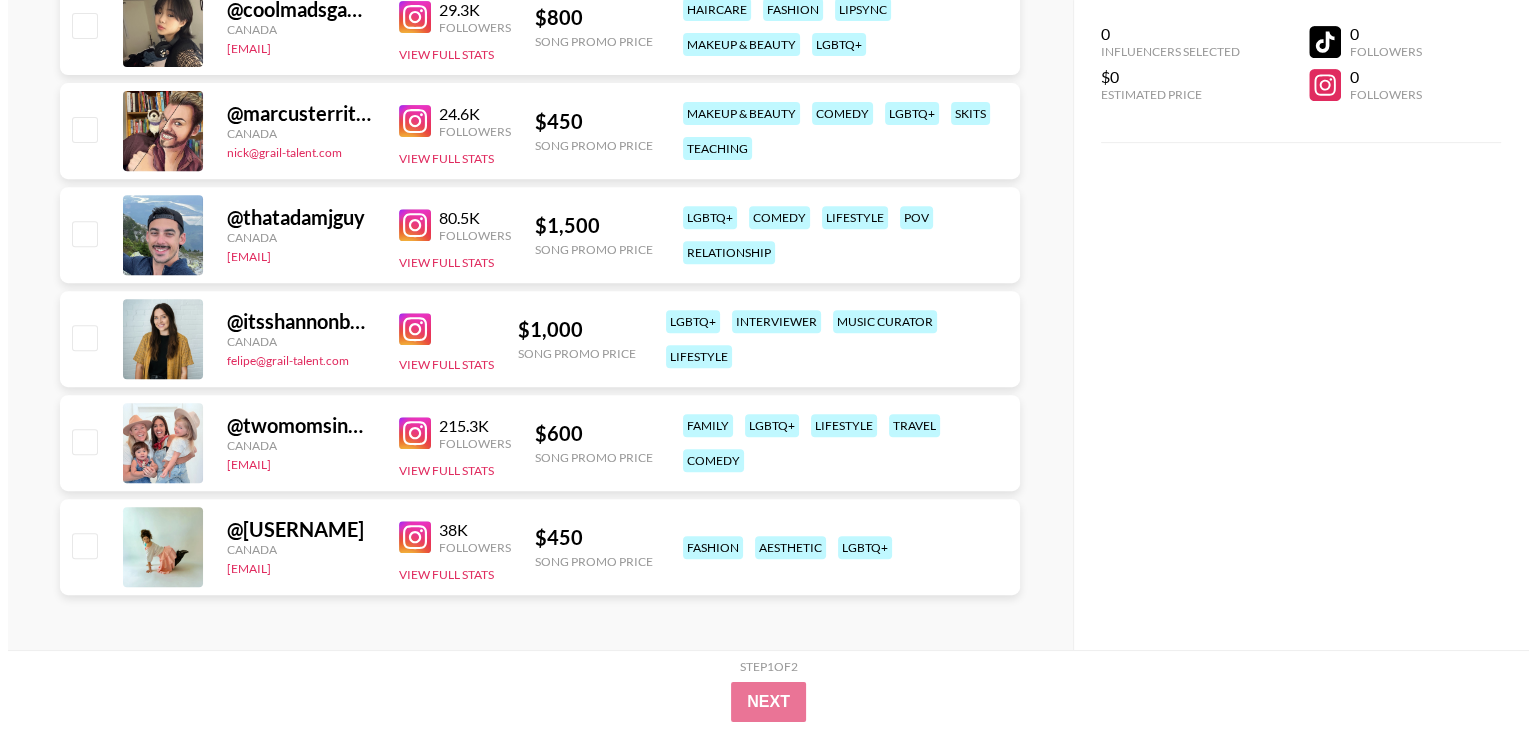 scroll, scrollTop: 0, scrollLeft: 0, axis: both 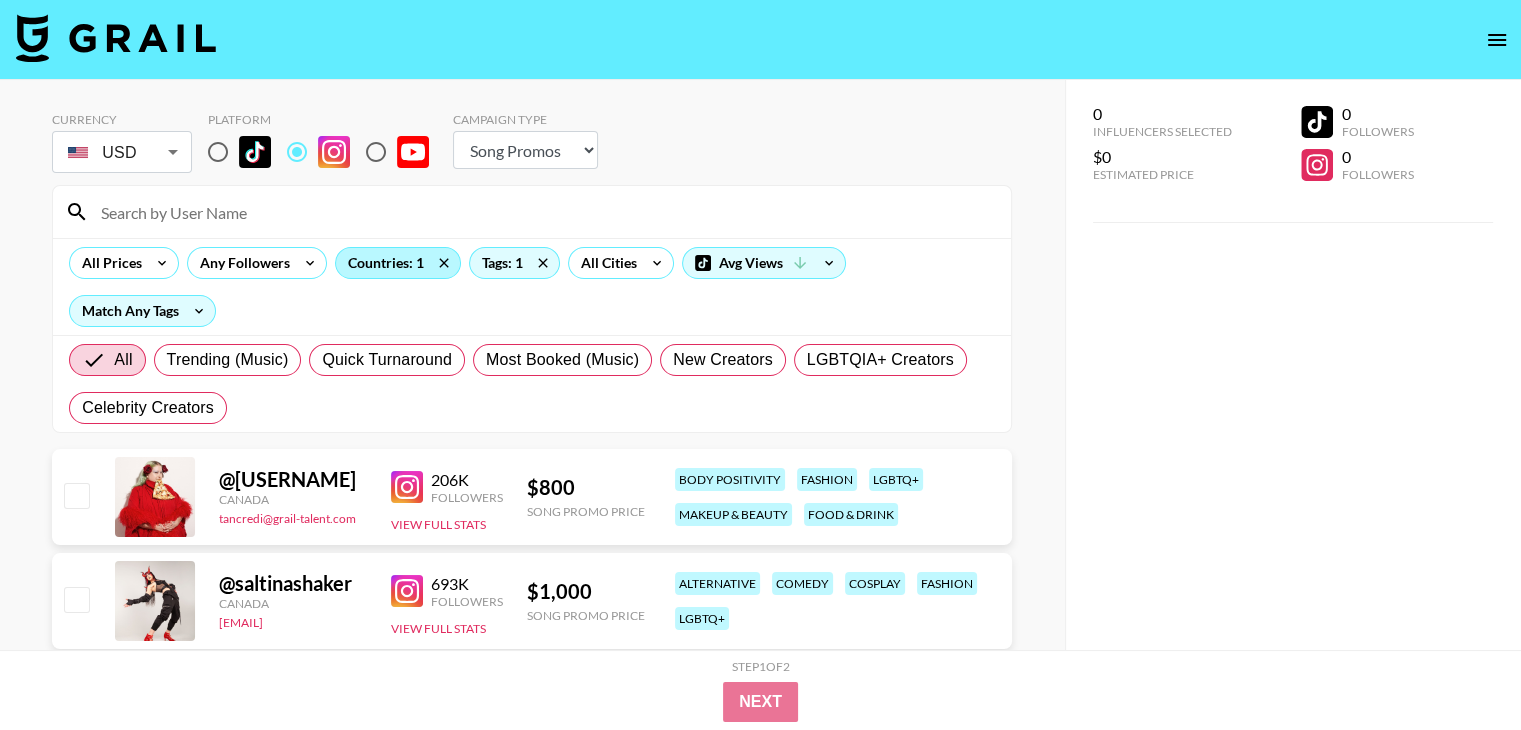 click on "Countries: 1" at bounding box center [398, 263] 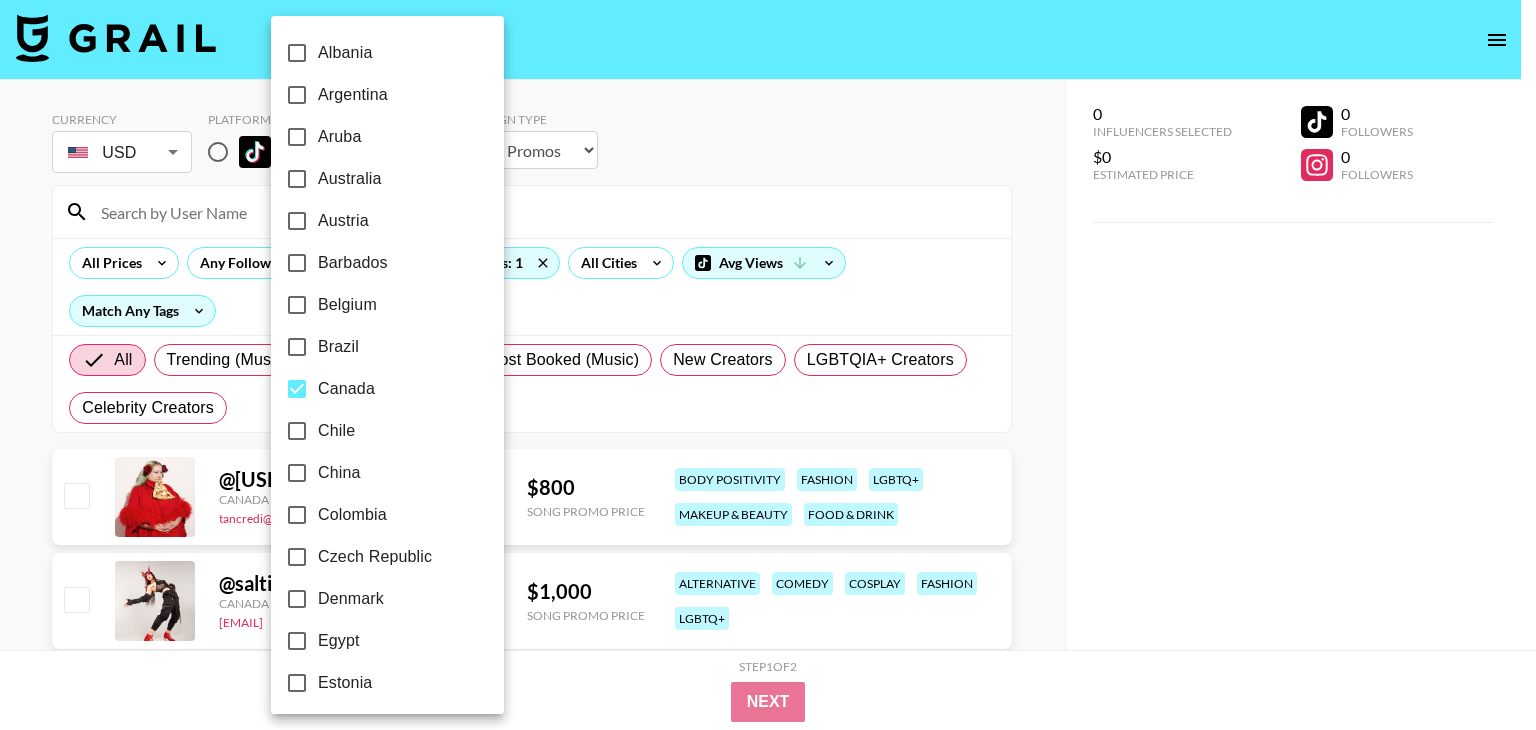 click on "Canada" at bounding box center (346, 389) 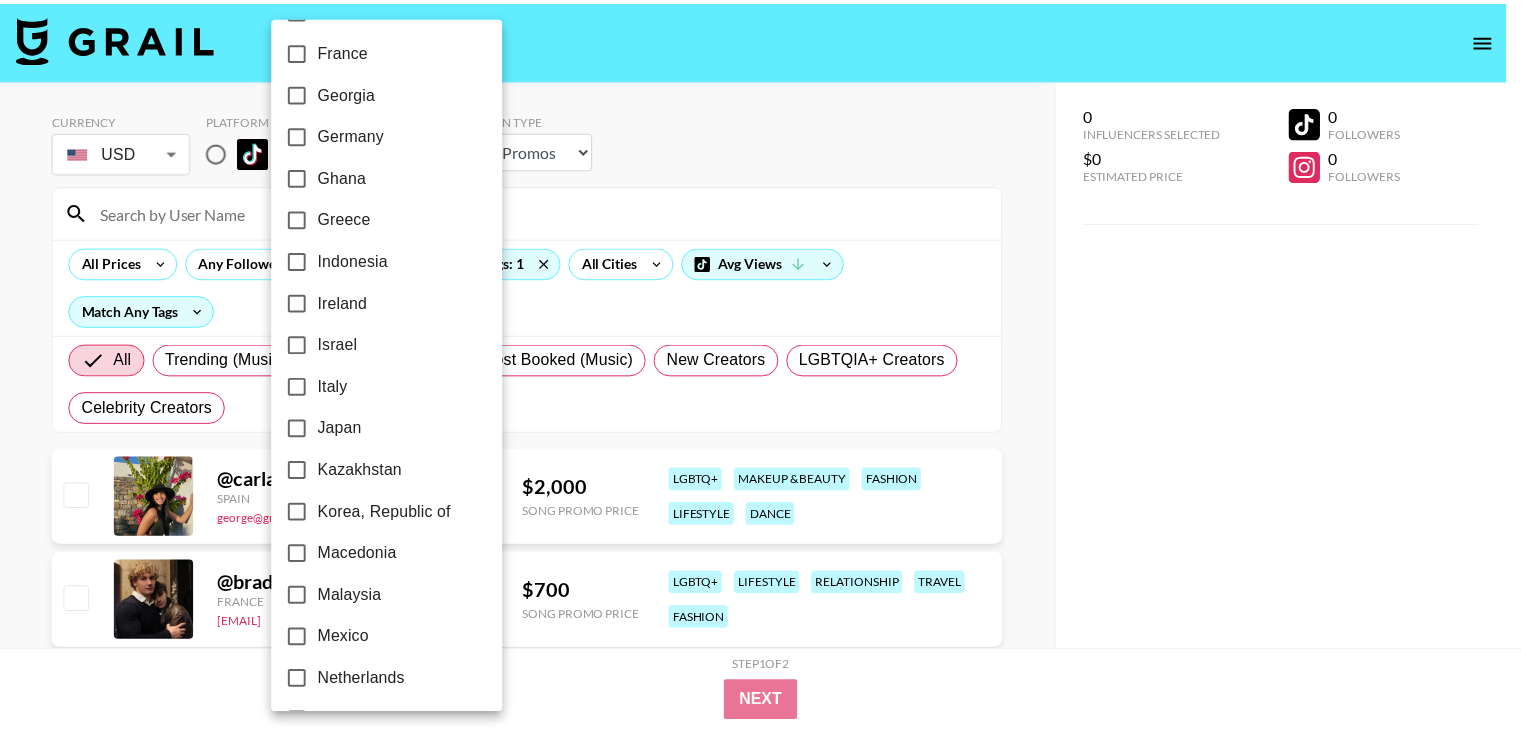 scroll, scrollTop: 500, scrollLeft: 0, axis: vertical 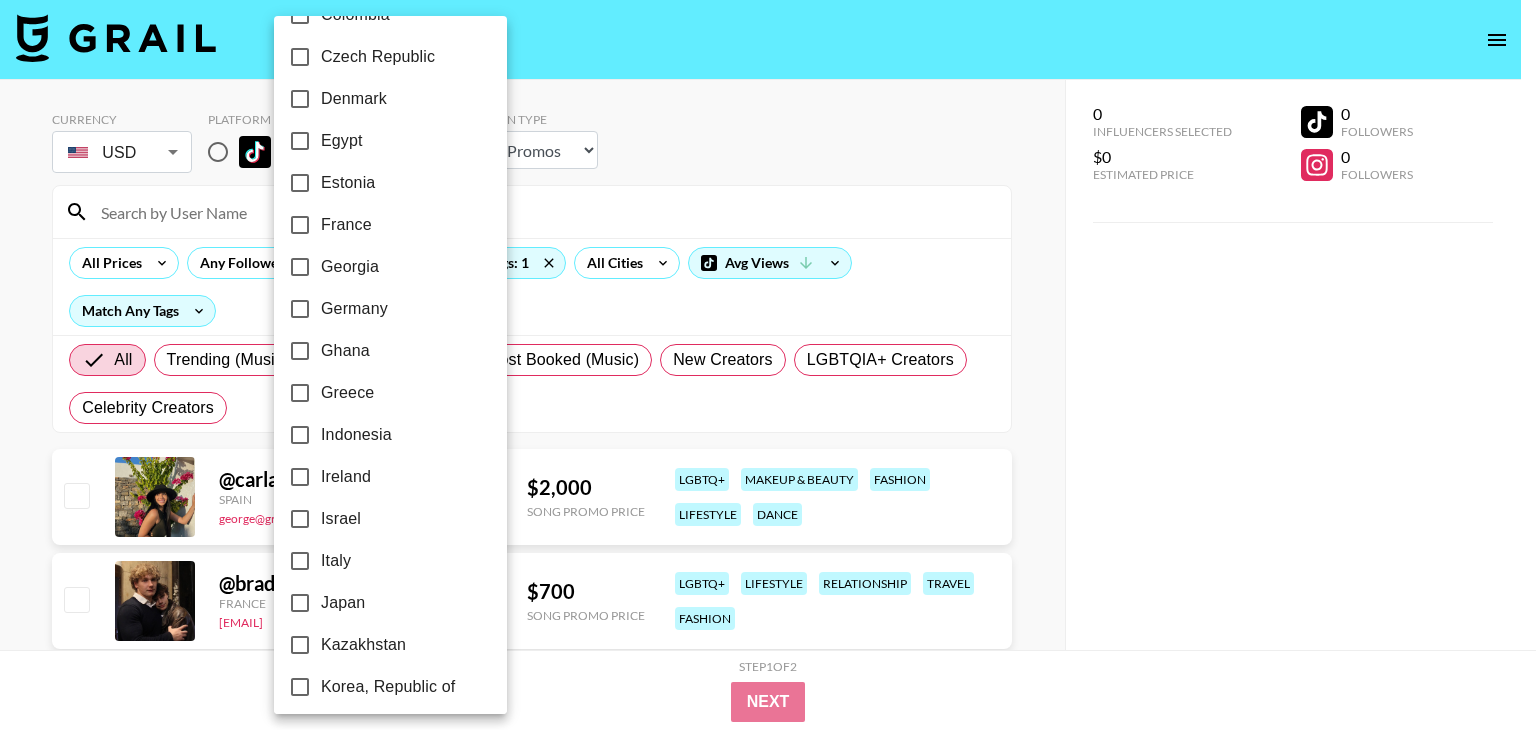 click on "France" at bounding box center (346, 225) 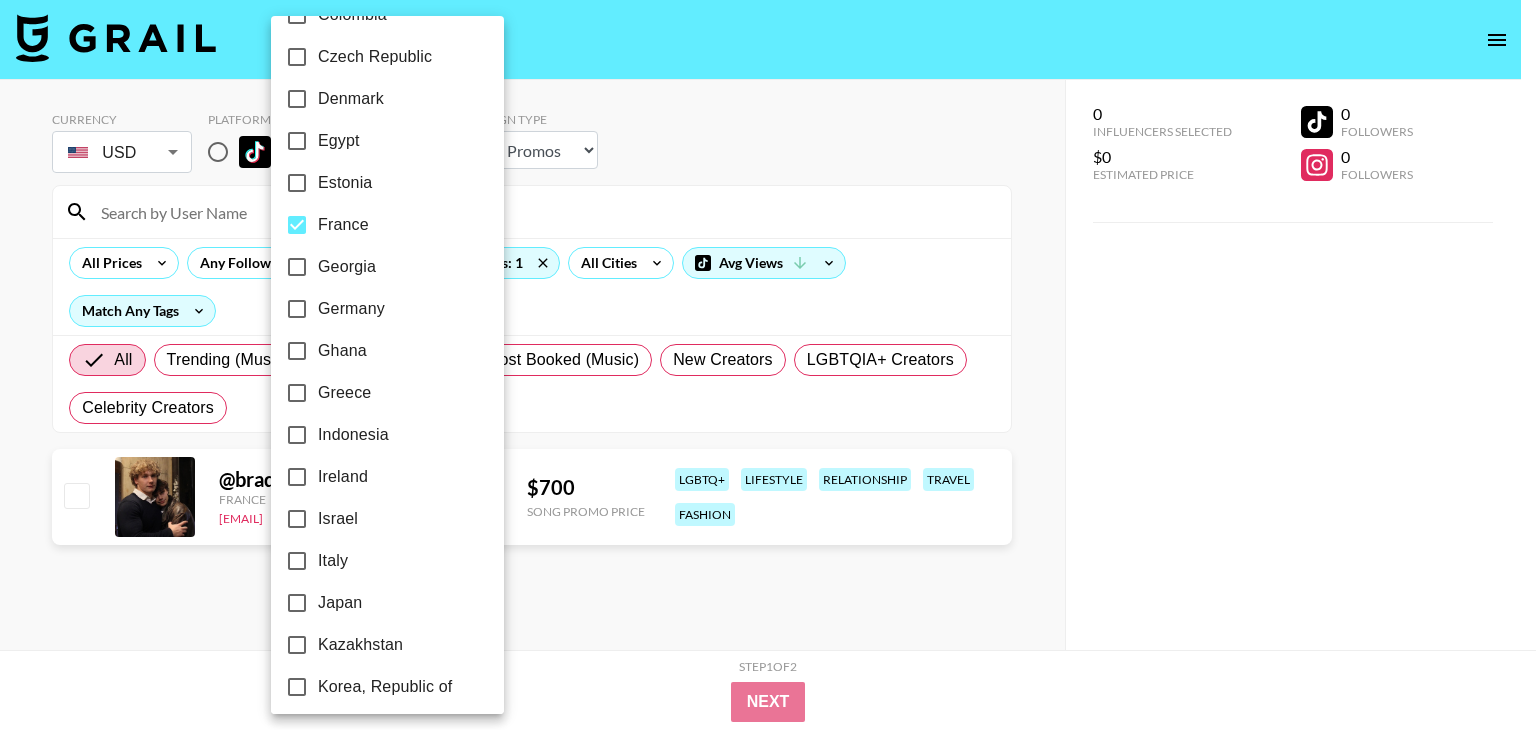 click at bounding box center (768, 365) 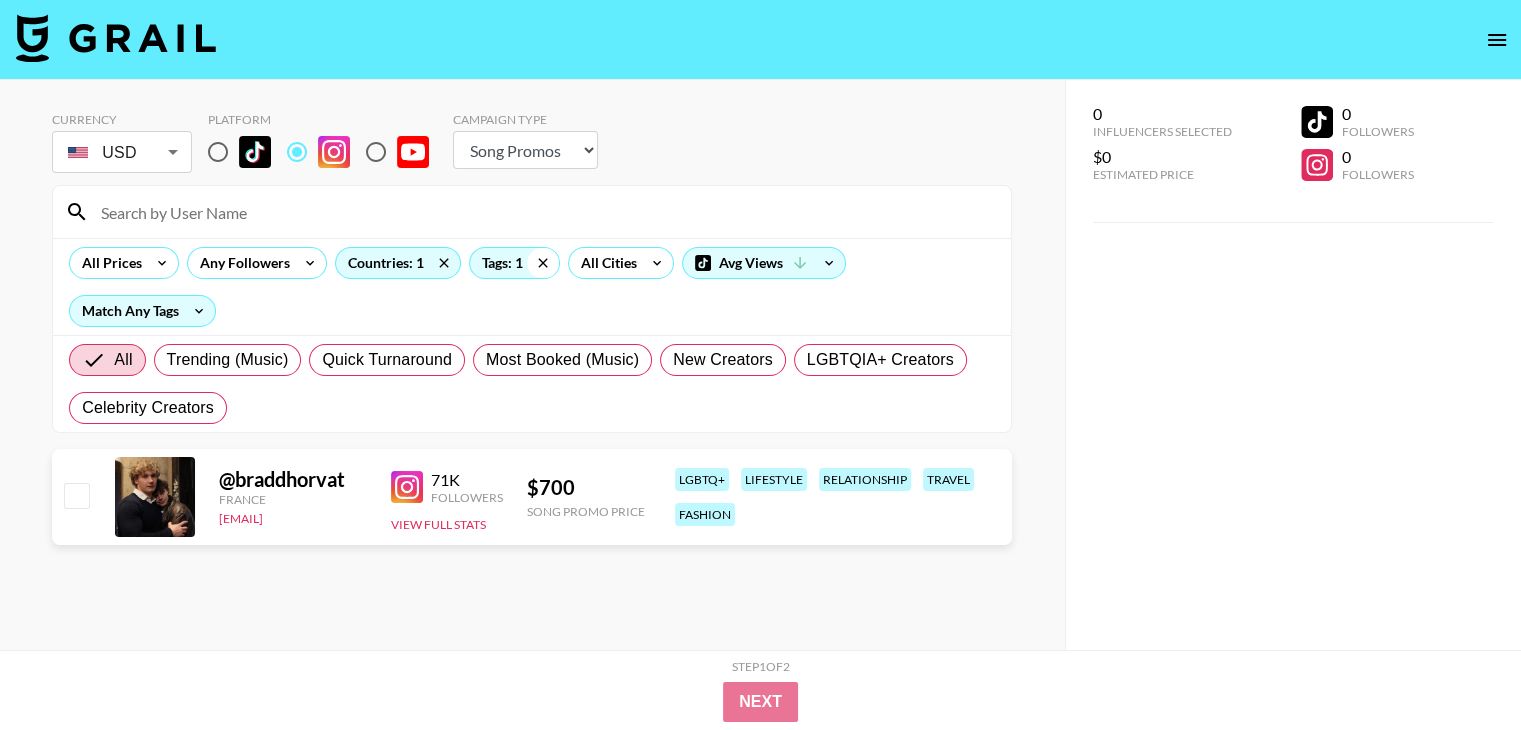 click 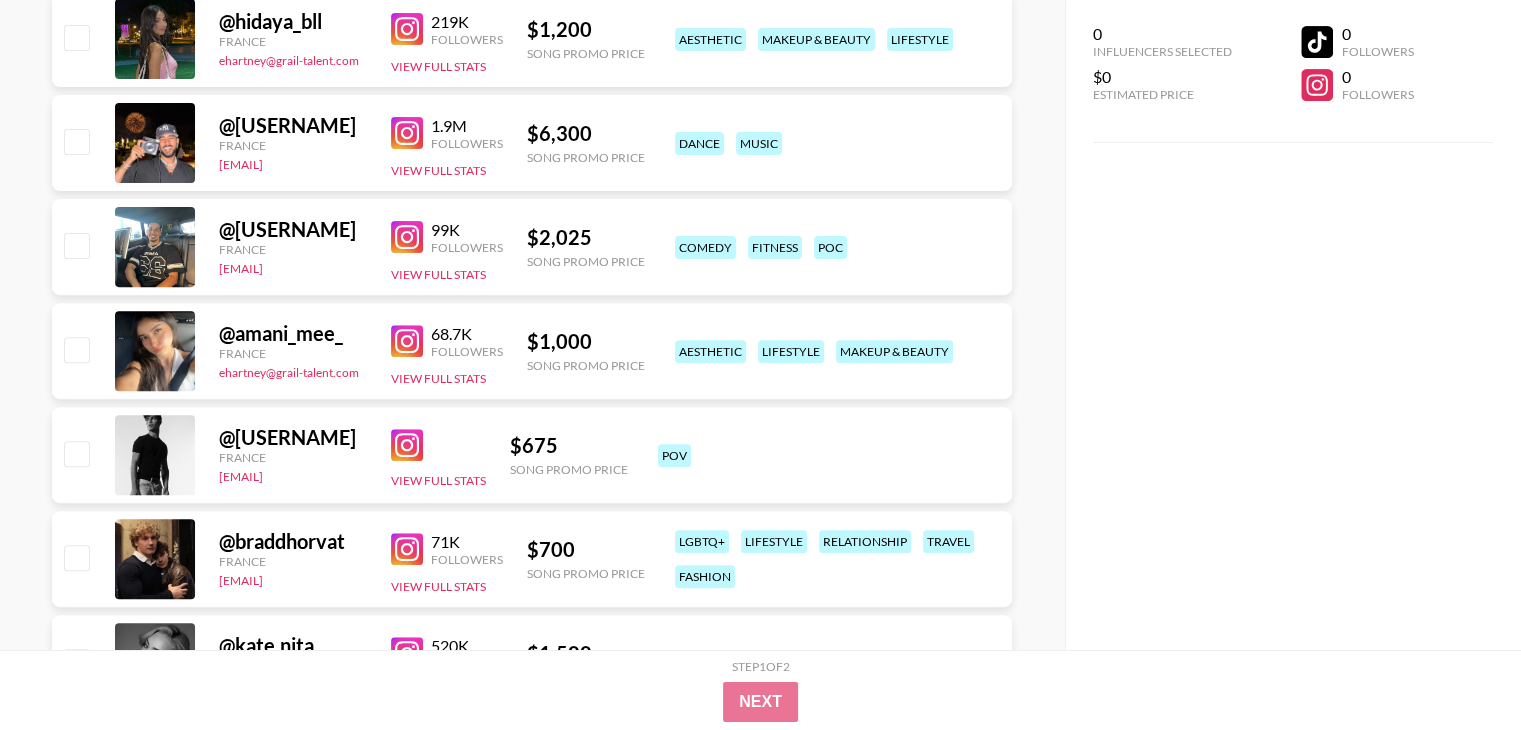 scroll, scrollTop: 1000, scrollLeft: 0, axis: vertical 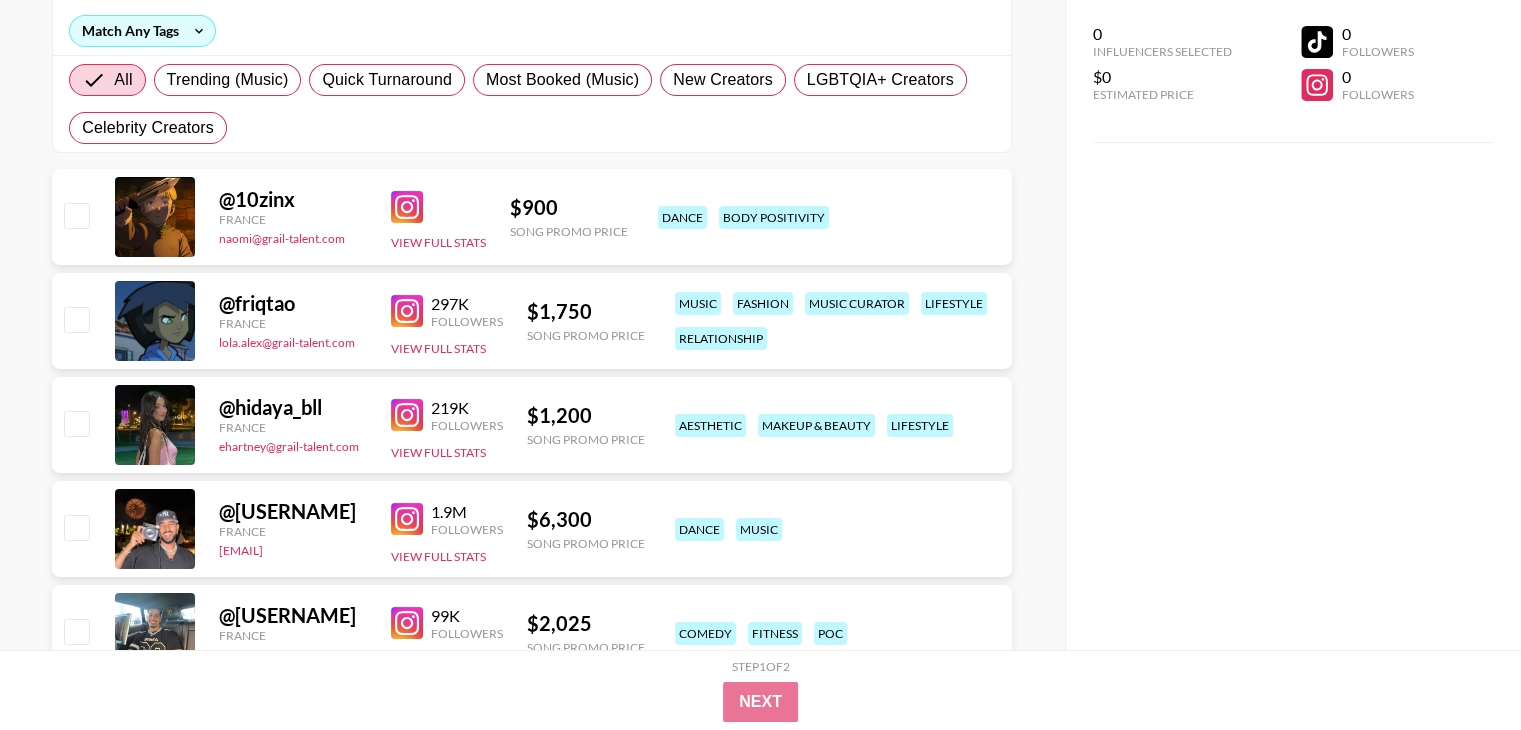 click at bounding box center (407, 311) 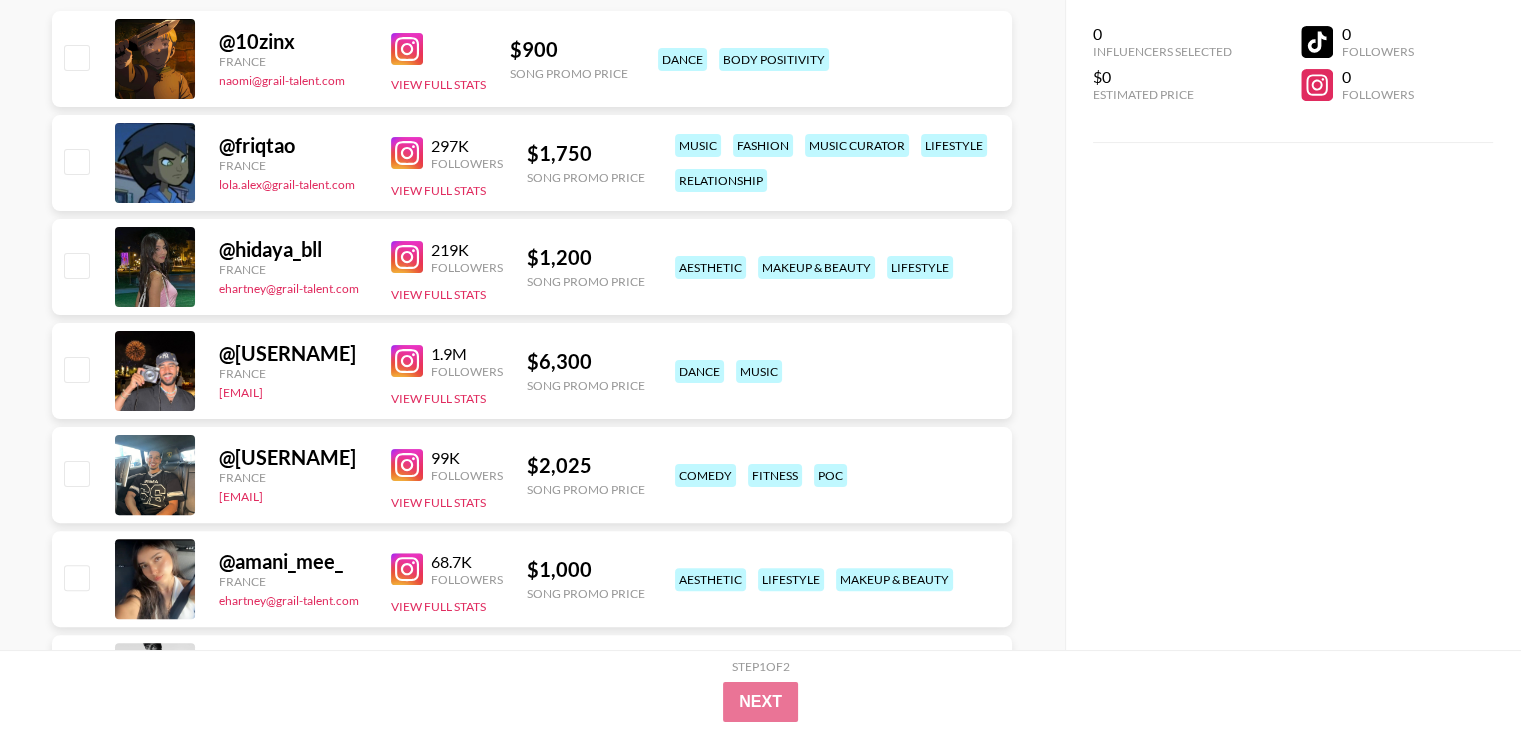 scroll, scrollTop: 612, scrollLeft: 0, axis: vertical 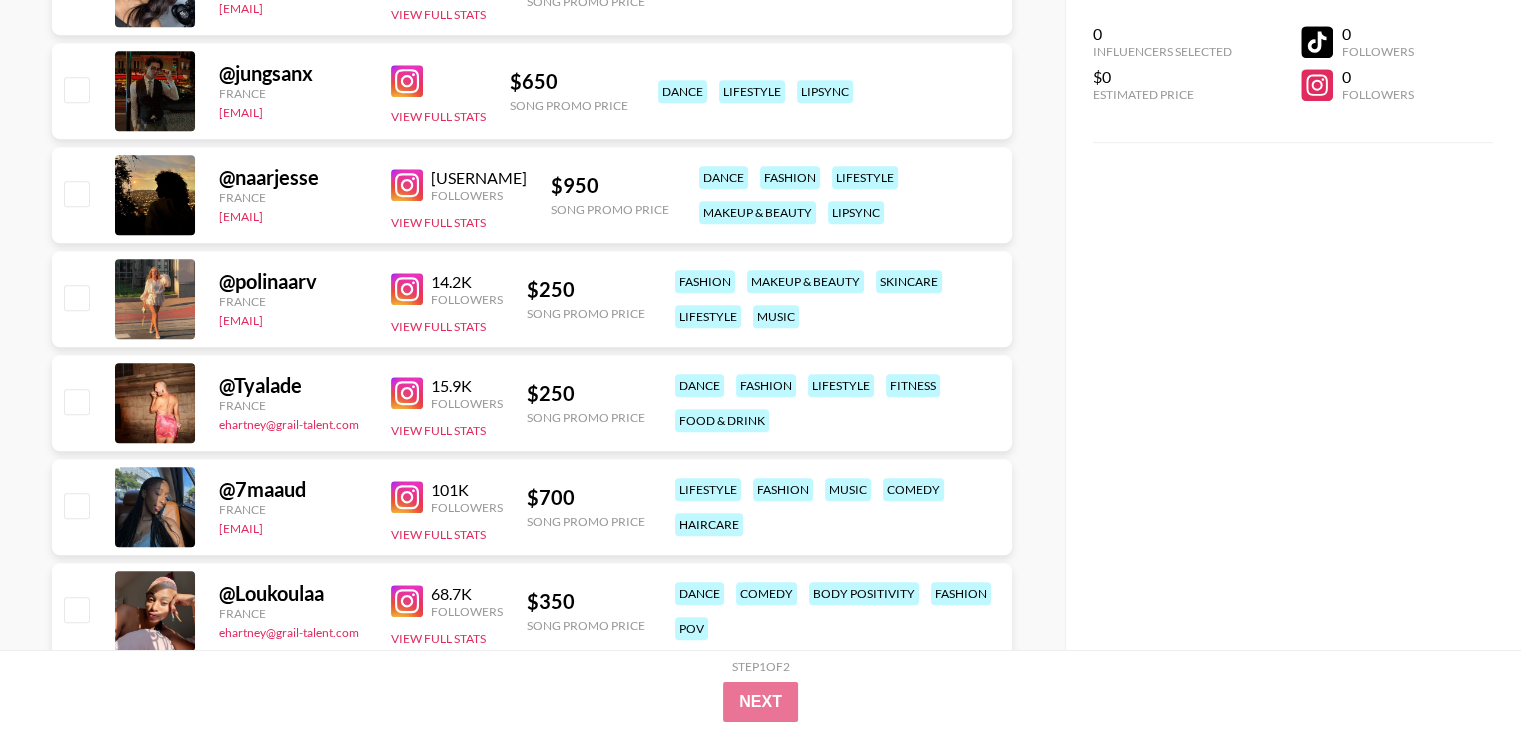 click at bounding box center [407, 289] 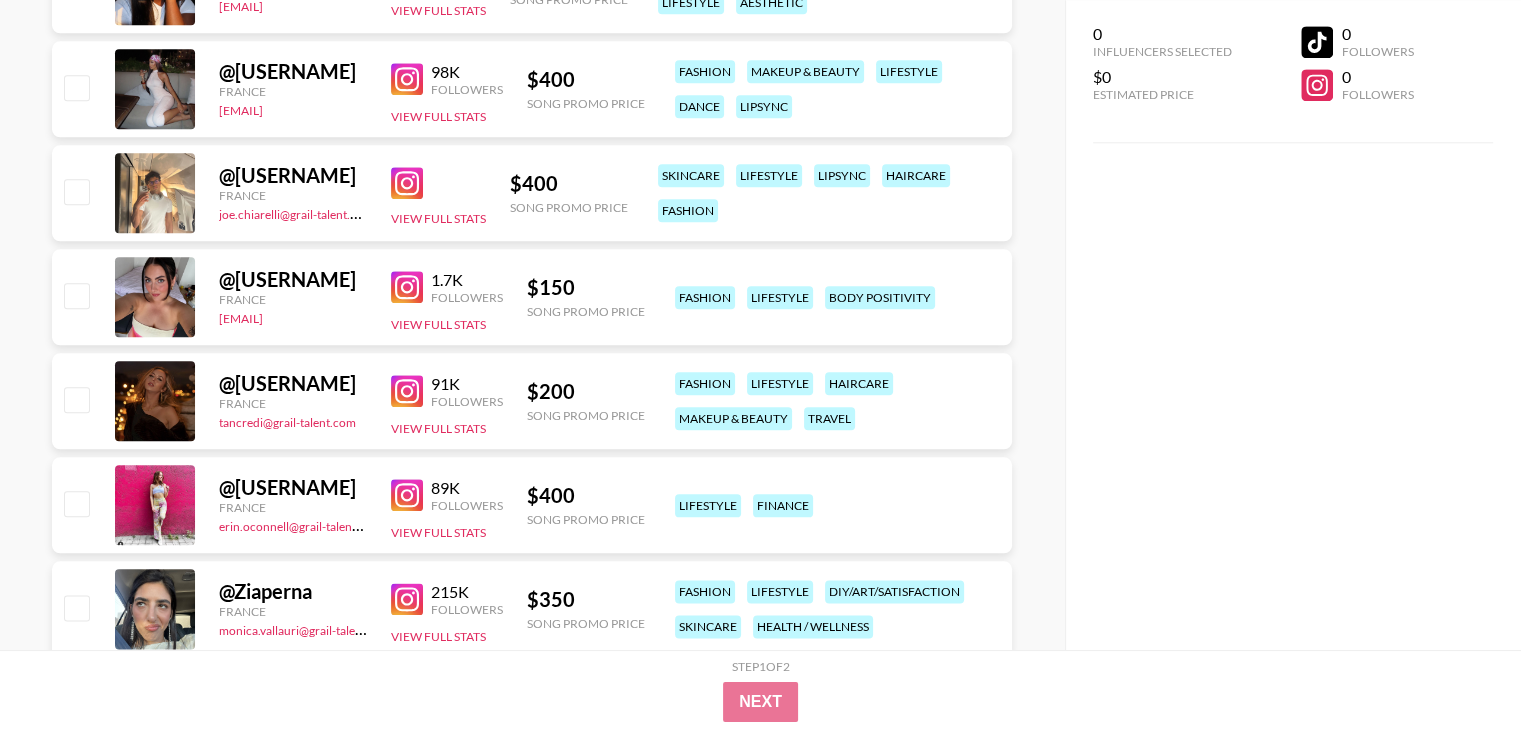 scroll, scrollTop: 2446, scrollLeft: 0, axis: vertical 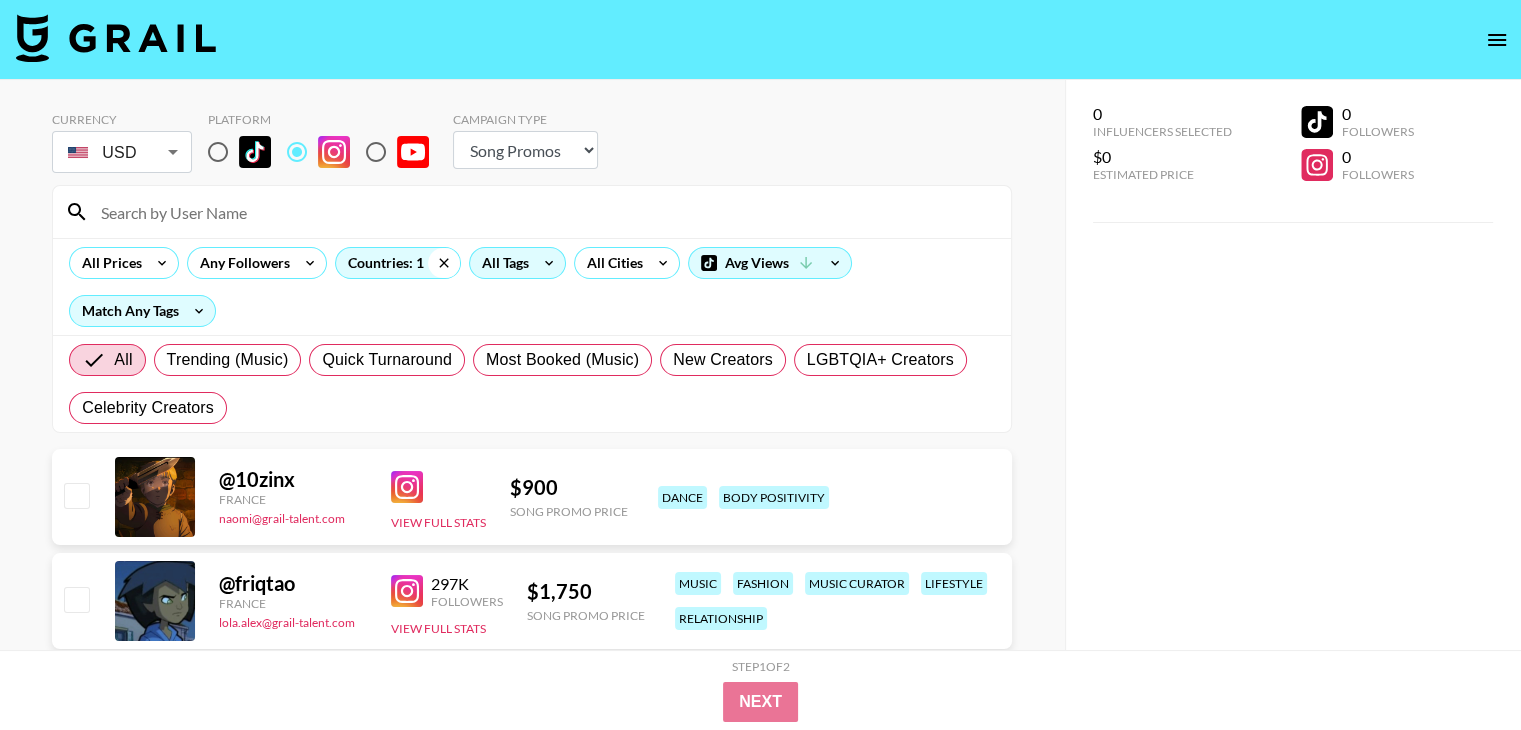 click 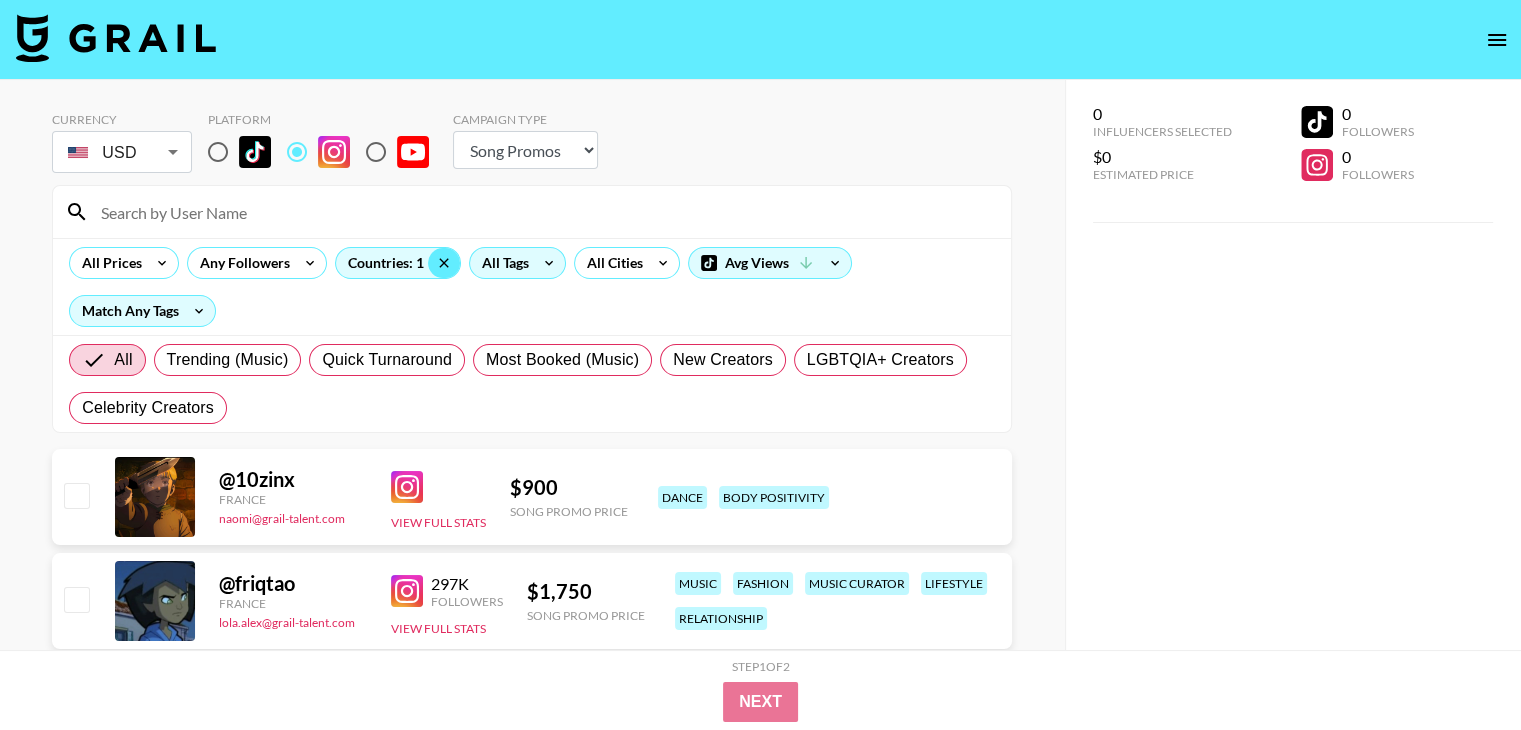 click at bounding box center [544, 212] 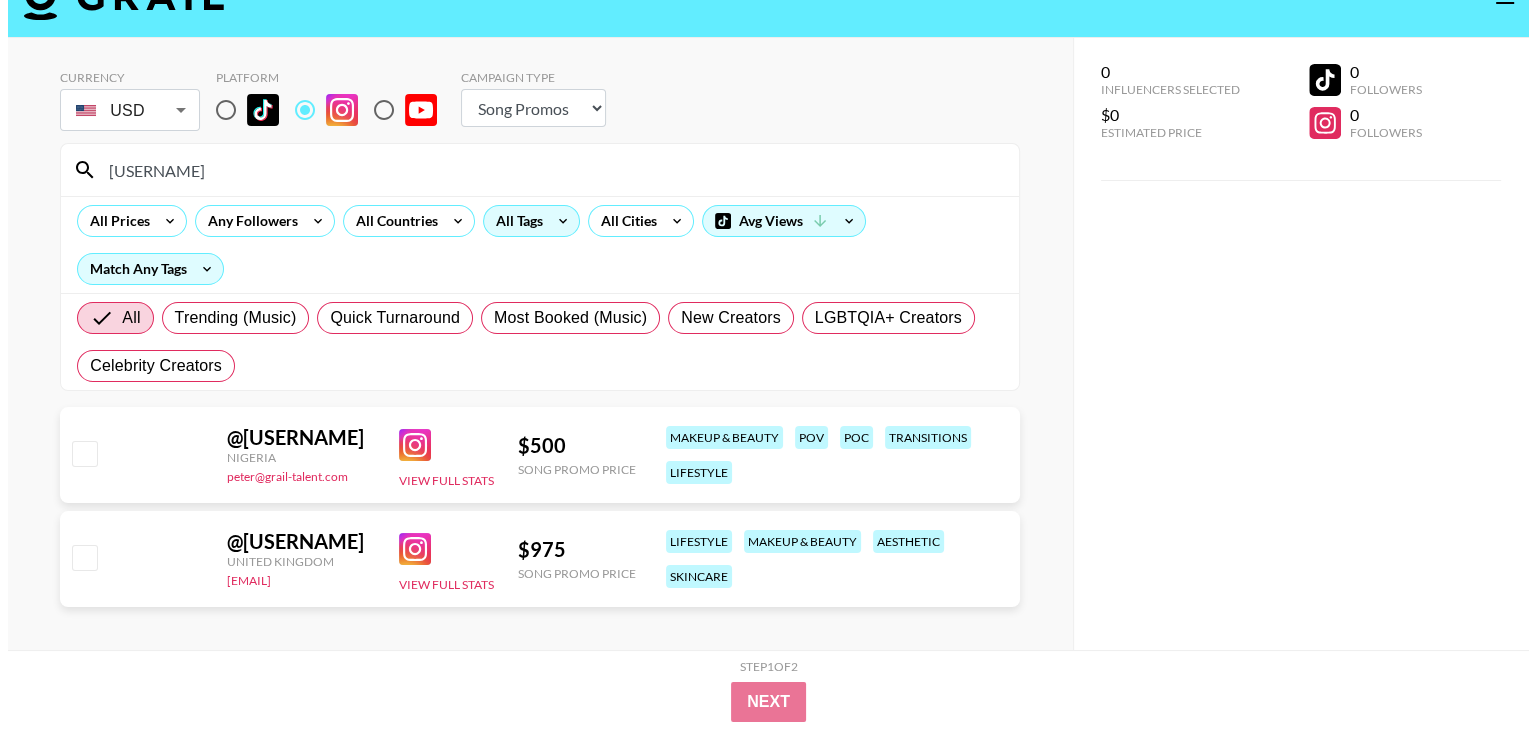 scroll, scrollTop: 80, scrollLeft: 0, axis: vertical 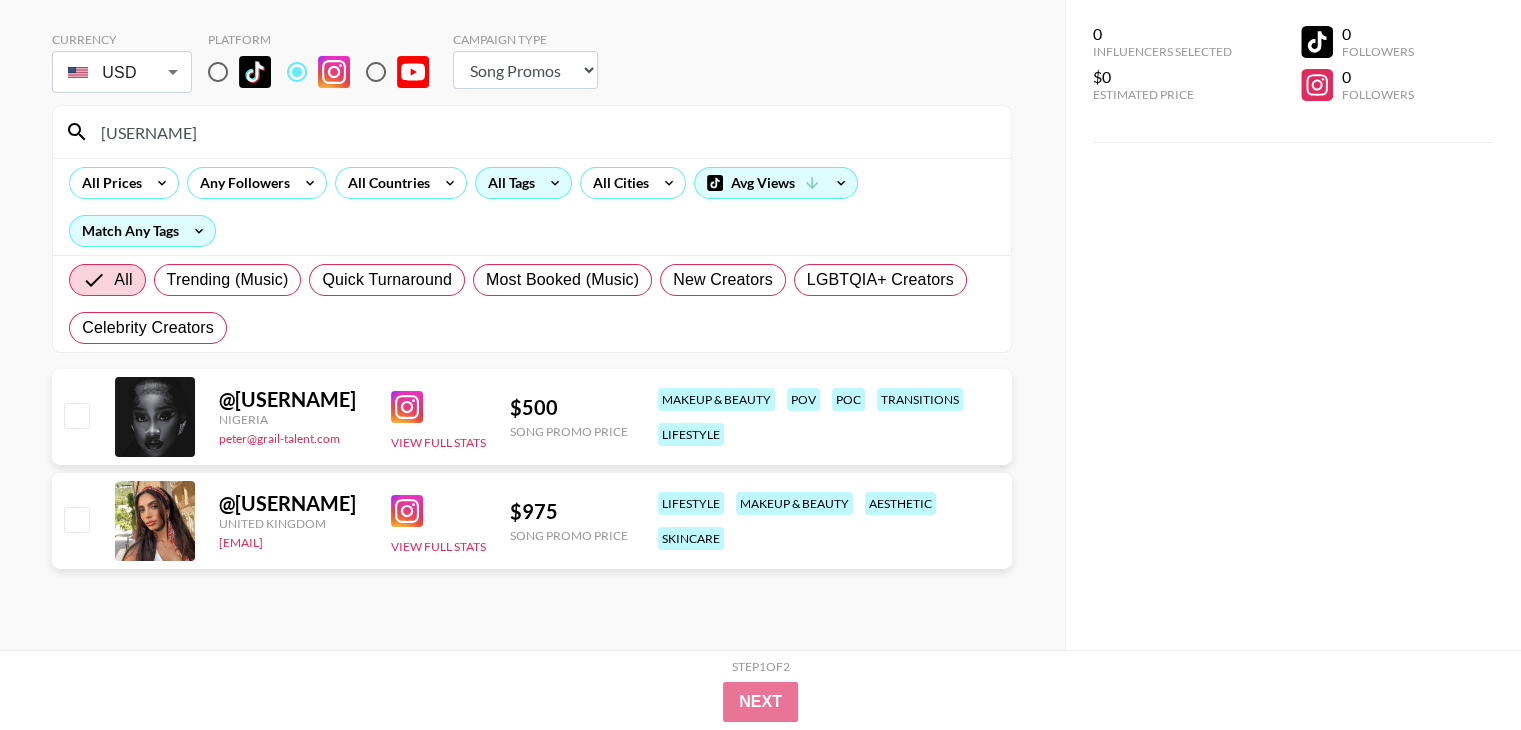 type on "[USERNAME]" 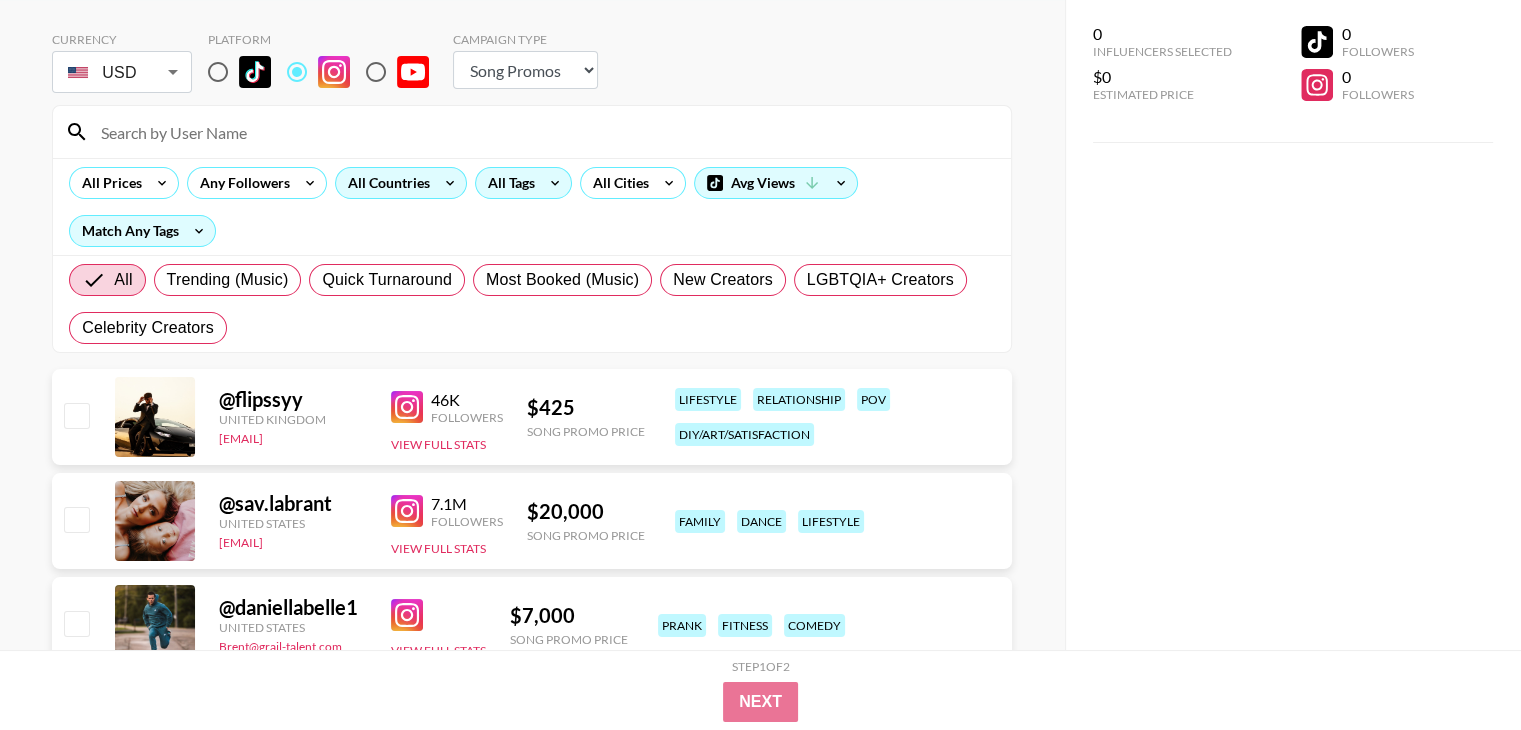 type 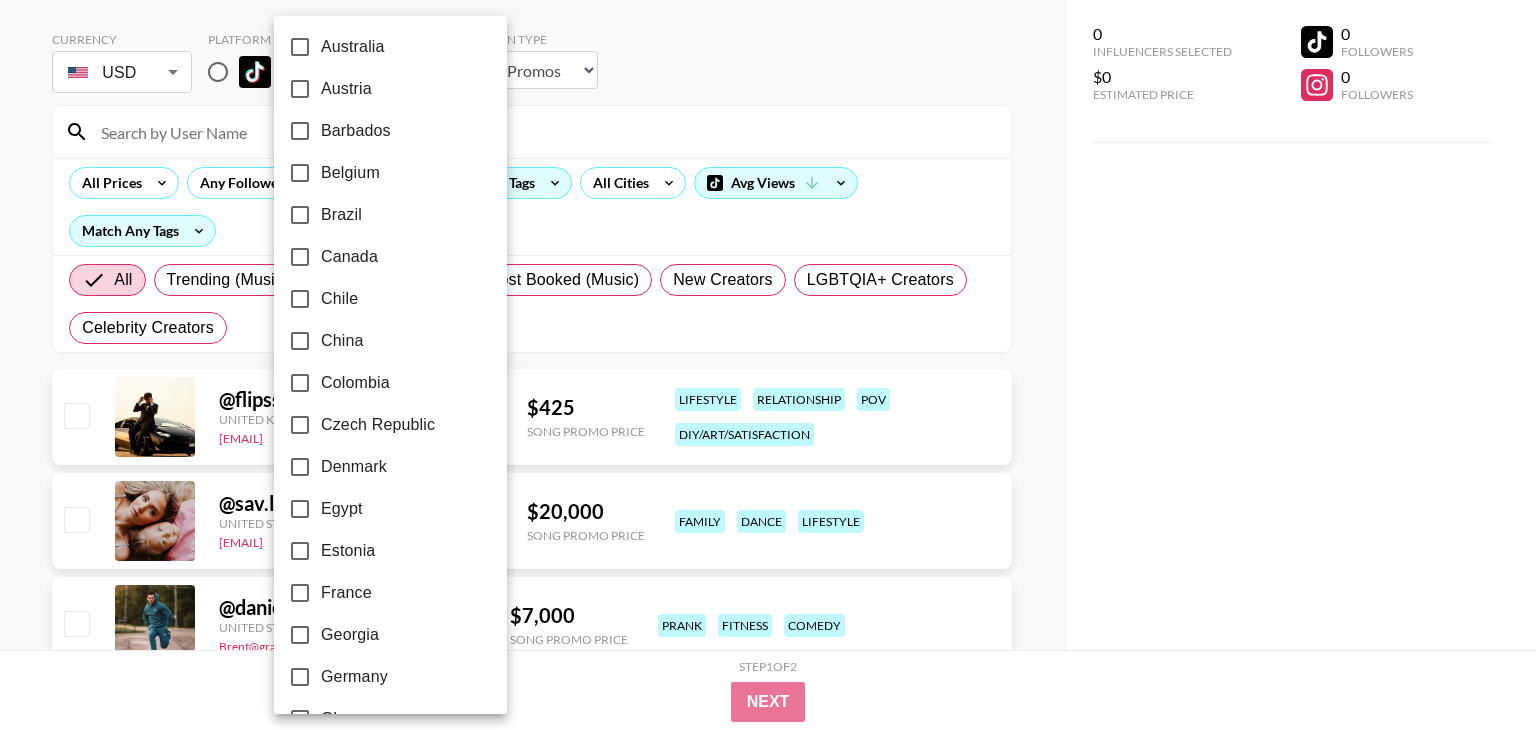 scroll, scrollTop: 166, scrollLeft: 0, axis: vertical 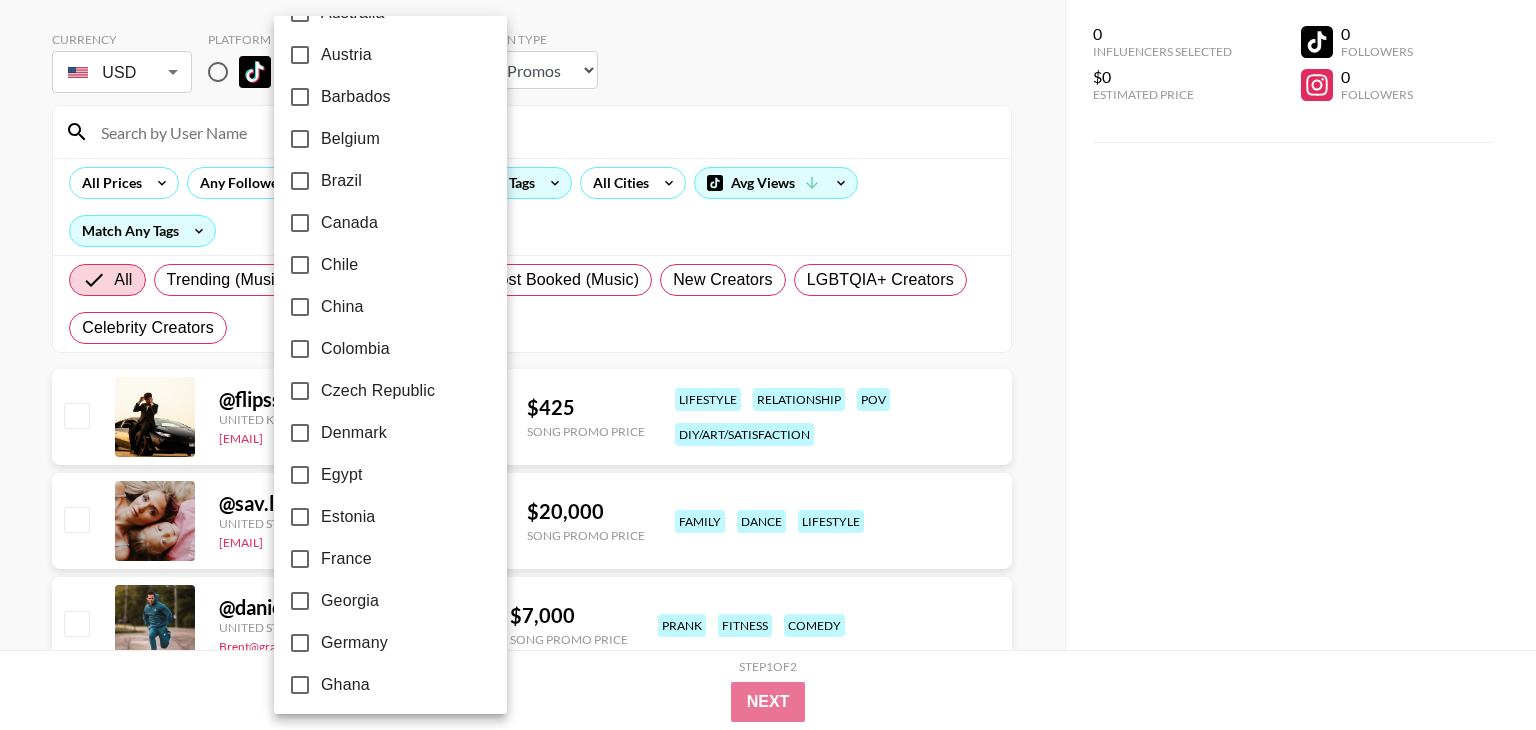click on "Germany" at bounding box center [354, 643] 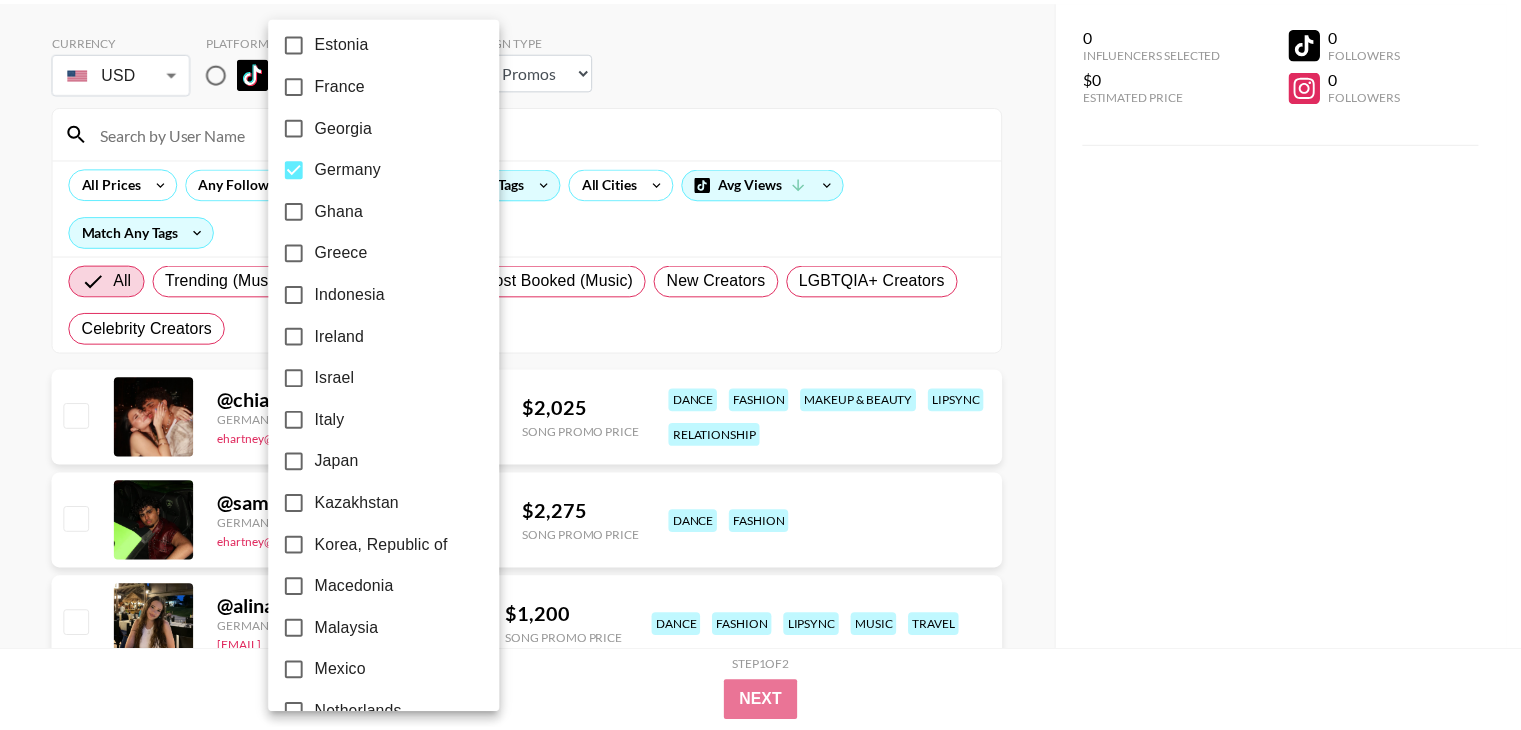 scroll, scrollTop: 666, scrollLeft: 0, axis: vertical 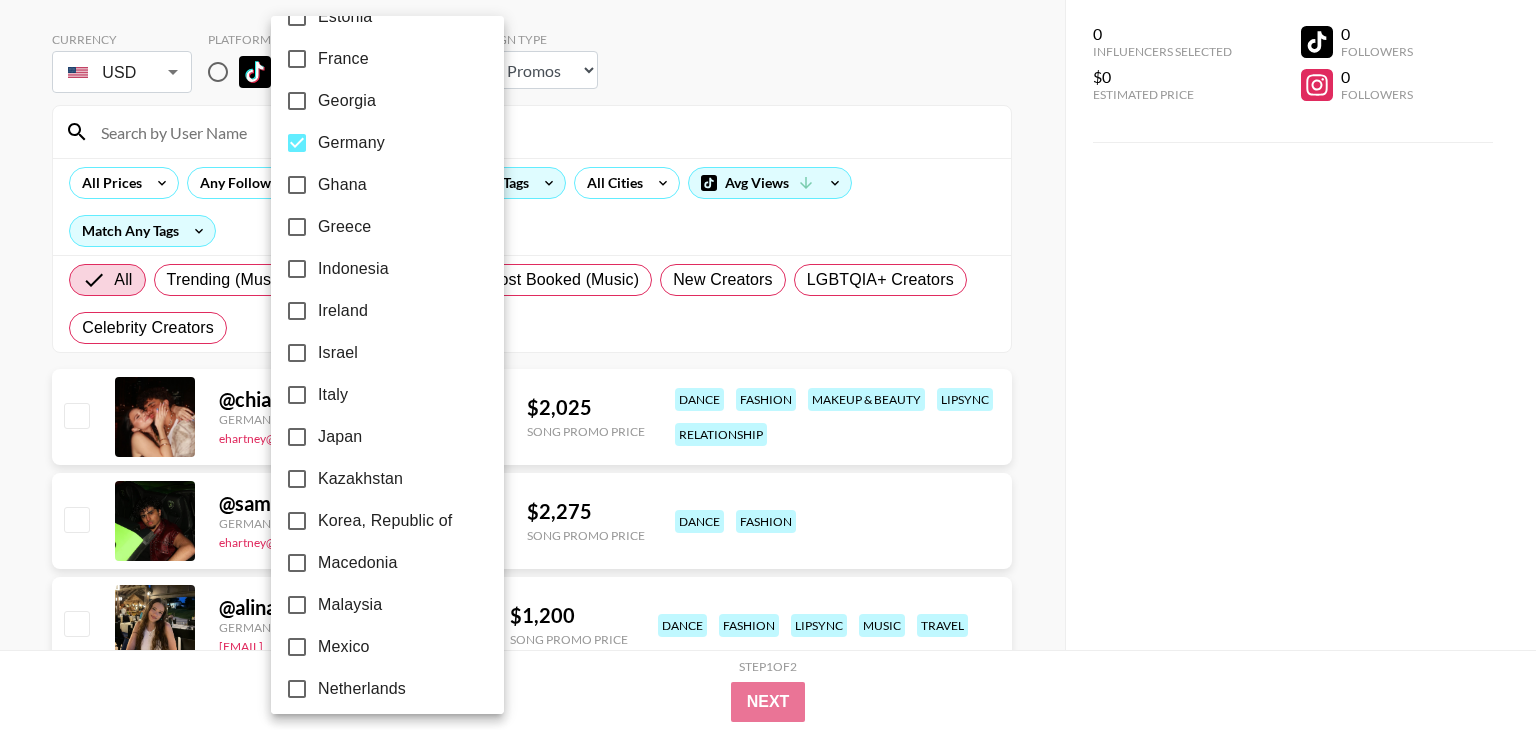 click at bounding box center [768, 365] 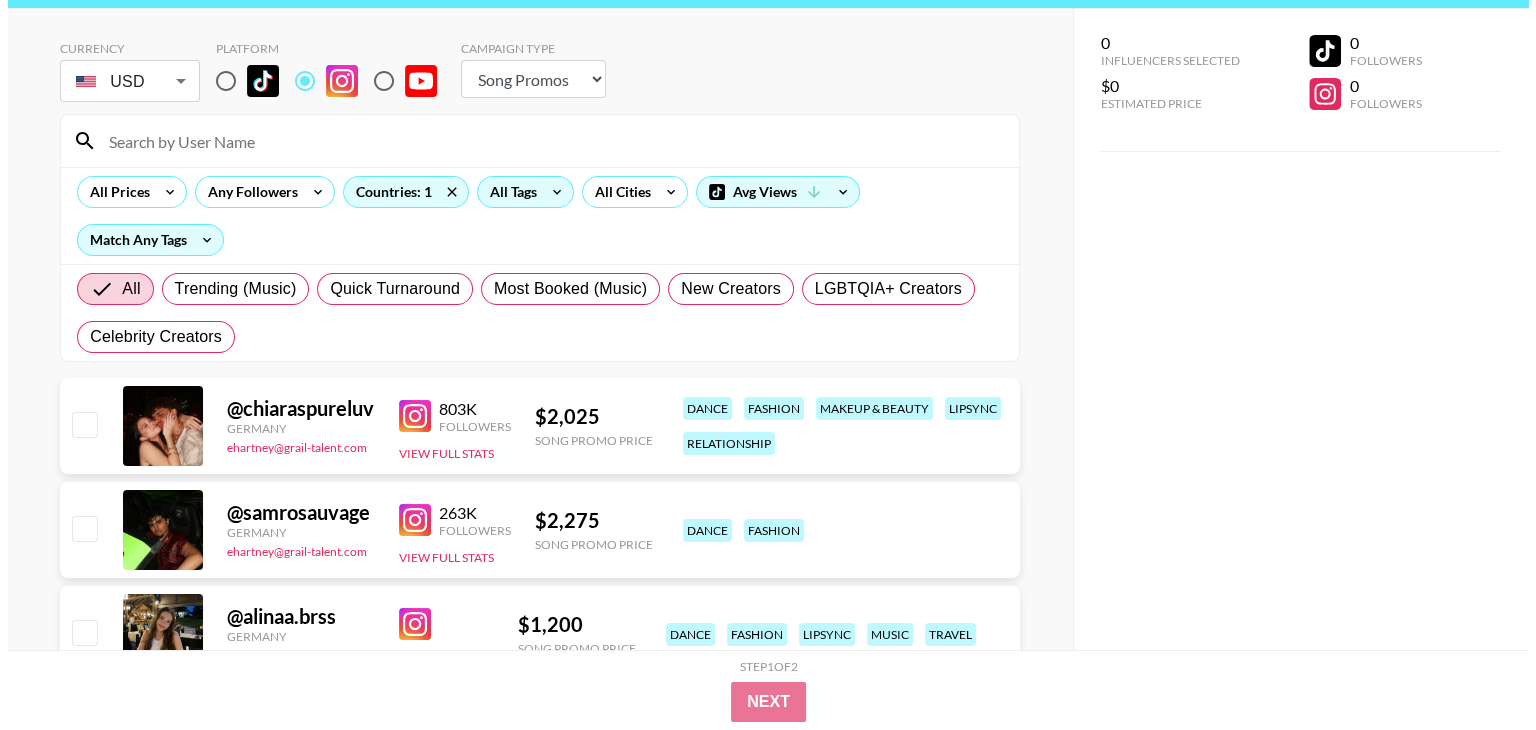 scroll, scrollTop: 0, scrollLeft: 0, axis: both 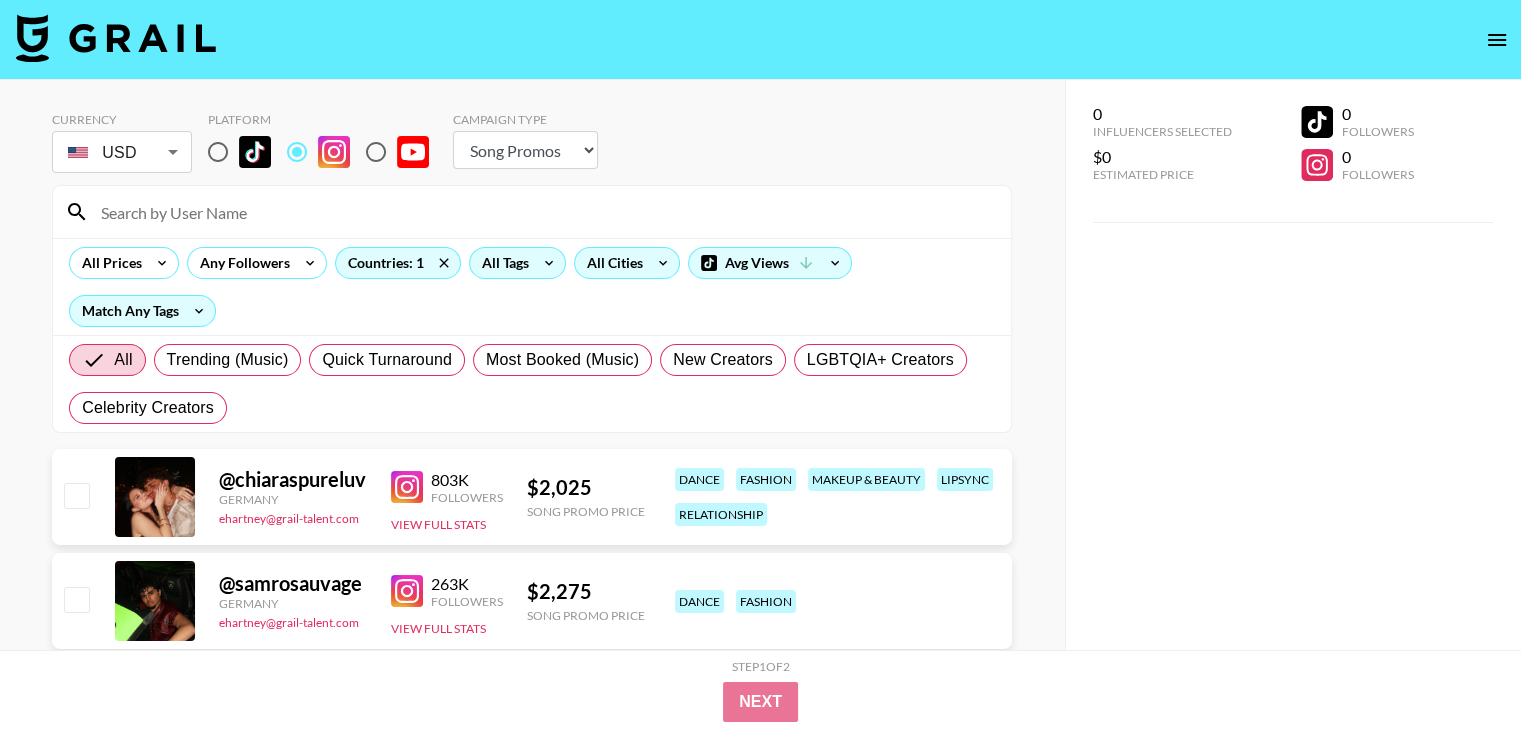 click on "All Cities" at bounding box center (611, 263) 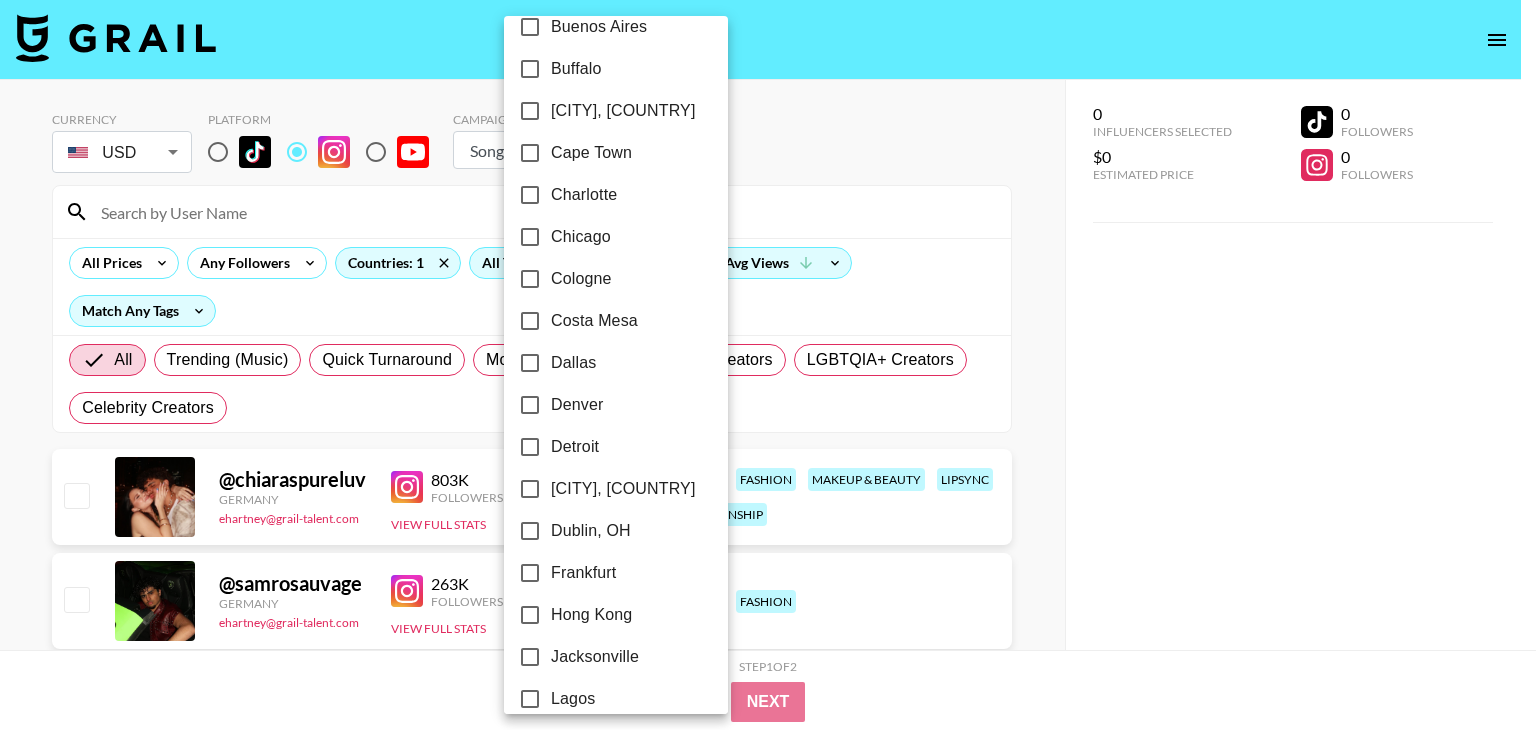 scroll, scrollTop: 833, scrollLeft: 0, axis: vertical 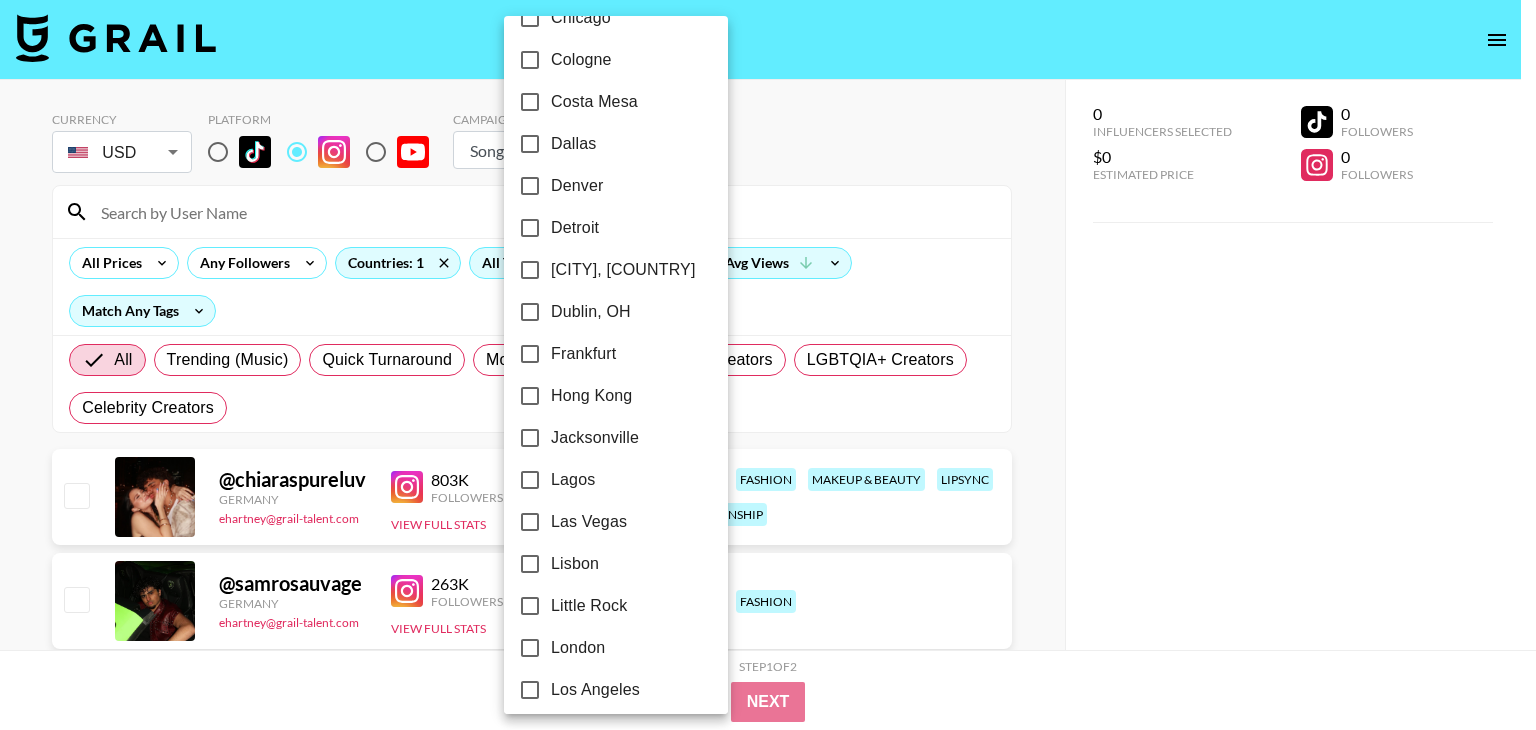 click at bounding box center [768, 365] 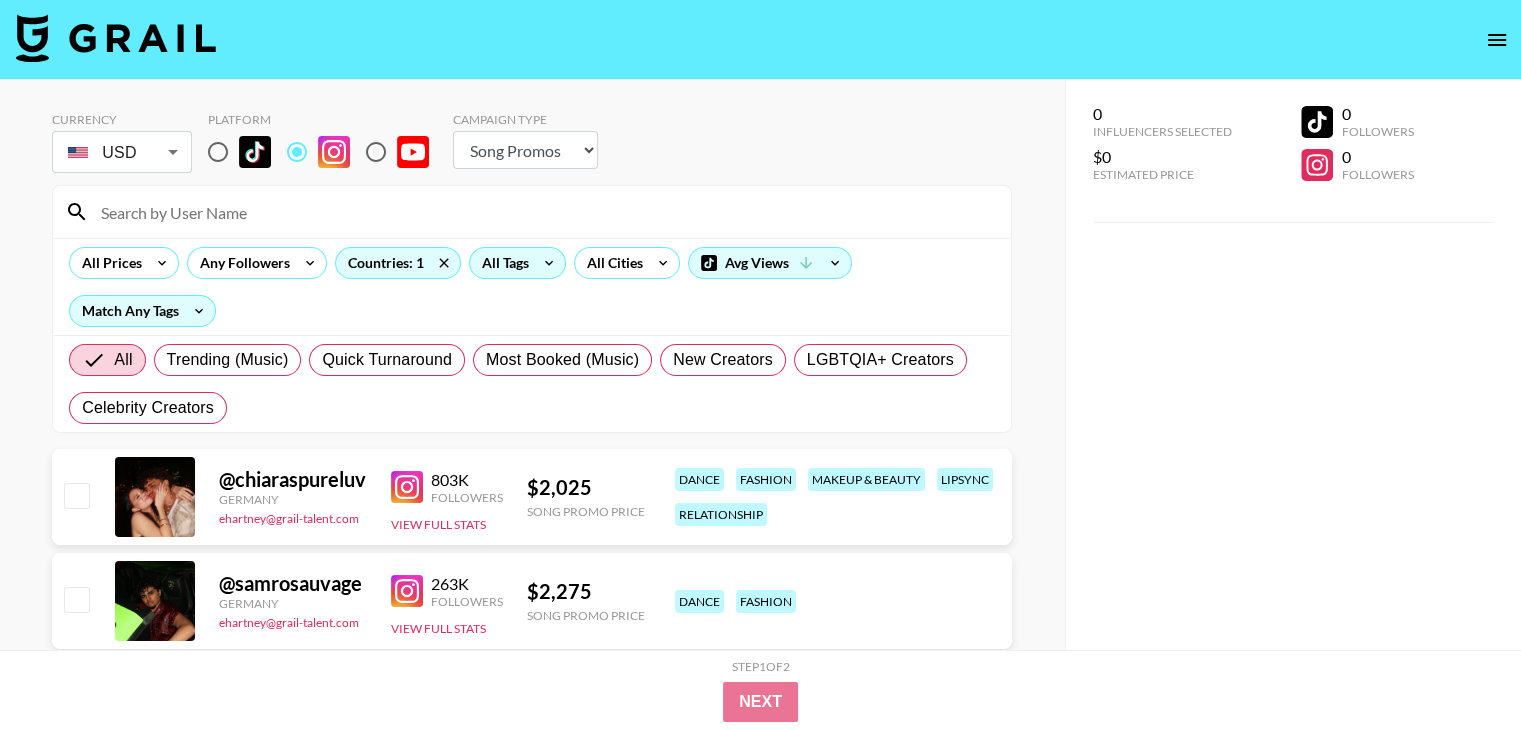 click on "All Tags" at bounding box center (501, 263) 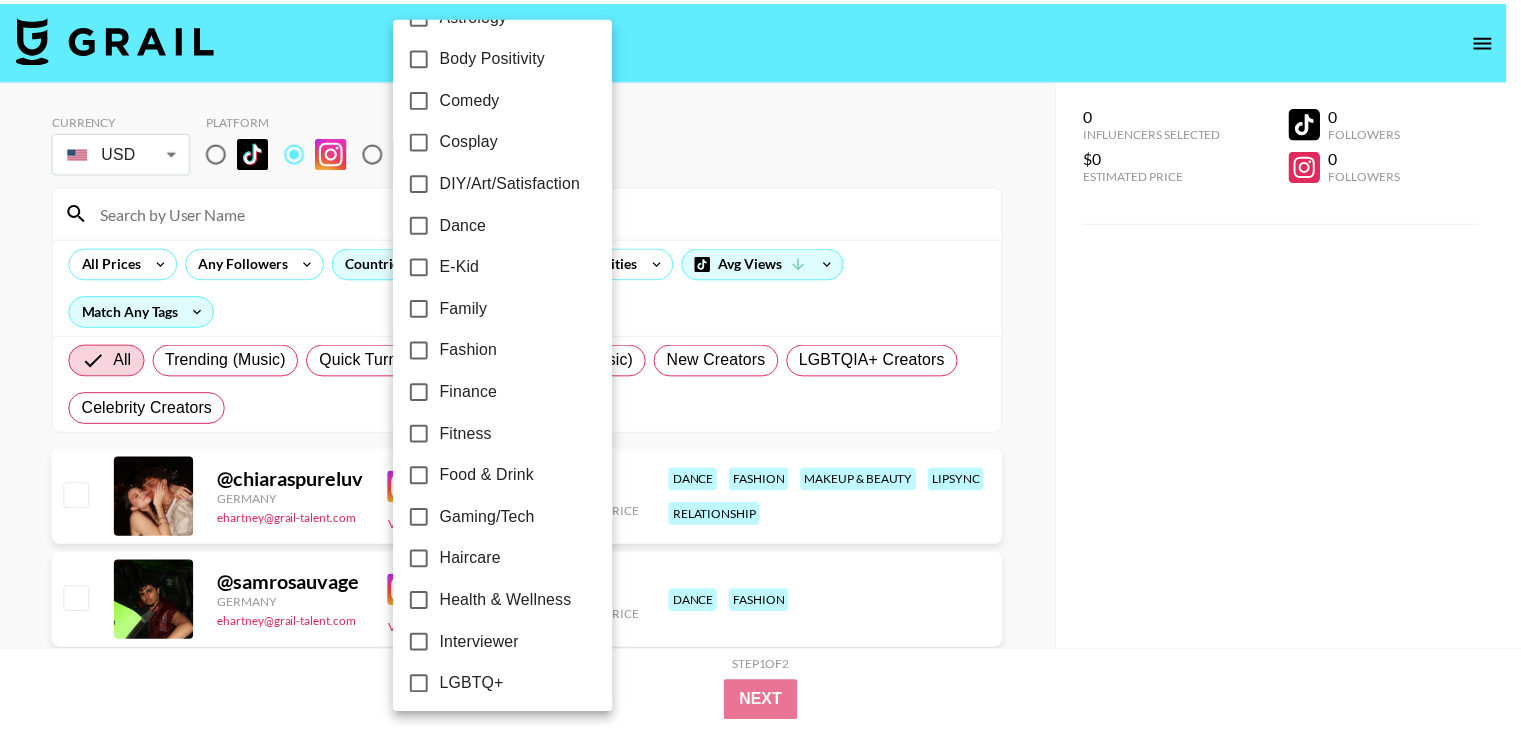 scroll, scrollTop: 833, scrollLeft: 0, axis: vertical 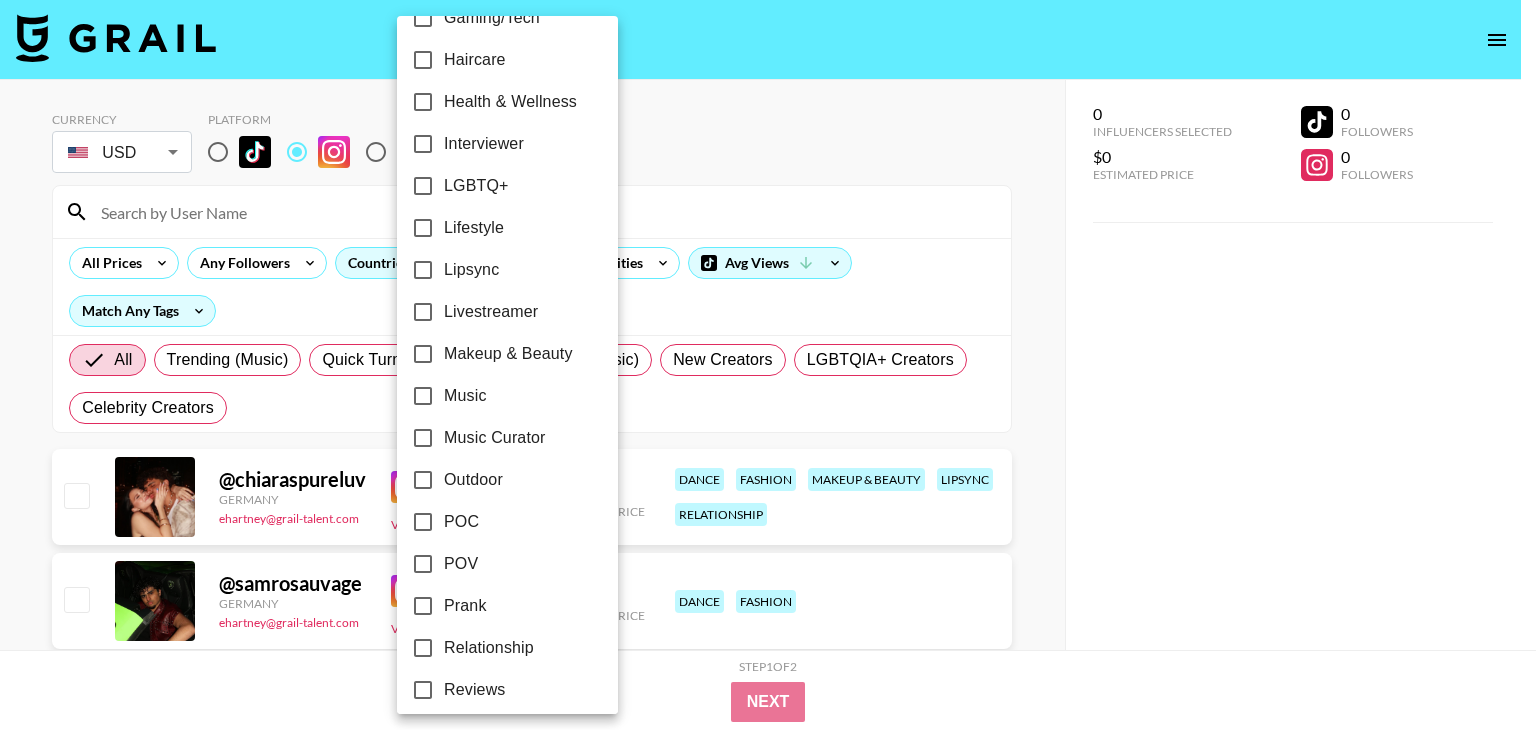 click on "LGBTQ+" at bounding box center [476, 186] 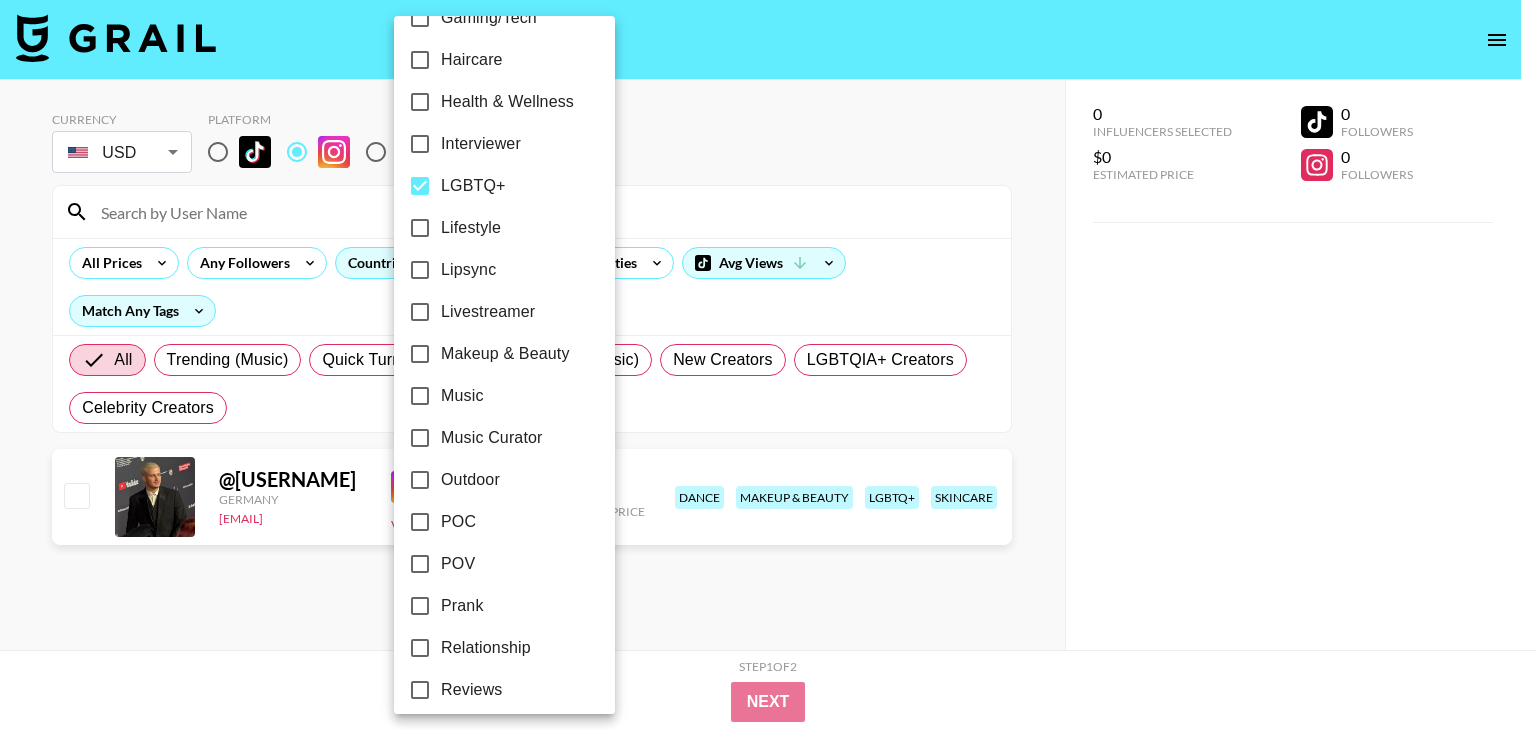 click at bounding box center [768, 365] 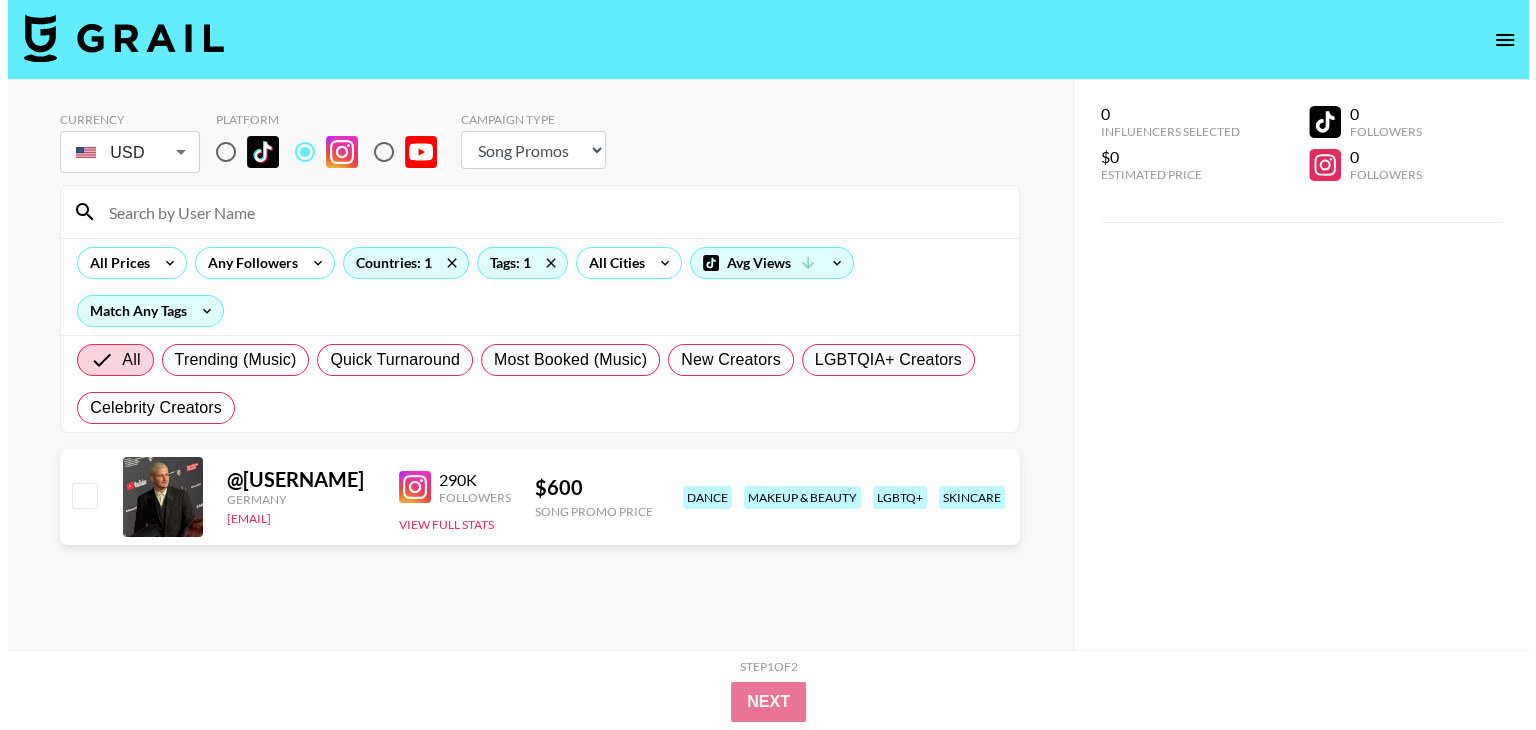 scroll, scrollTop: 0, scrollLeft: 0, axis: both 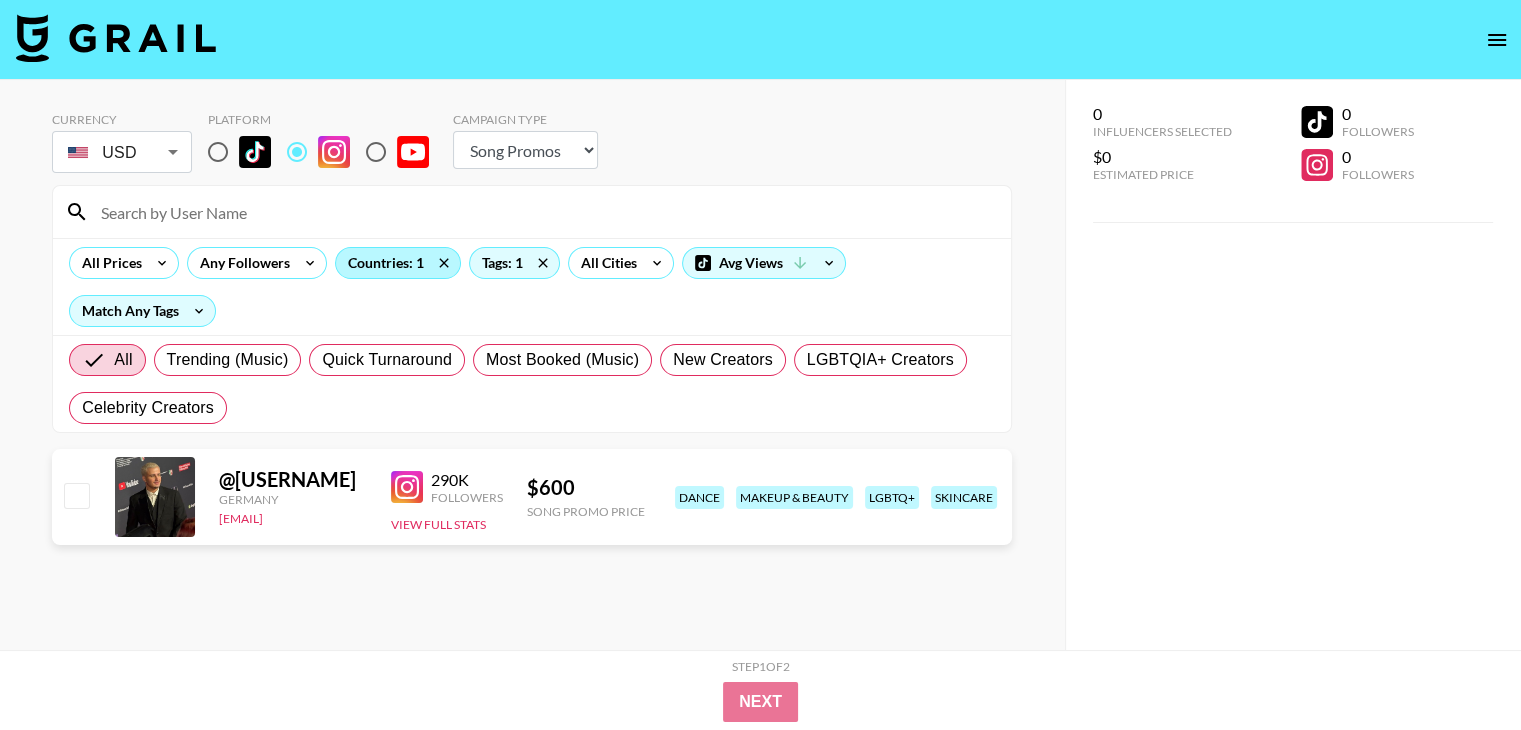 click on "Countries: 1" at bounding box center [398, 263] 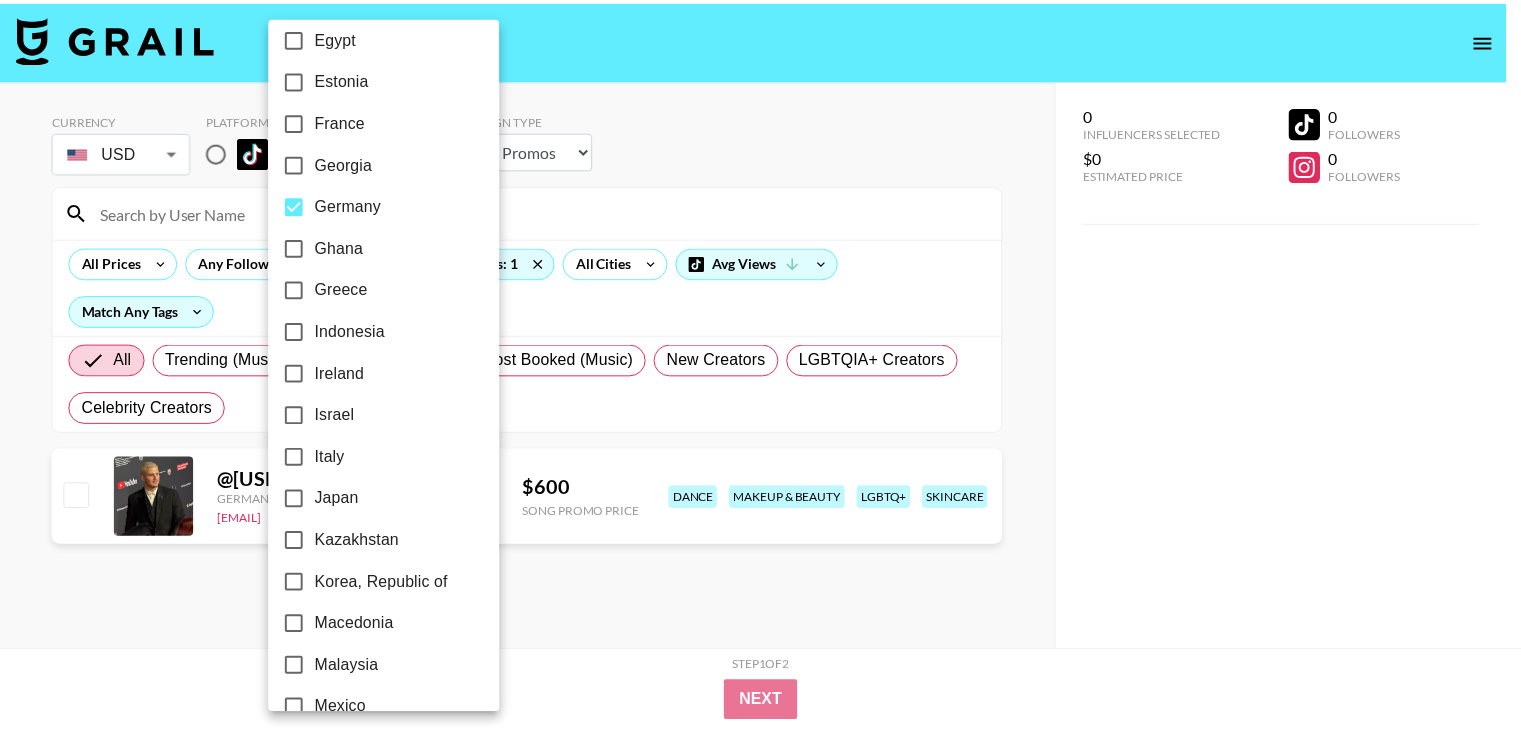 scroll, scrollTop: 696, scrollLeft: 0, axis: vertical 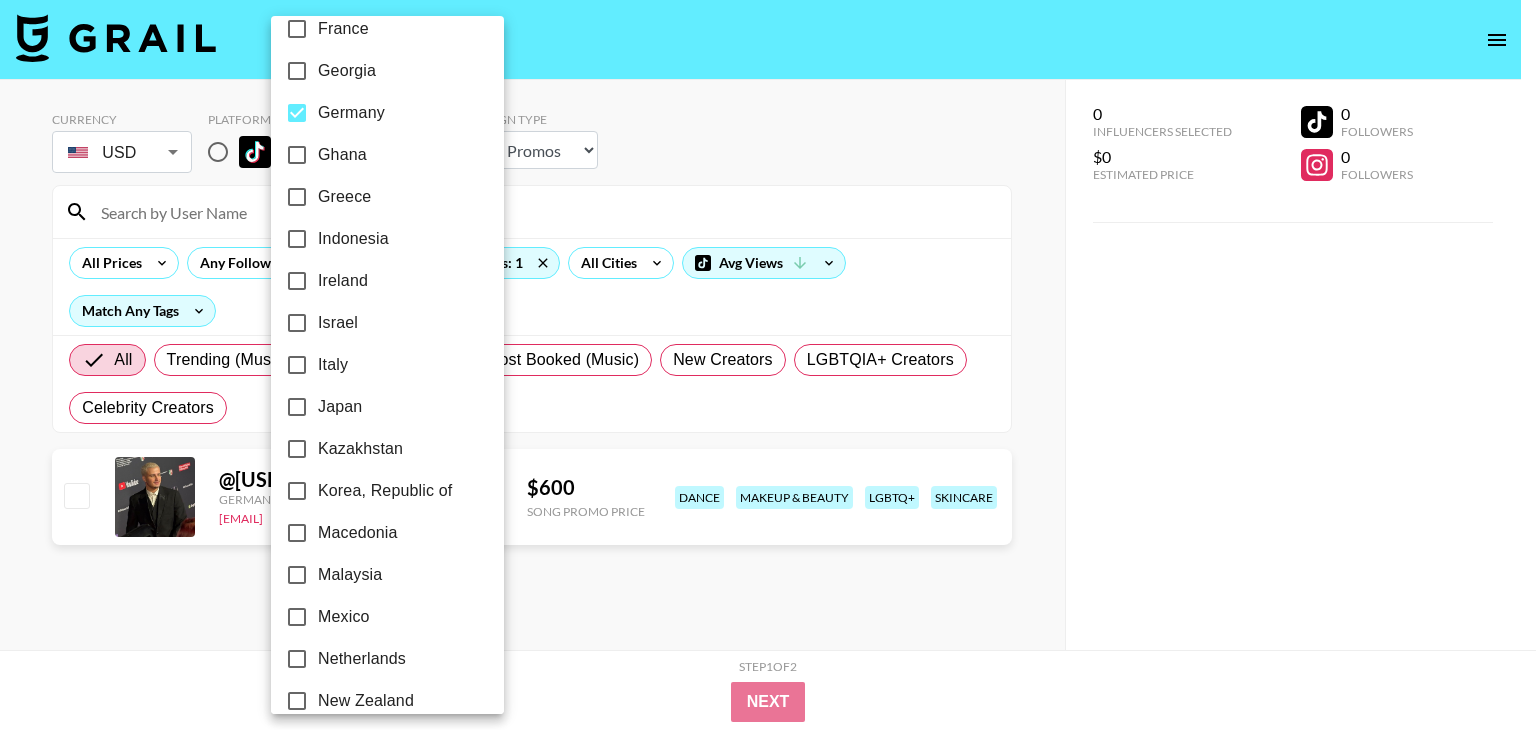 click on "Germany" at bounding box center [351, 113] 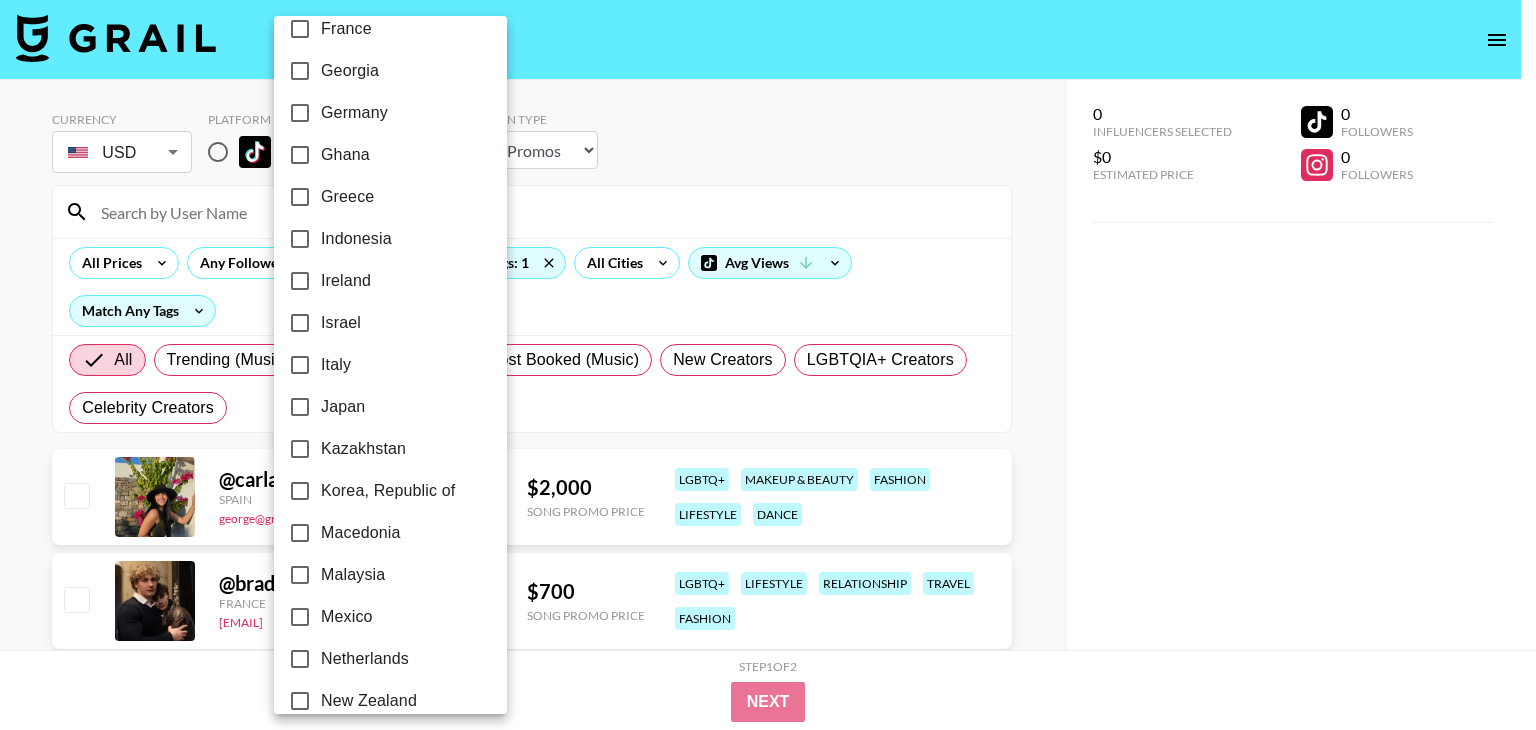 click on "Italy" at bounding box center (336, 365) 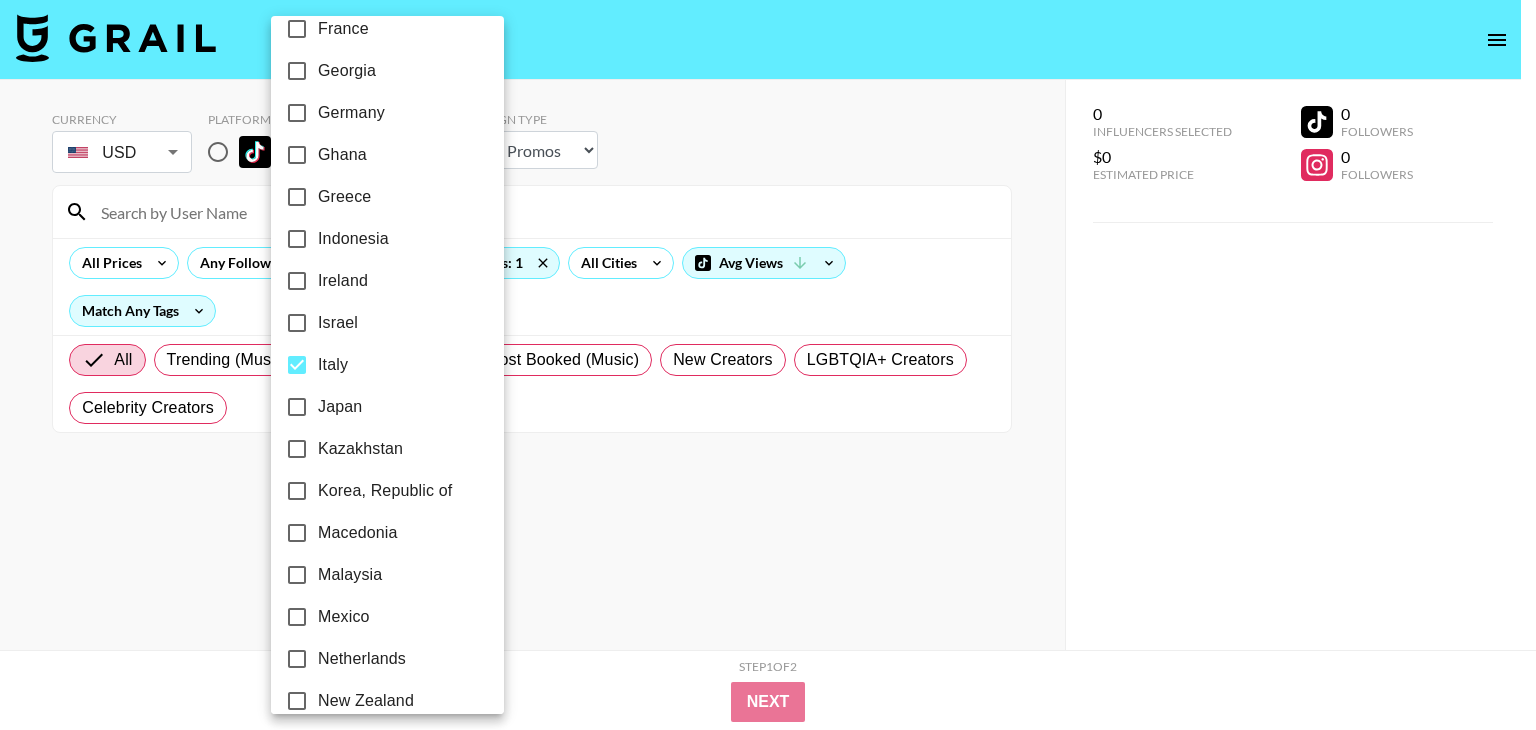 click at bounding box center (768, 365) 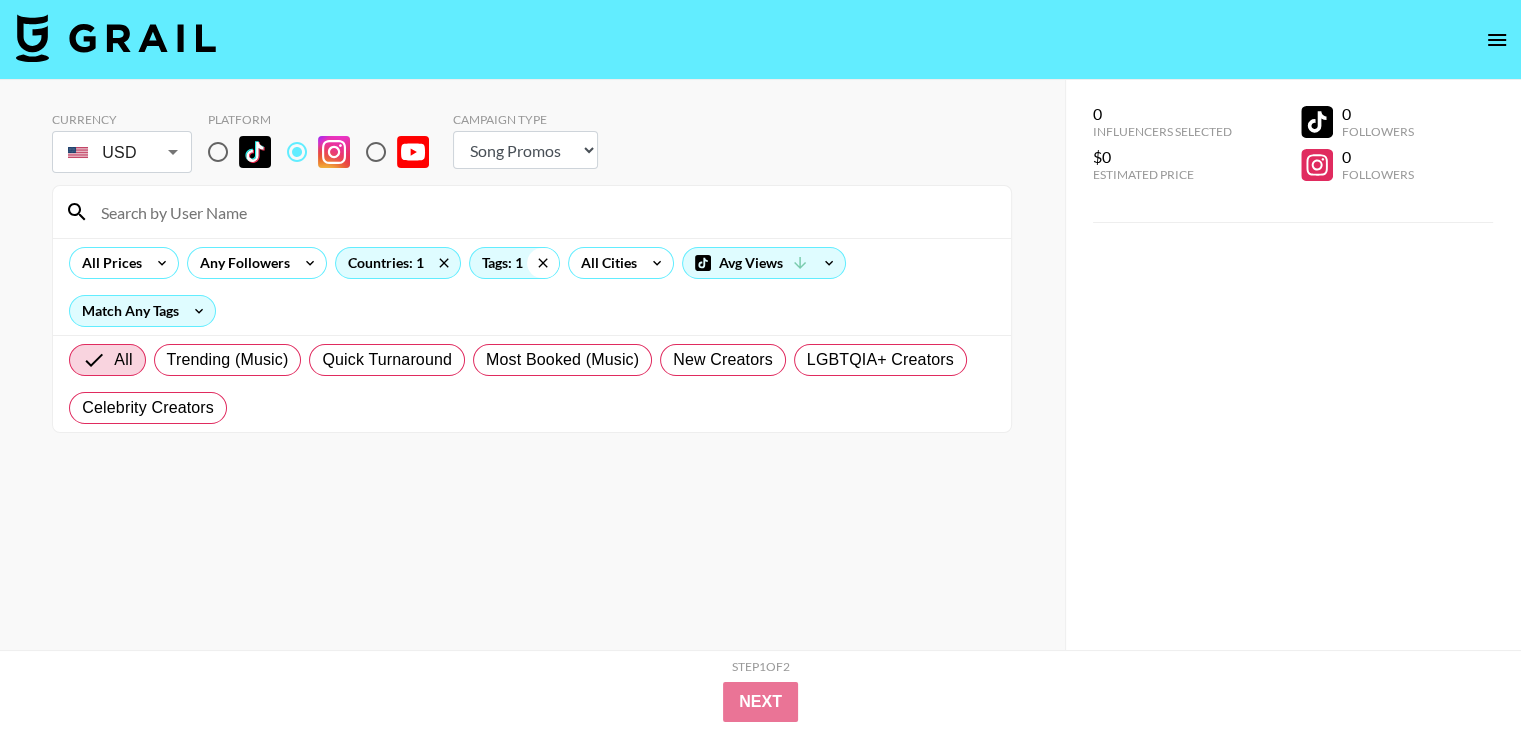 click 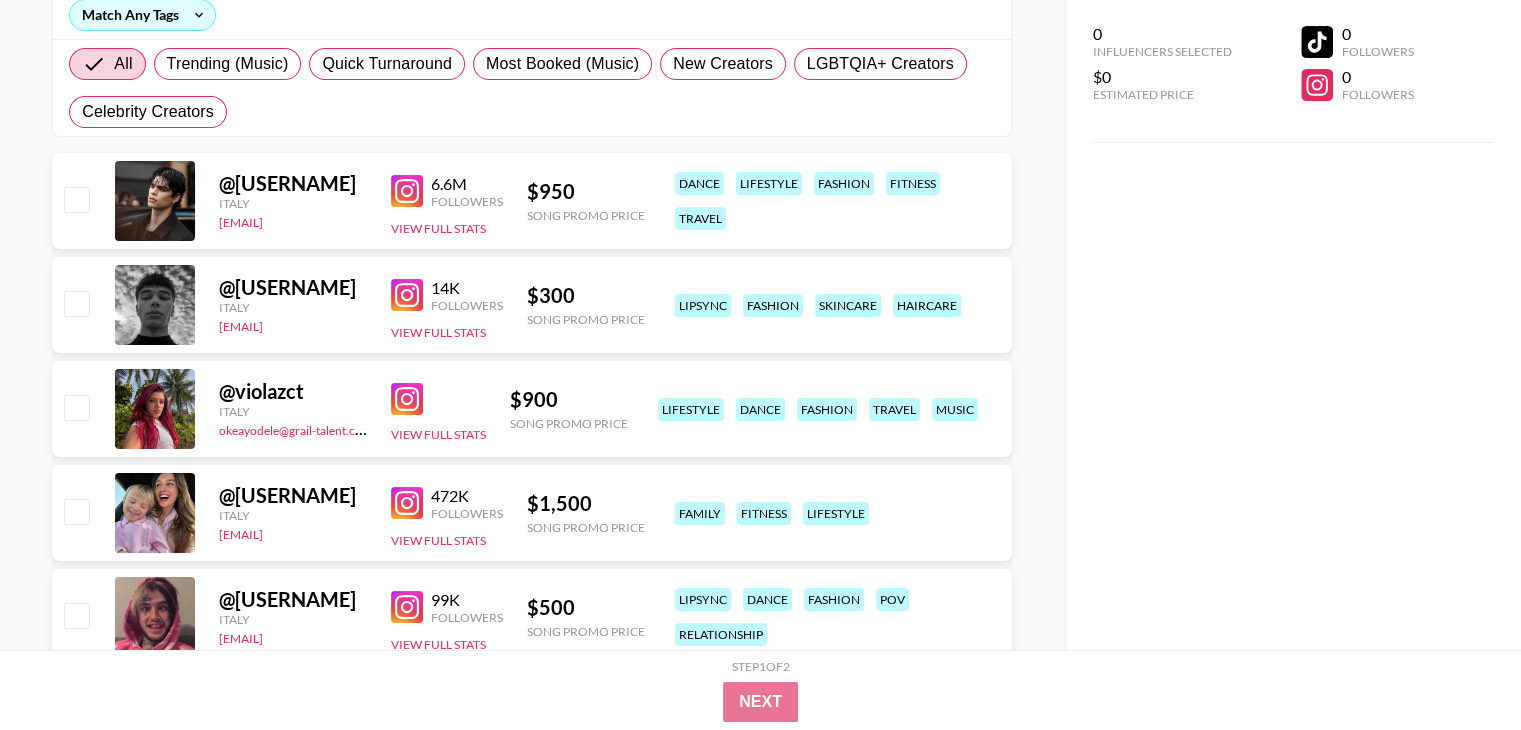 scroll, scrollTop: 500, scrollLeft: 0, axis: vertical 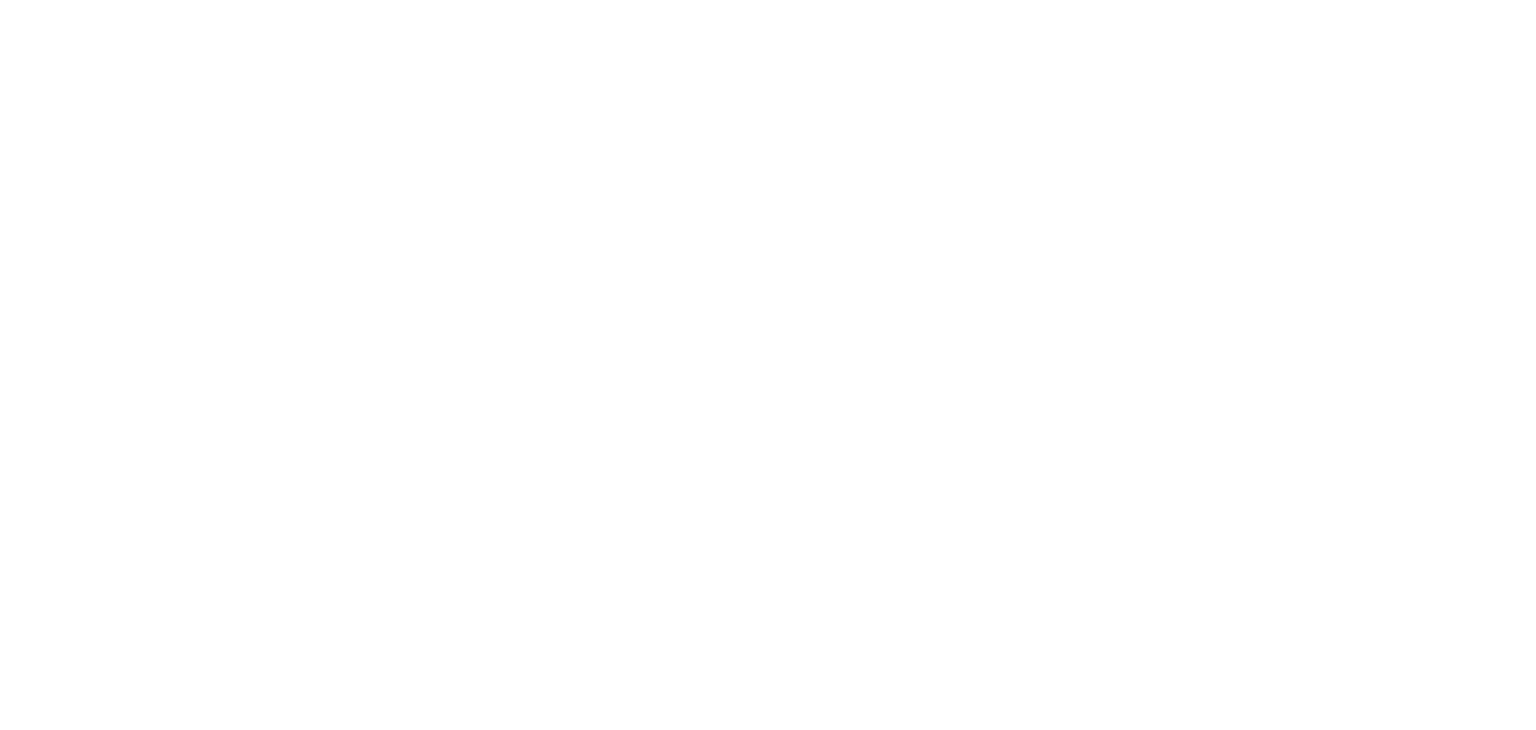 select on "Song" 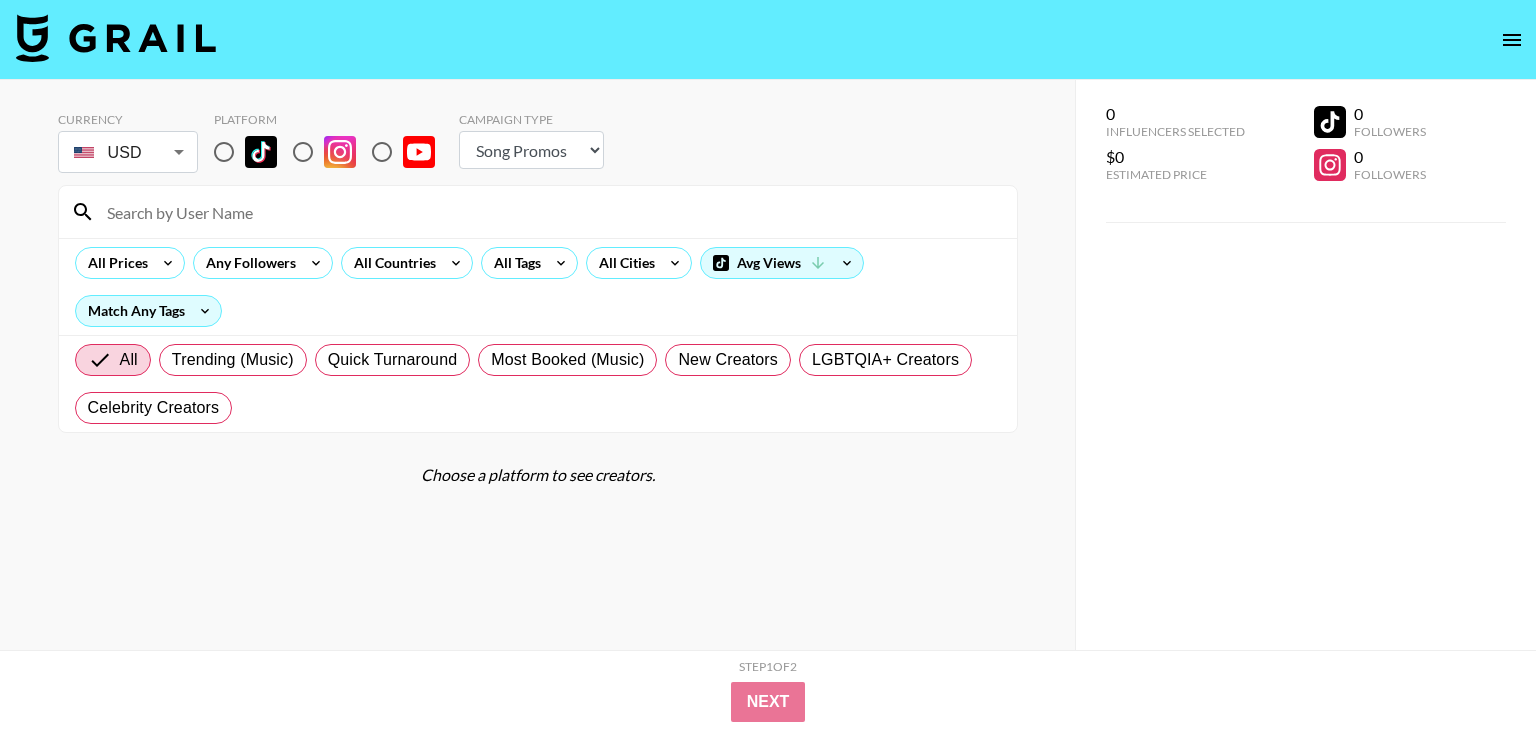 scroll, scrollTop: 0, scrollLeft: 0, axis: both 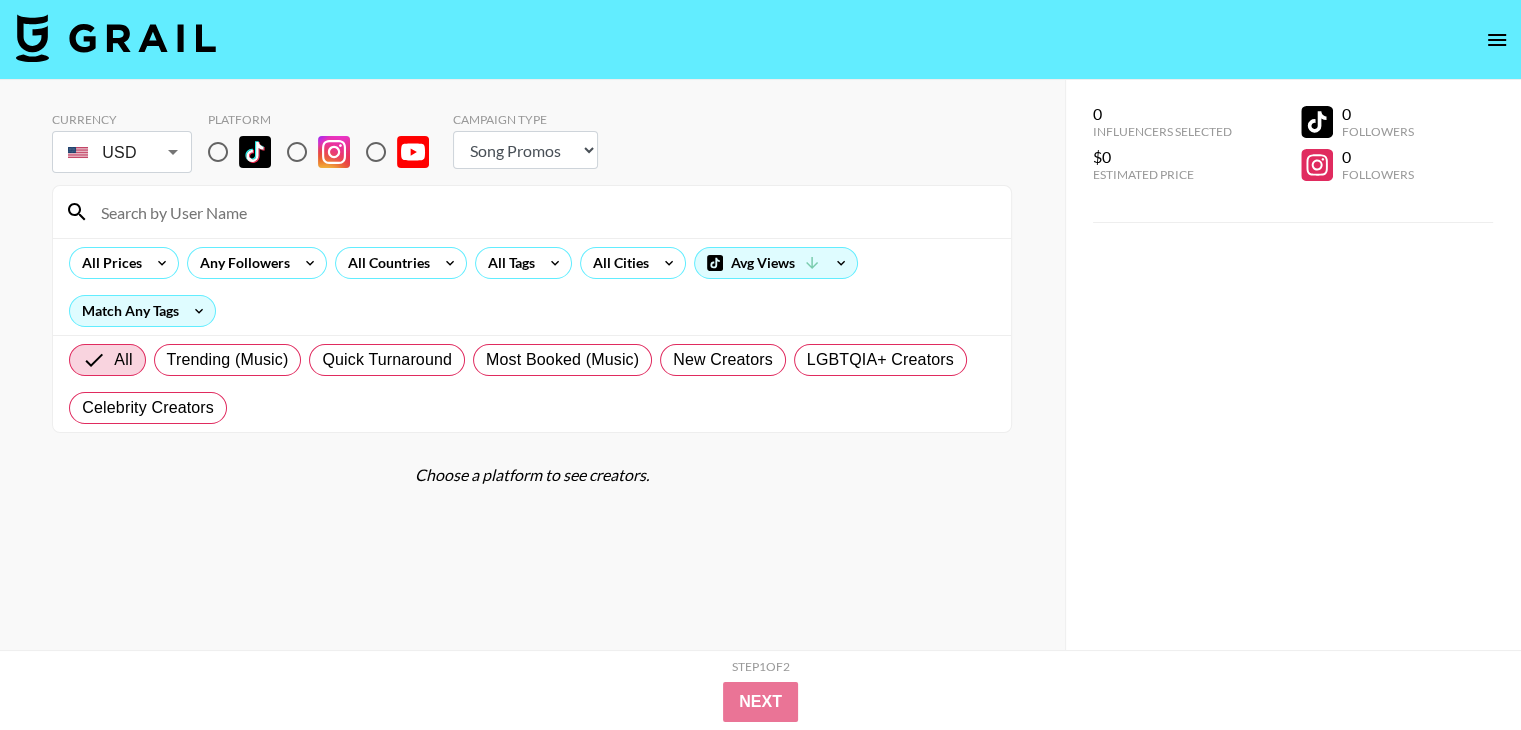 click at bounding box center [297, 152] 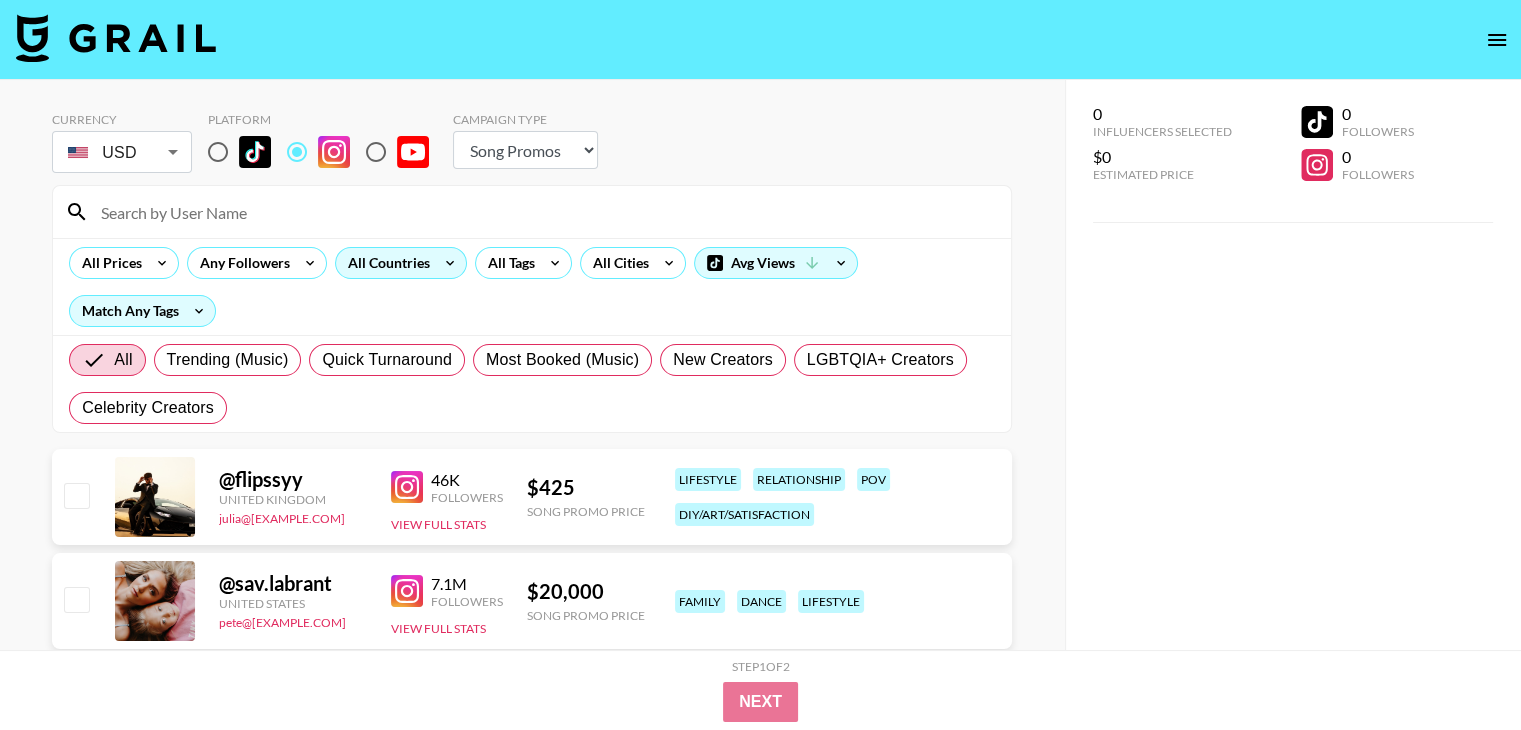 click on "All Countries" at bounding box center [385, 263] 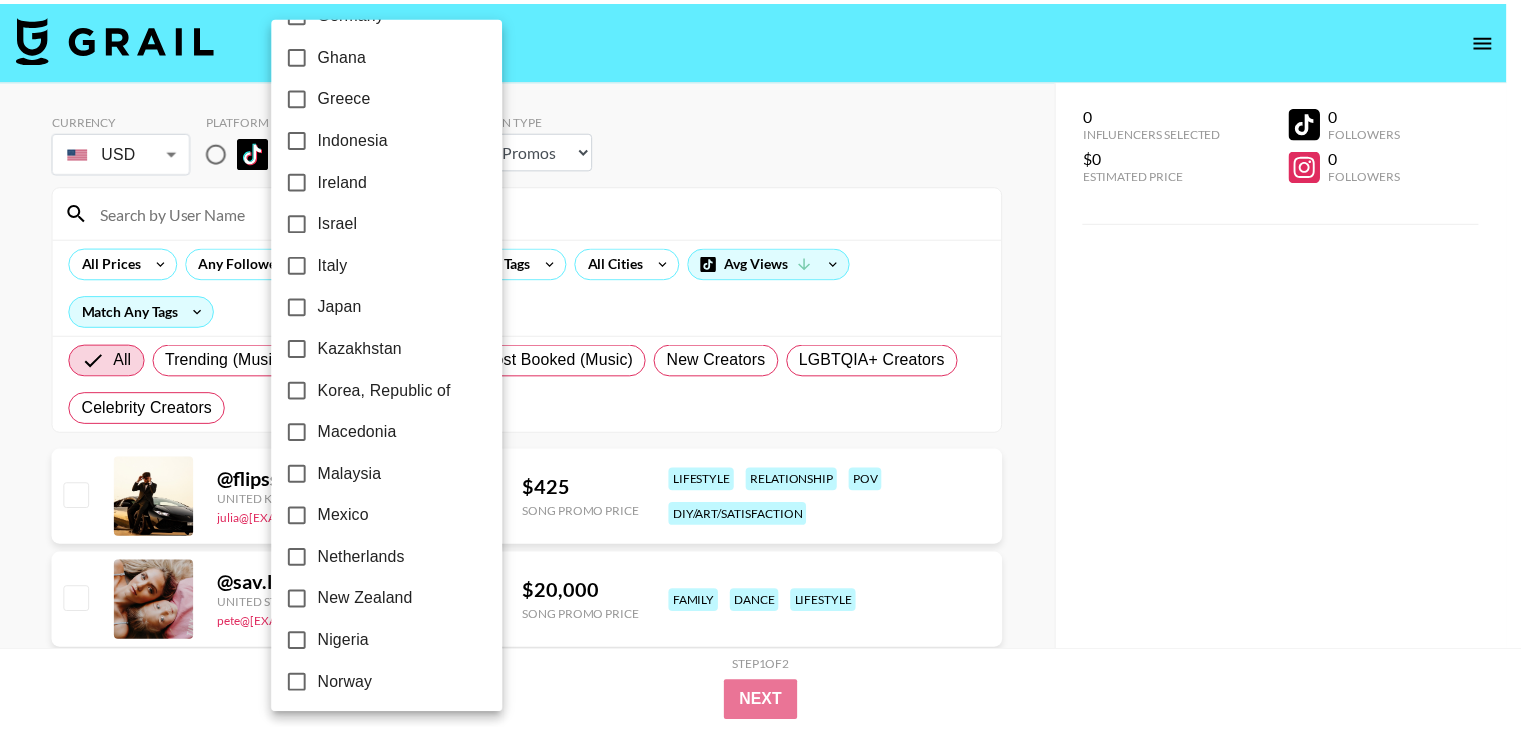 scroll, scrollTop: 768, scrollLeft: 0, axis: vertical 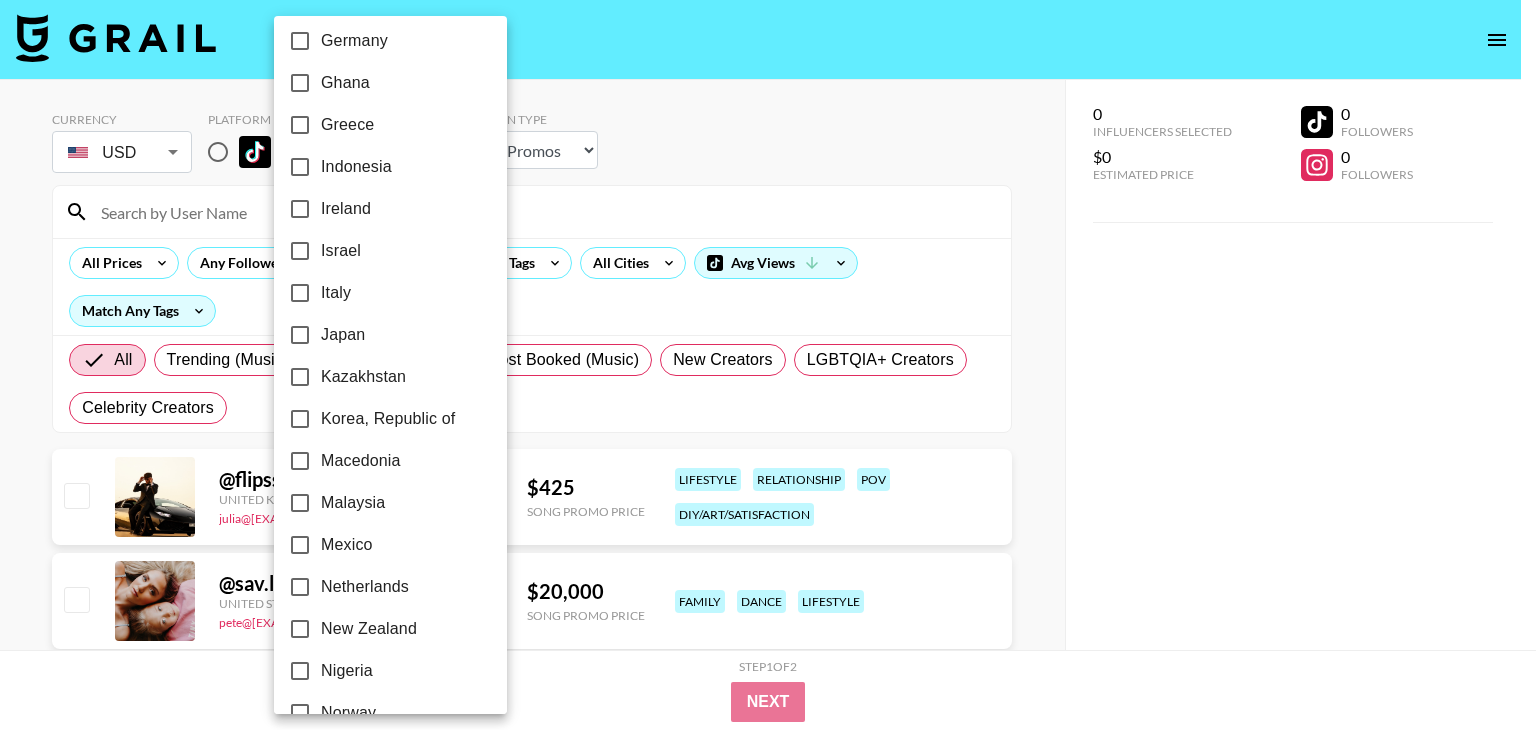 click on "Italy" at bounding box center [336, 293] 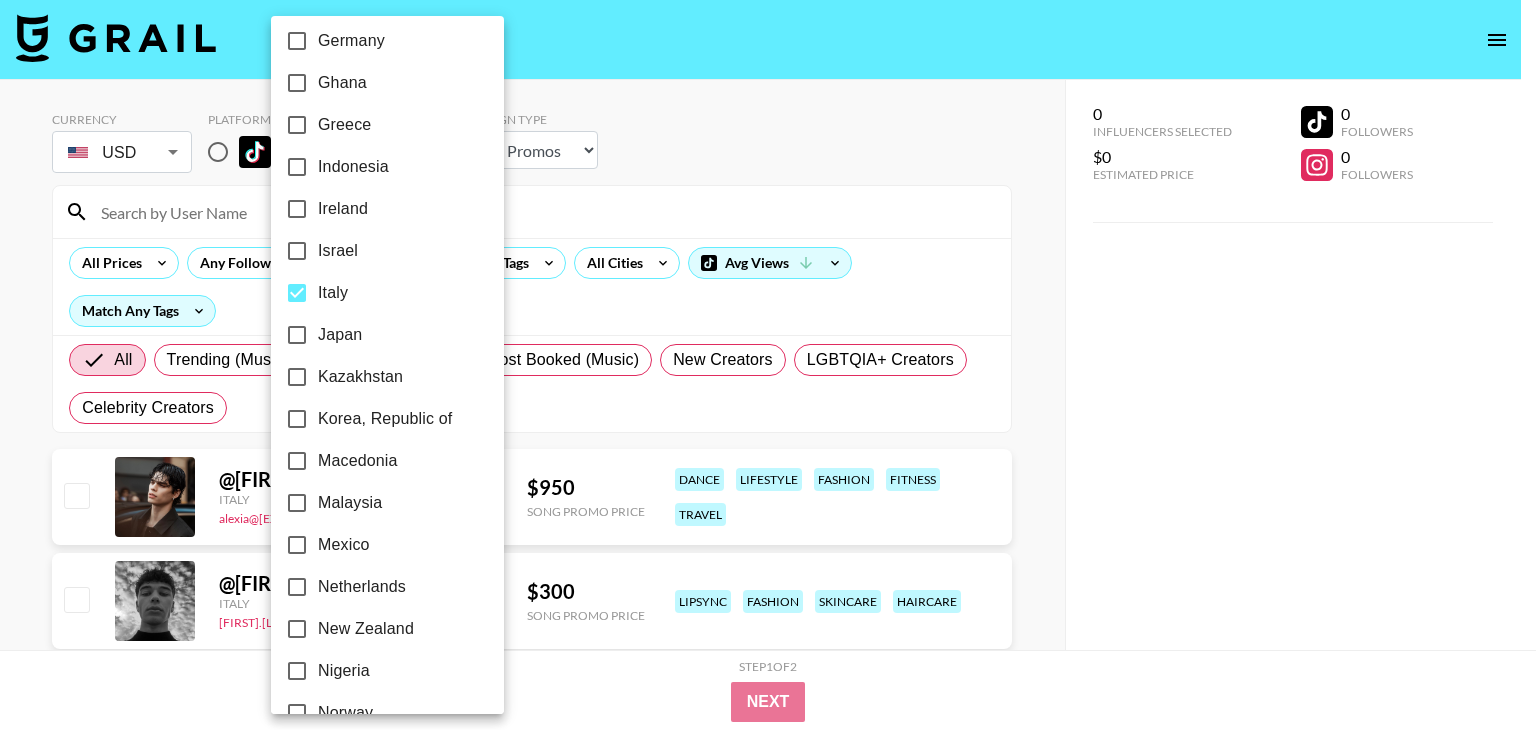 click at bounding box center (768, 365) 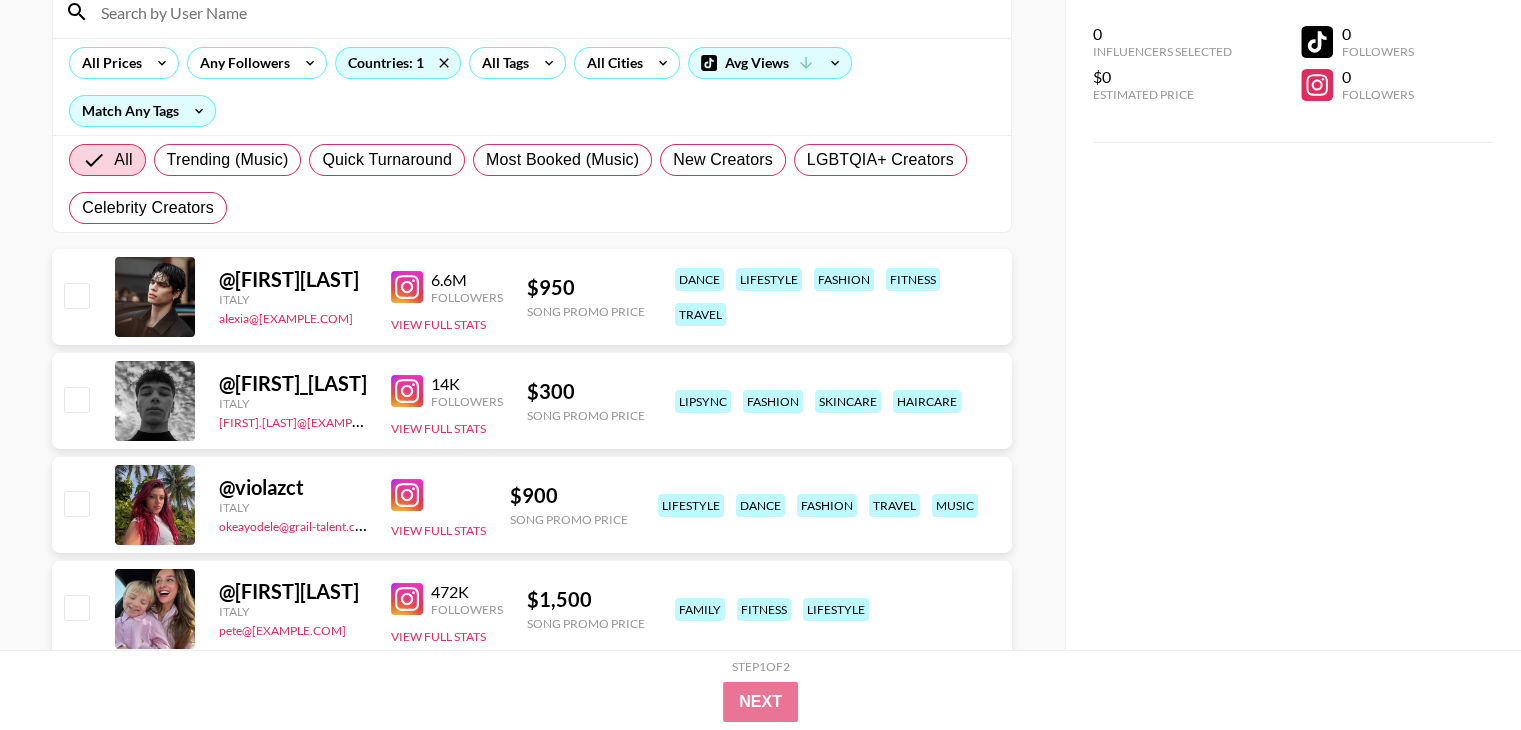 scroll, scrollTop: 666, scrollLeft: 0, axis: vertical 